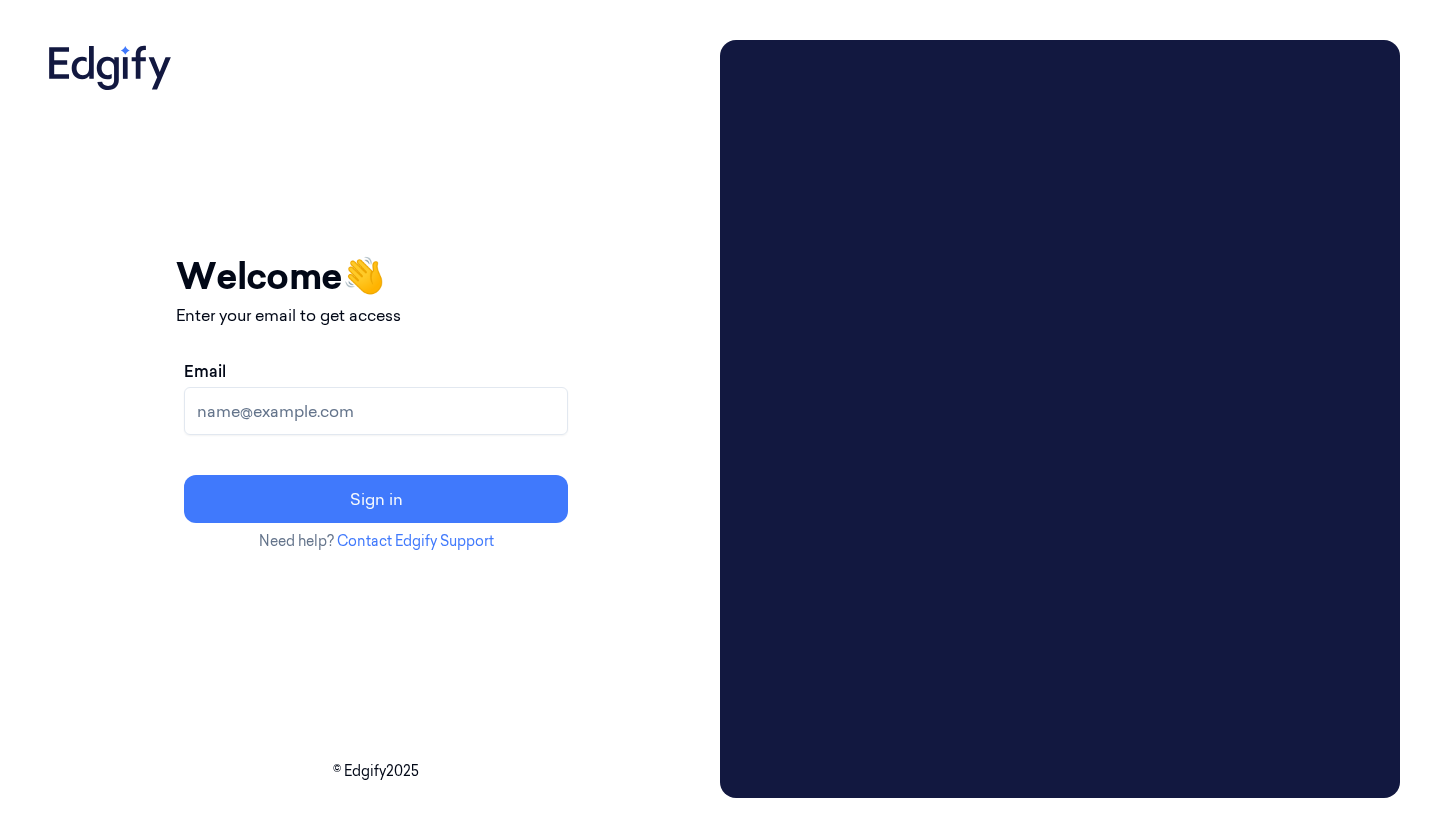 scroll, scrollTop: 0, scrollLeft: 0, axis: both 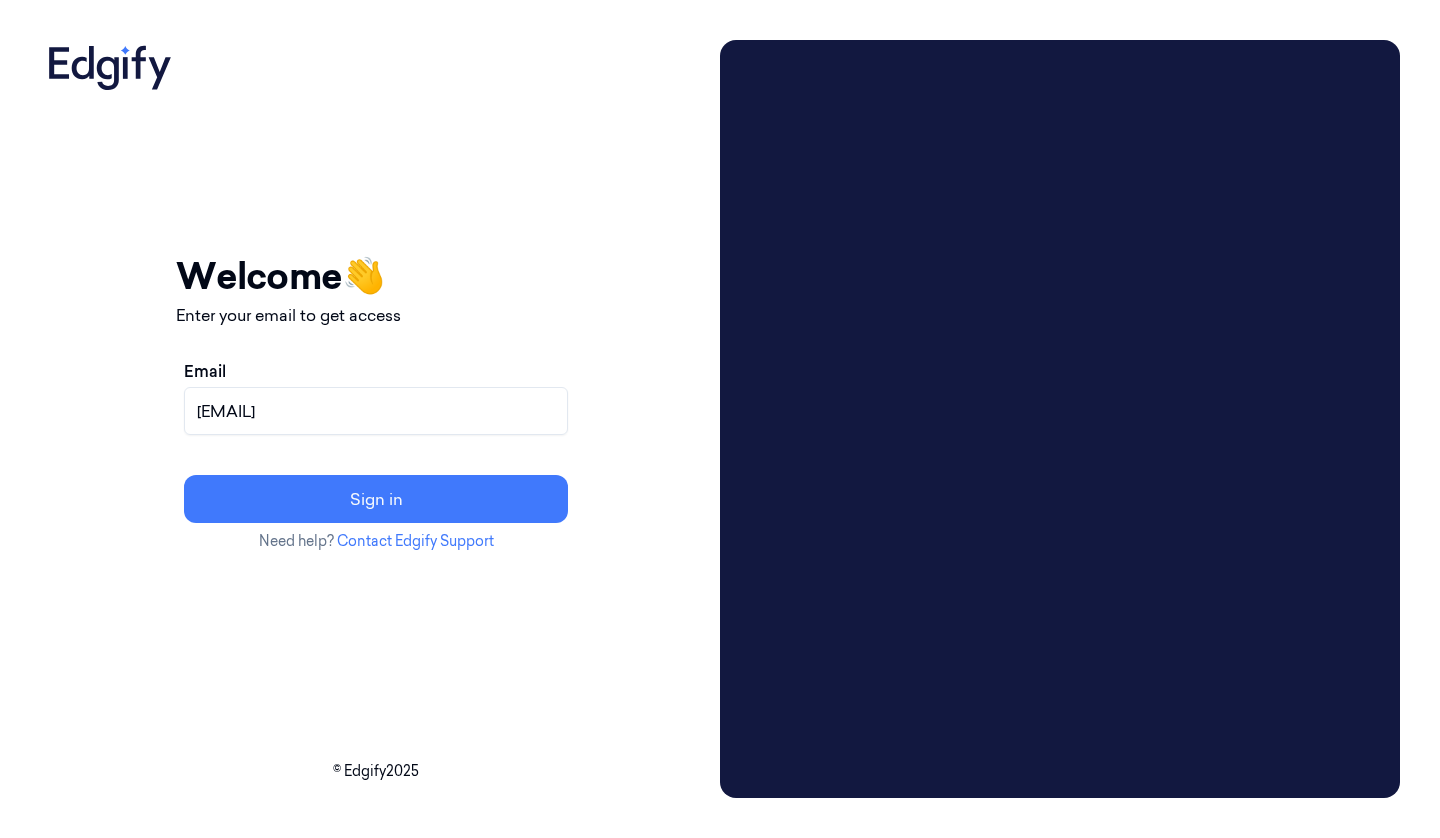 click on "Sign in" at bounding box center (376, 499) 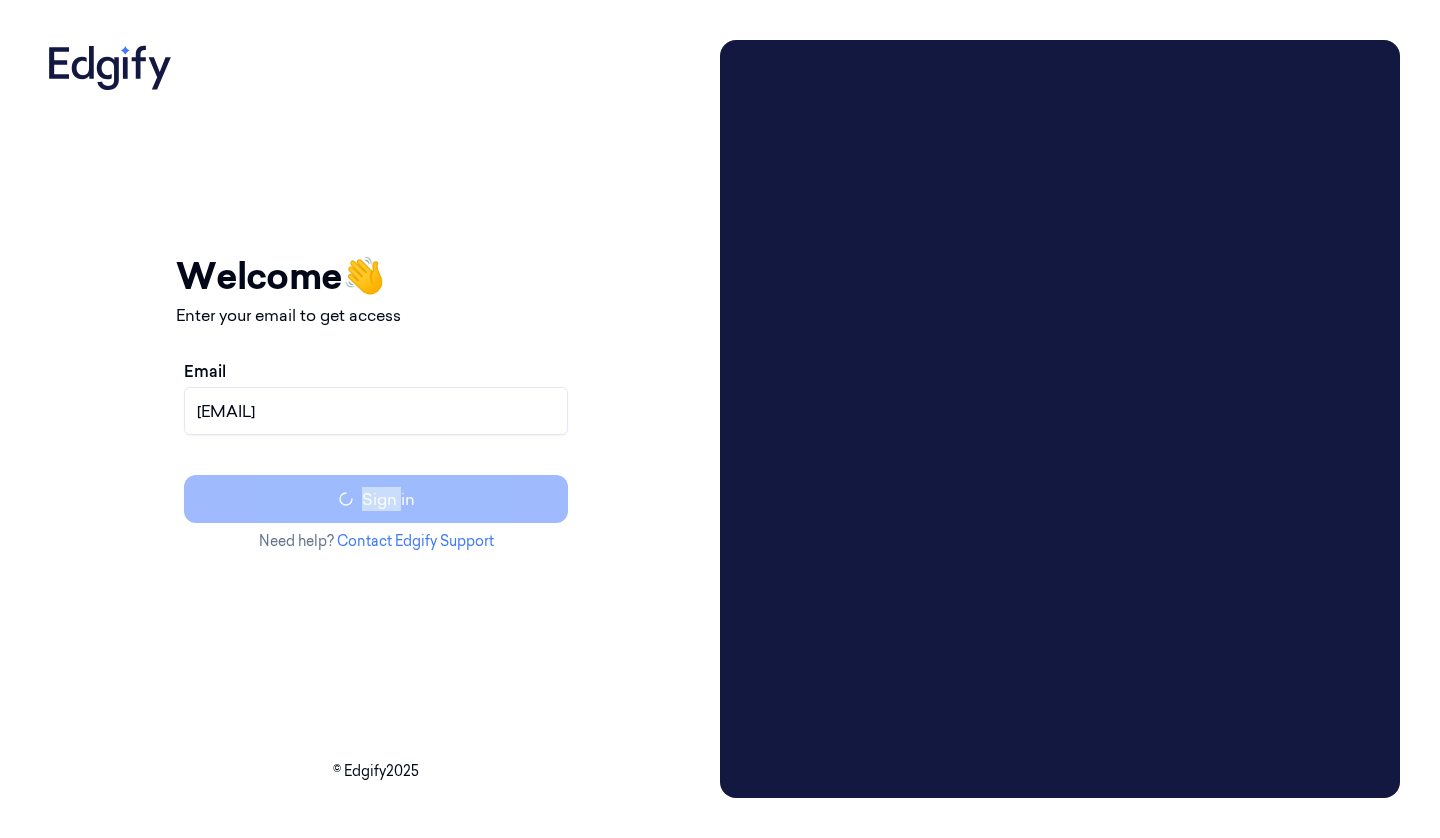 click on "Your session expired - please log in again Email sent - check your inbox for the login link Welcome  👋 Enter your email to get access Email clement.hernon@gmail.com Sign in Need help?   Contact Edgify Support © Edgify  2025" at bounding box center (376, 419) 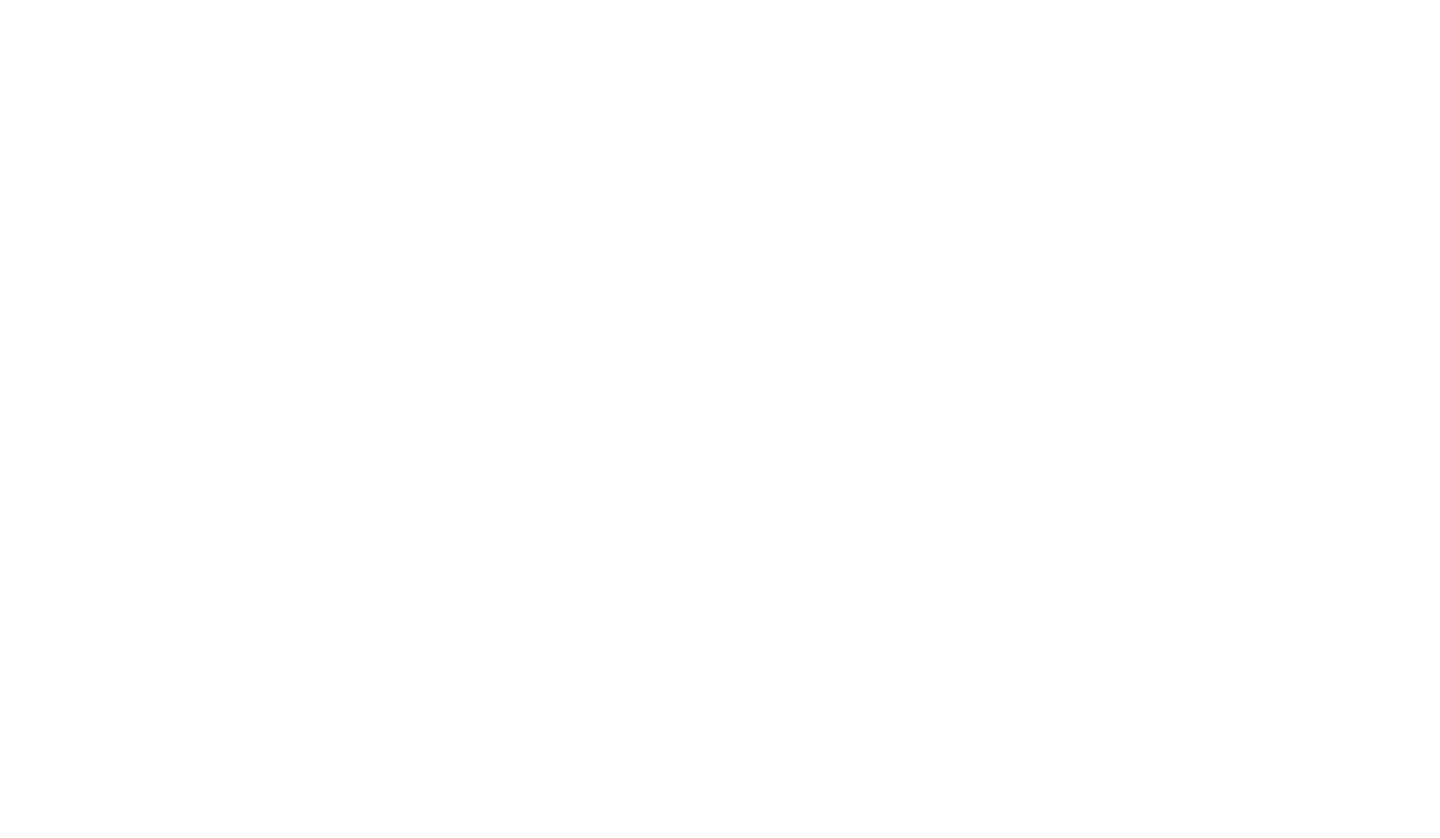 scroll, scrollTop: 0, scrollLeft: 0, axis: both 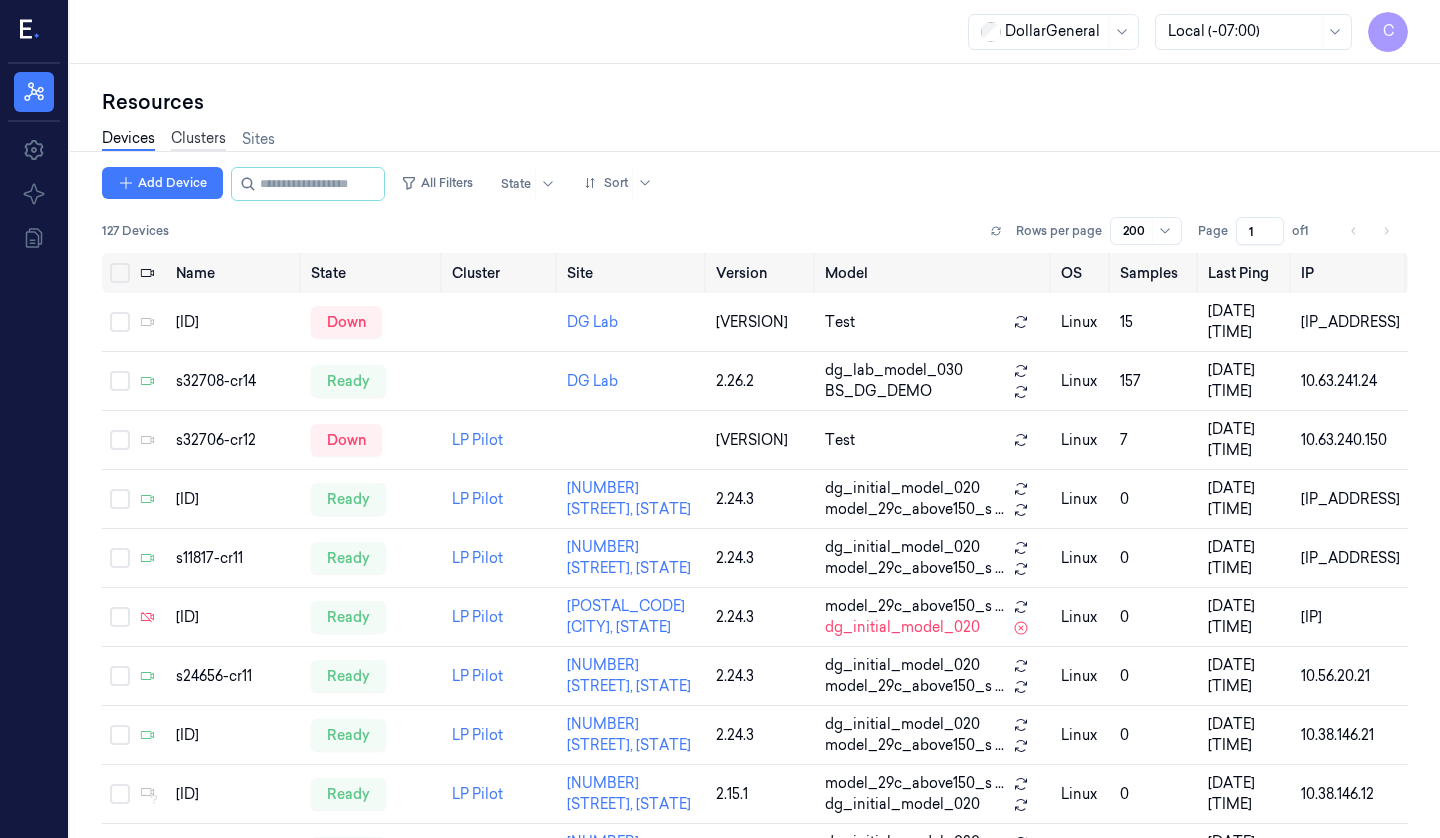 click on "Clusters" at bounding box center [198, 139] 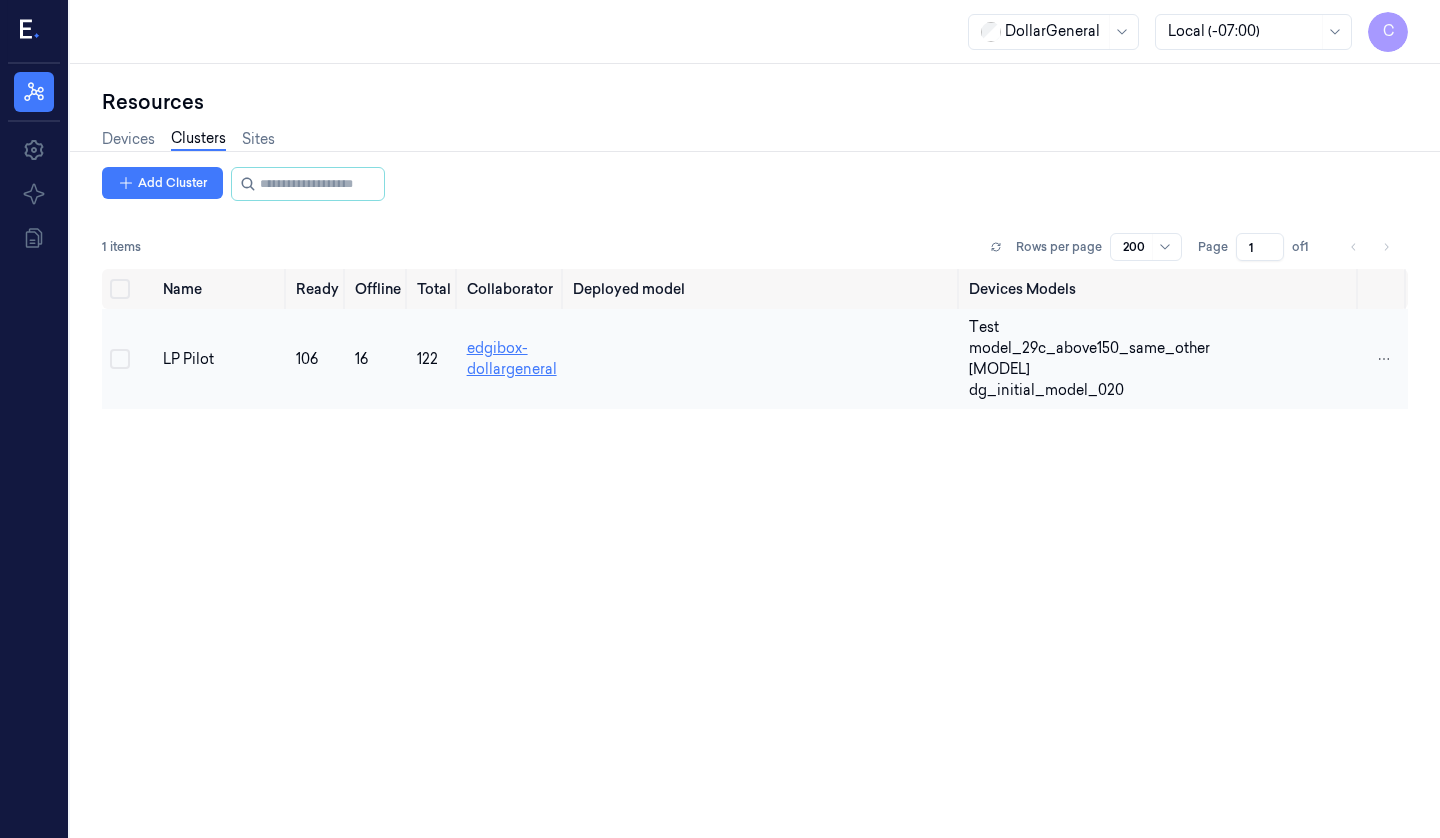 click on "edgibox-dollargeneral" at bounding box center [512, 358] 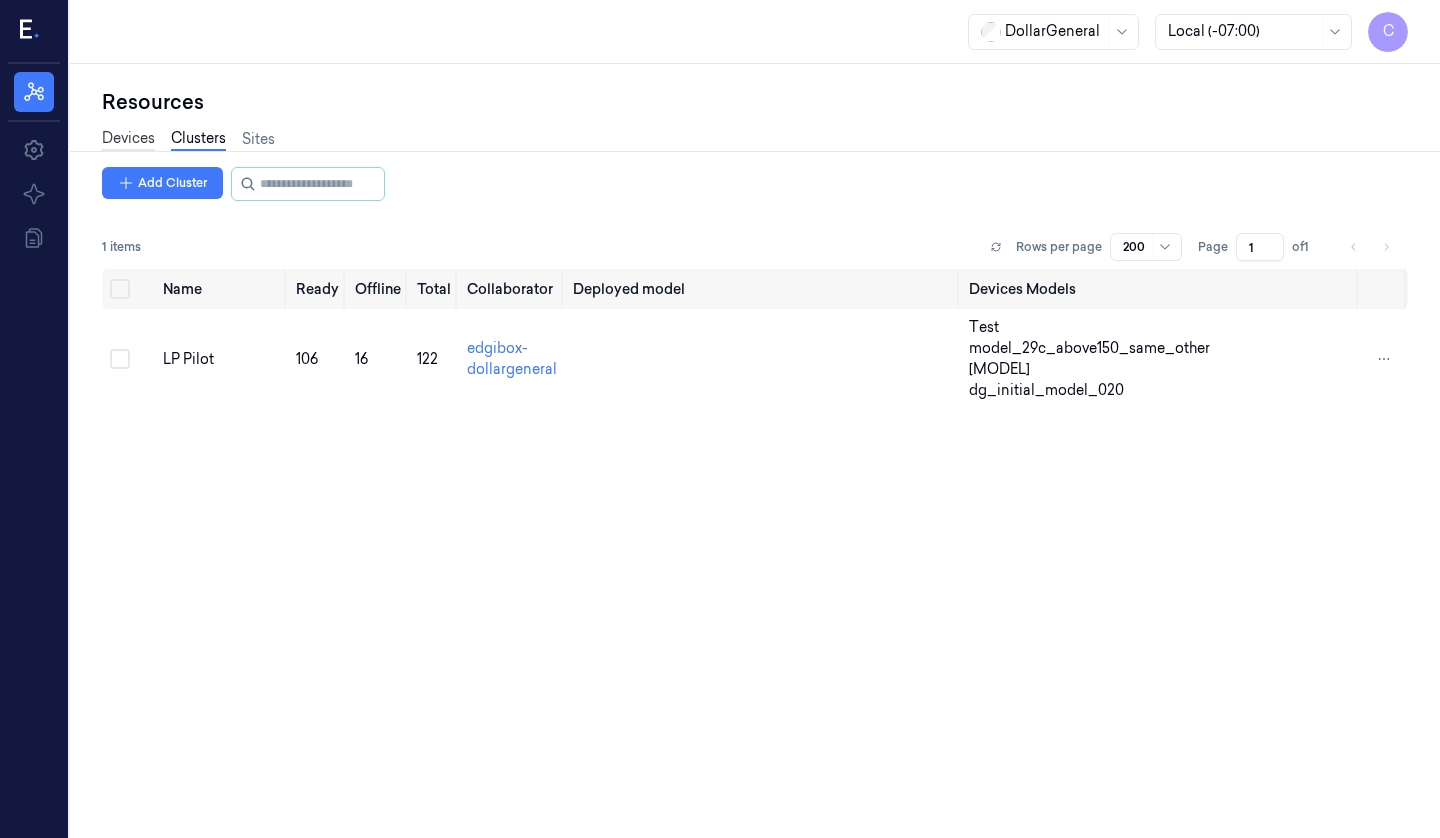 click on "Devices" at bounding box center (128, 139) 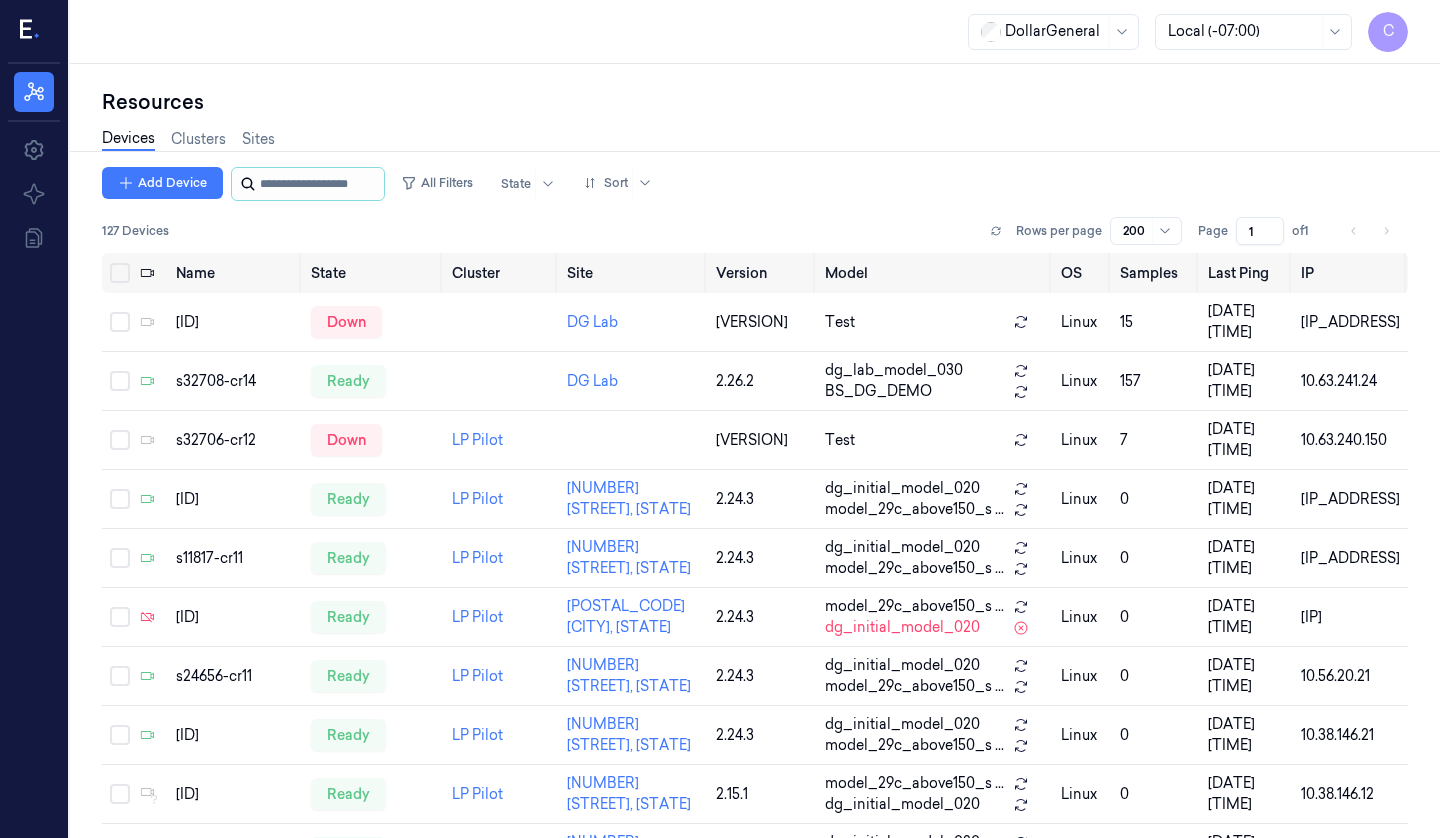 click at bounding box center [320, 184] 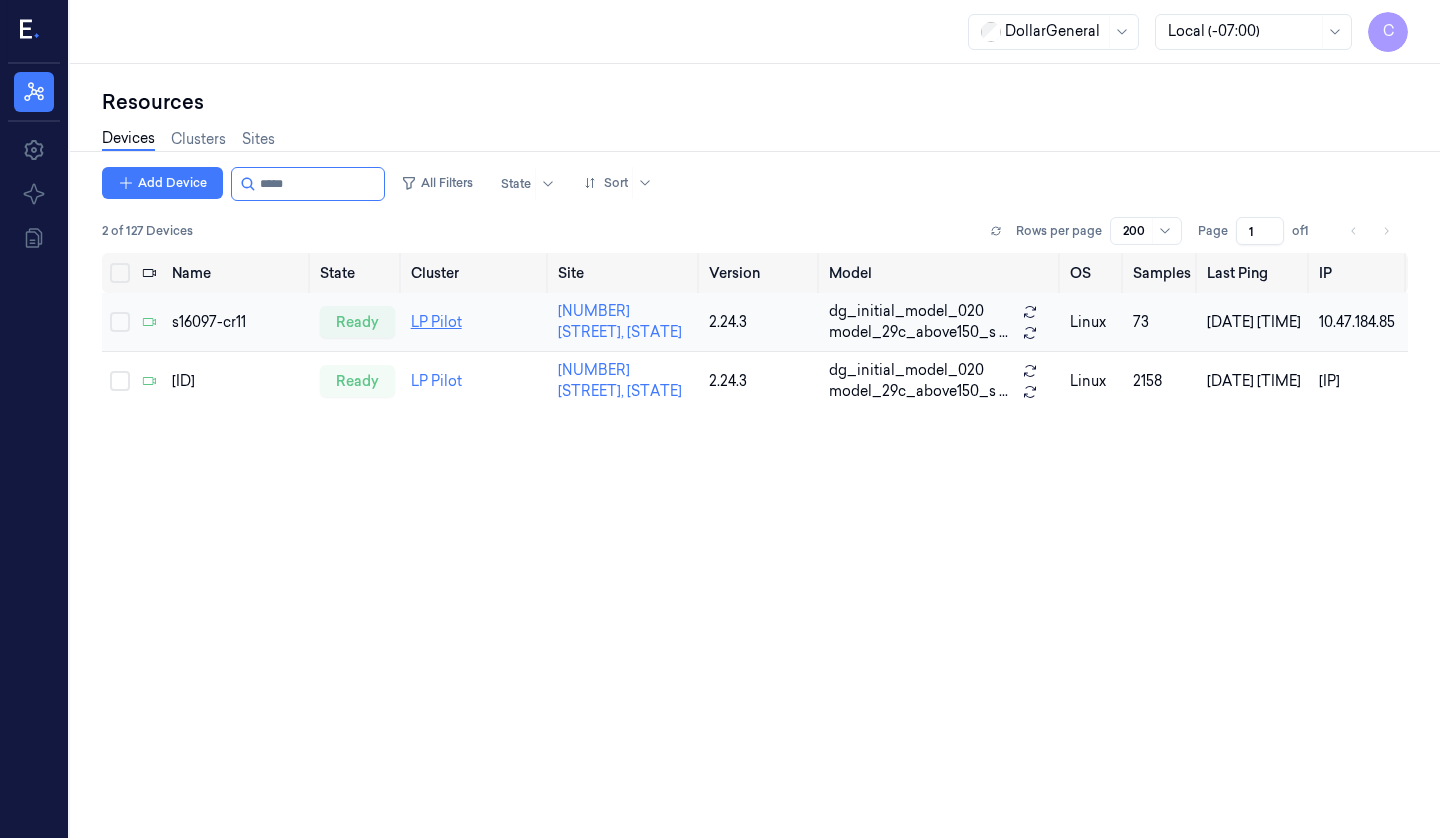 click on "LP Pilot" at bounding box center [436, 322] 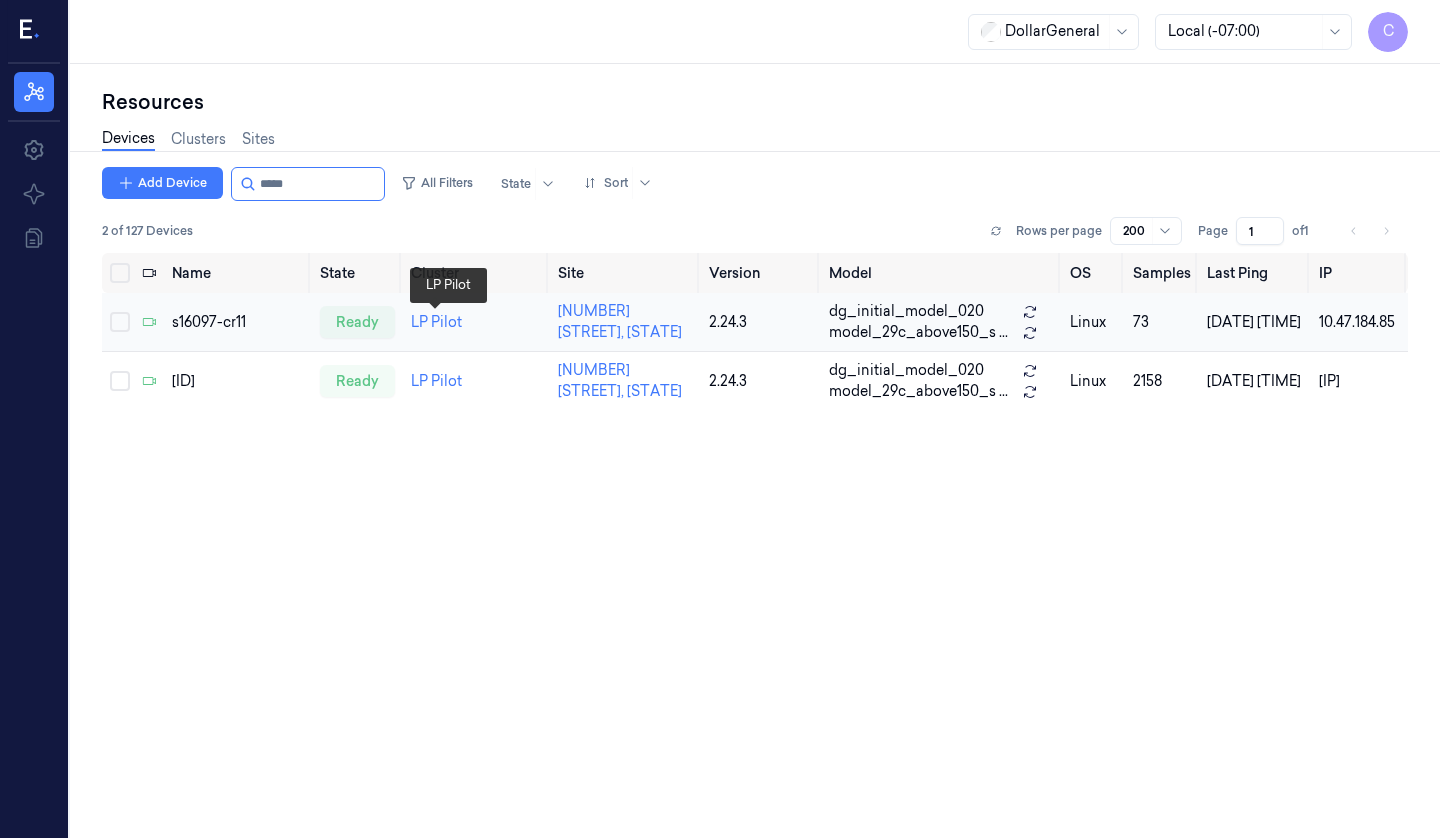 click at bounding box center [238, 322] 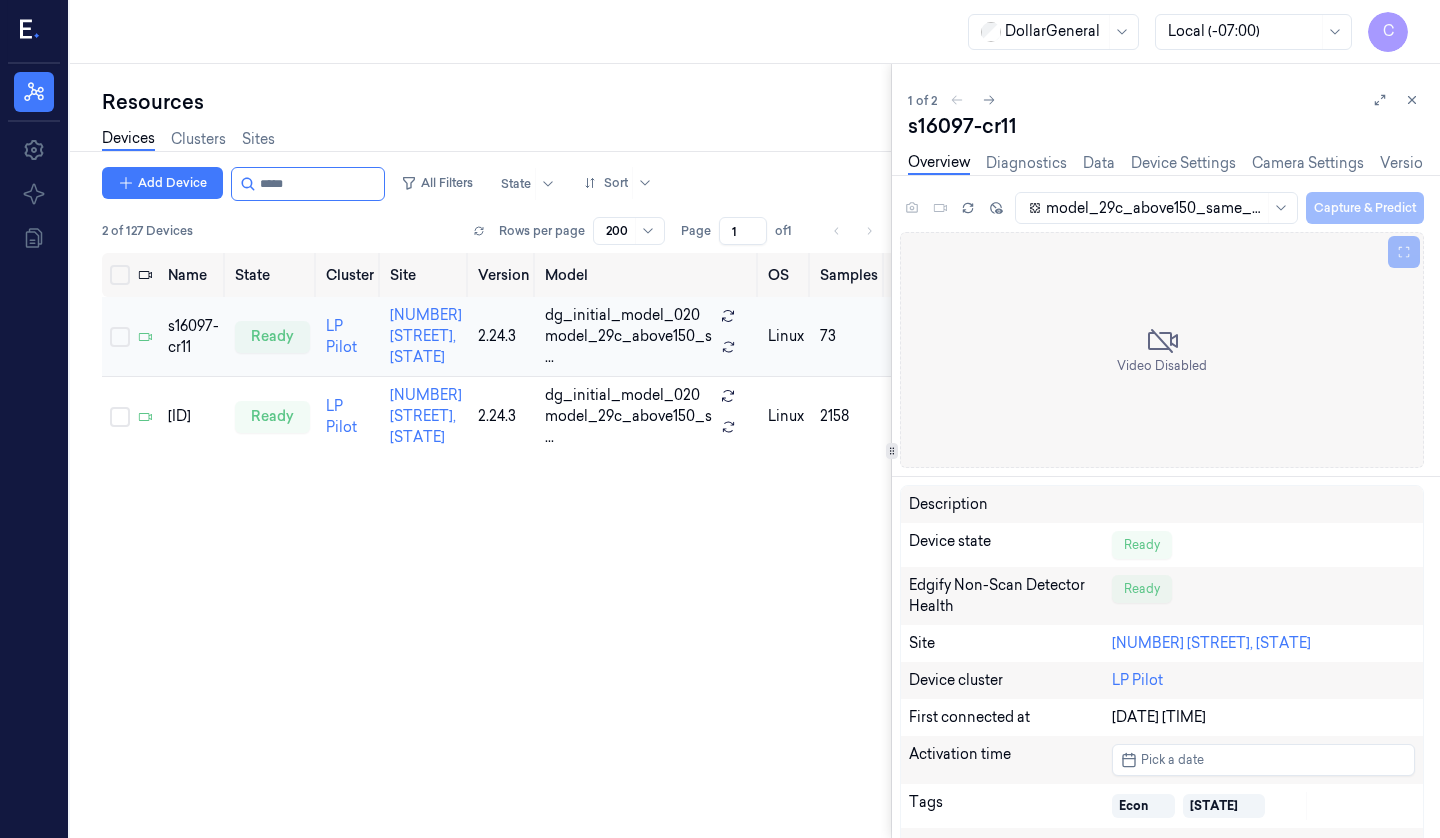 scroll, scrollTop: 0, scrollLeft: 0, axis: both 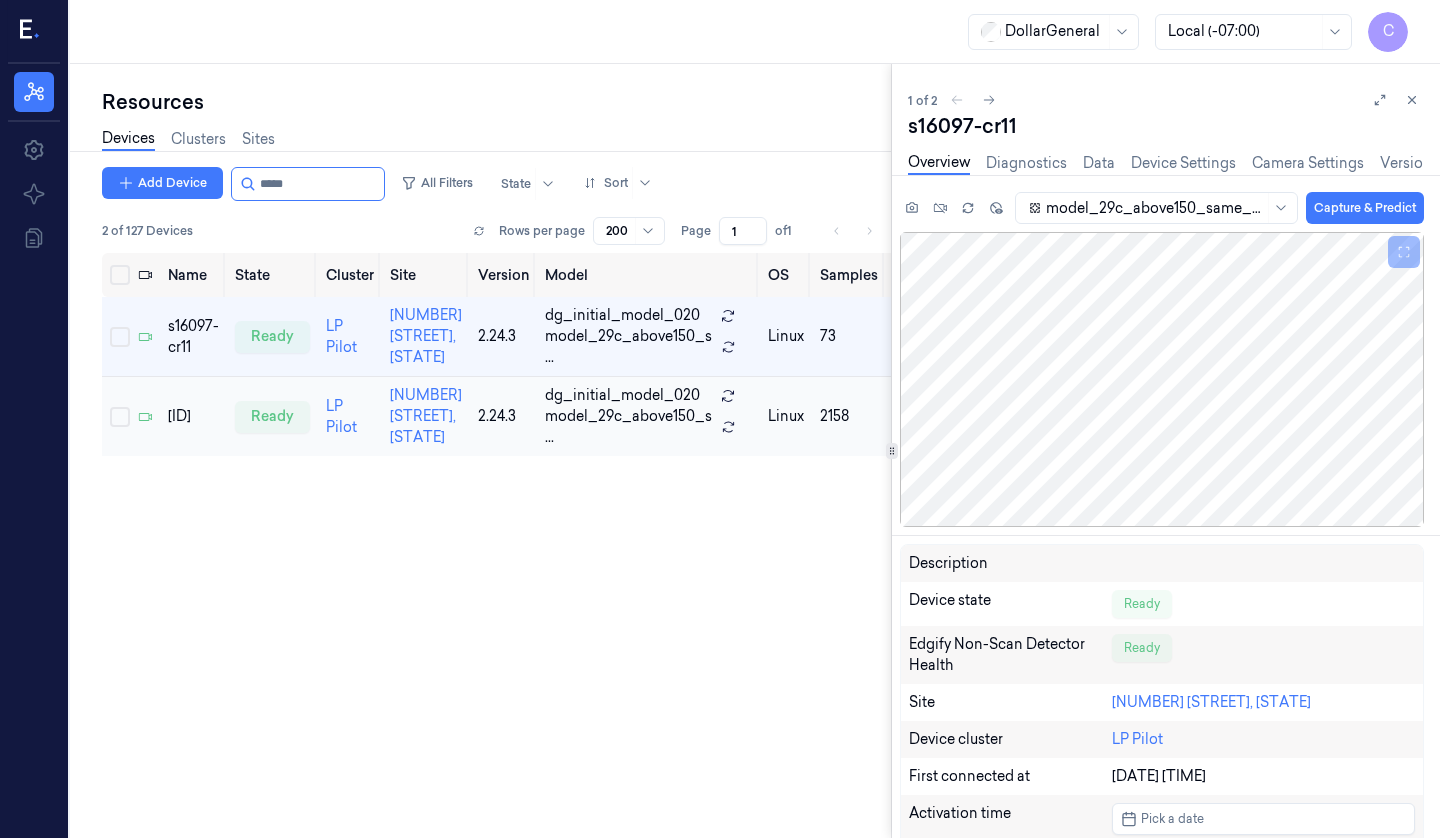 click on "[ID]" at bounding box center [193, 416] 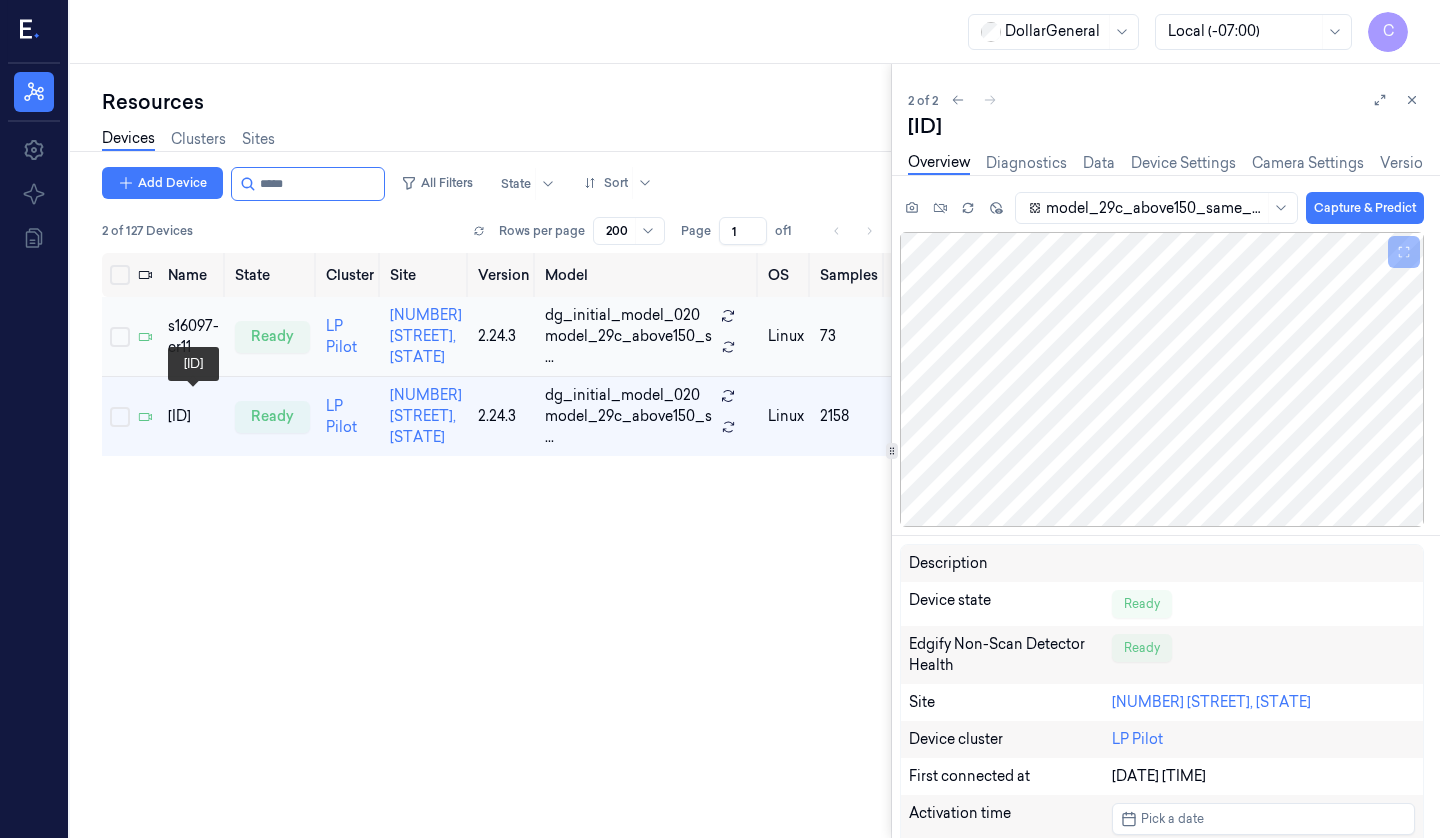 click at bounding box center [193, 337] 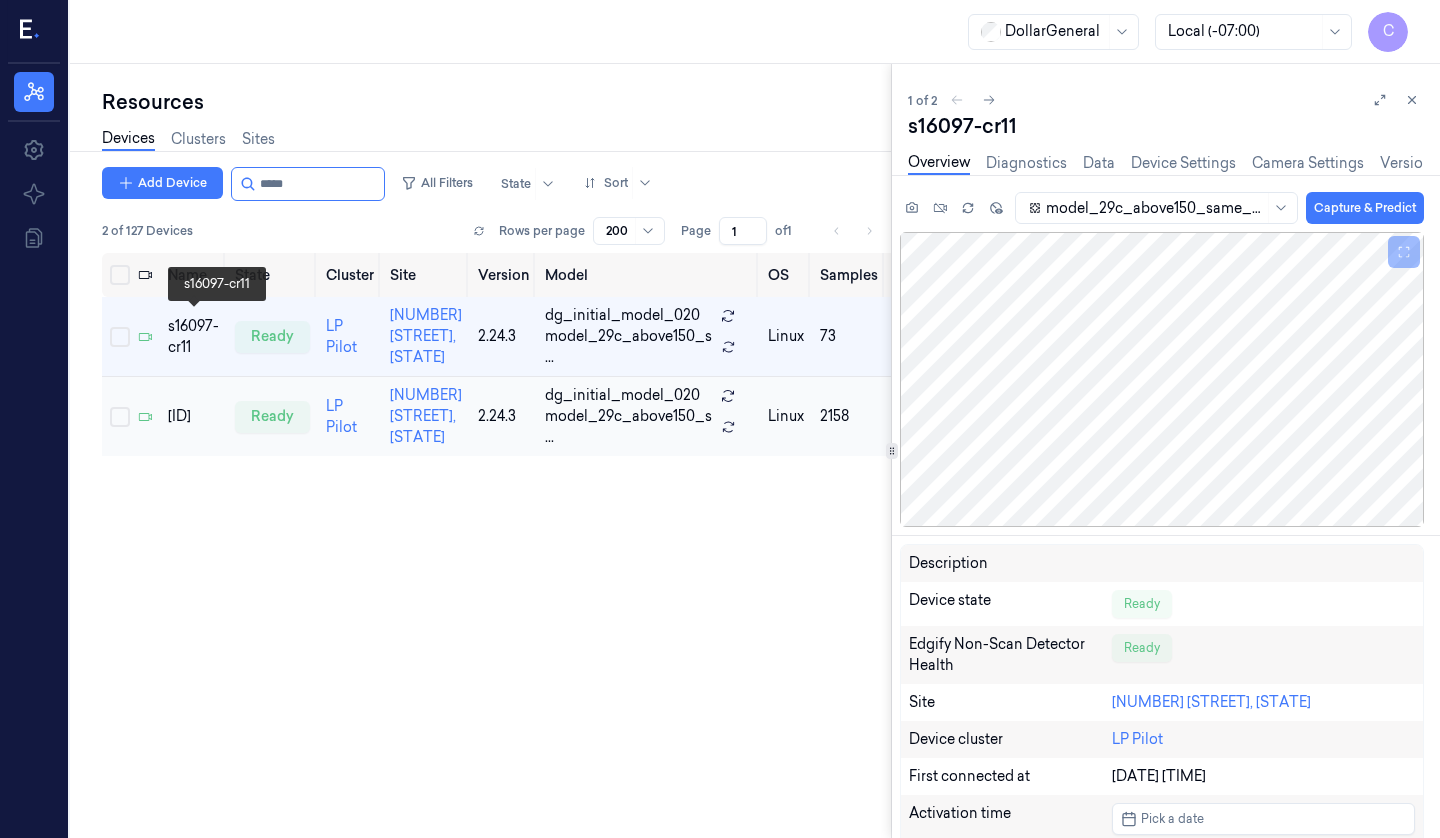 click on "[ID]" at bounding box center (193, 416) 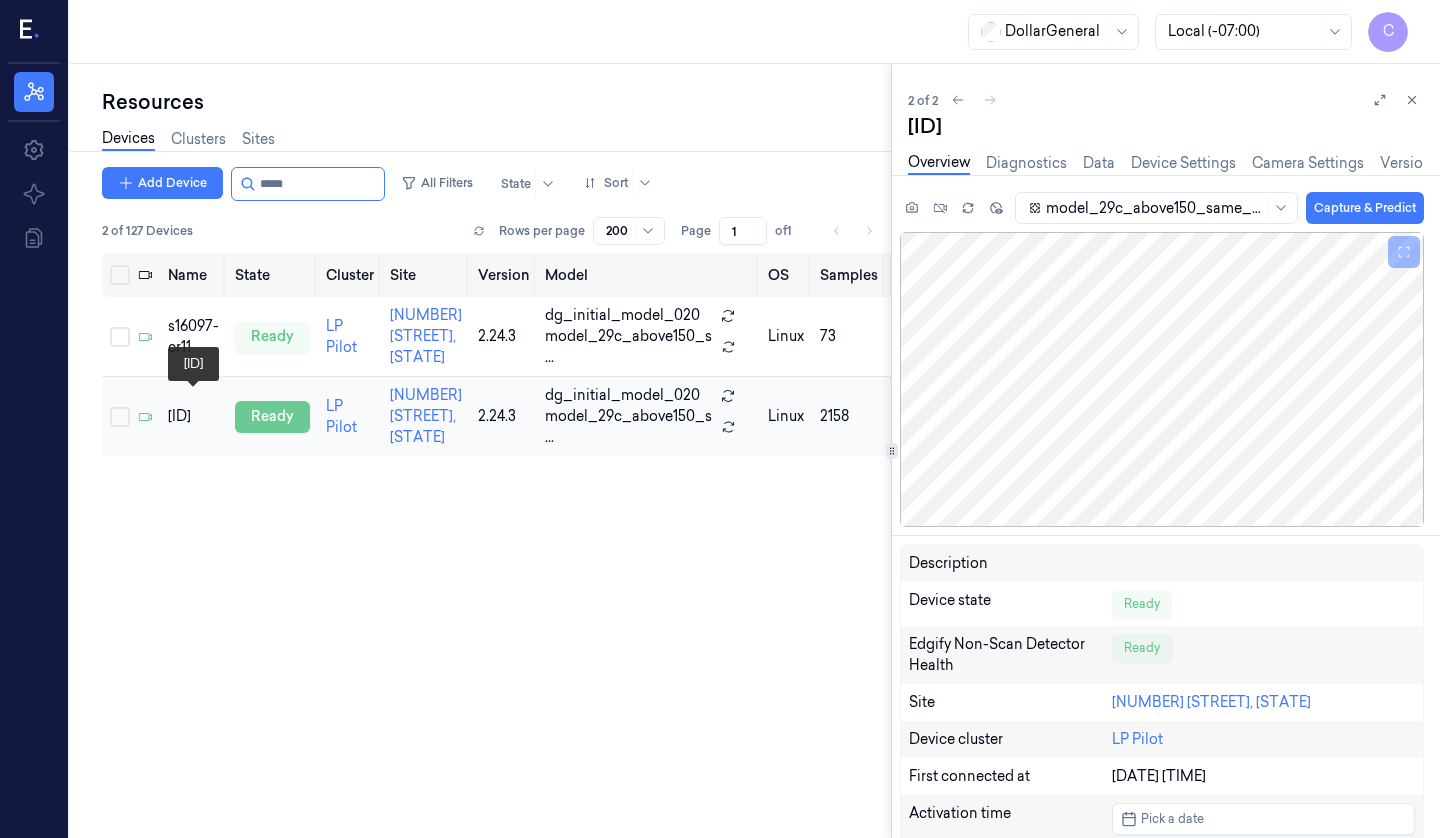 click on "ready" at bounding box center (272, 417) 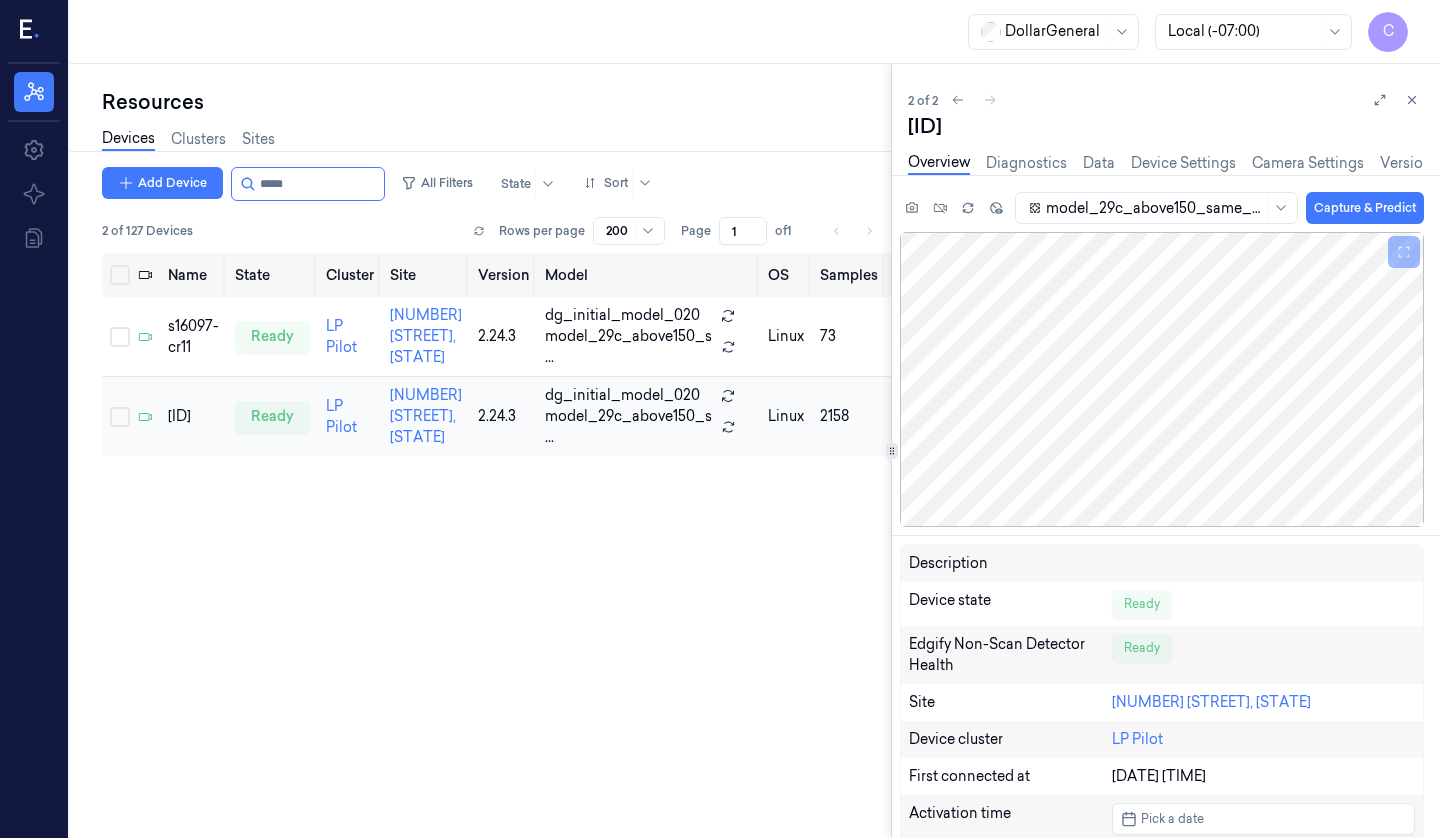 click on "[ID]" at bounding box center (193, 416) 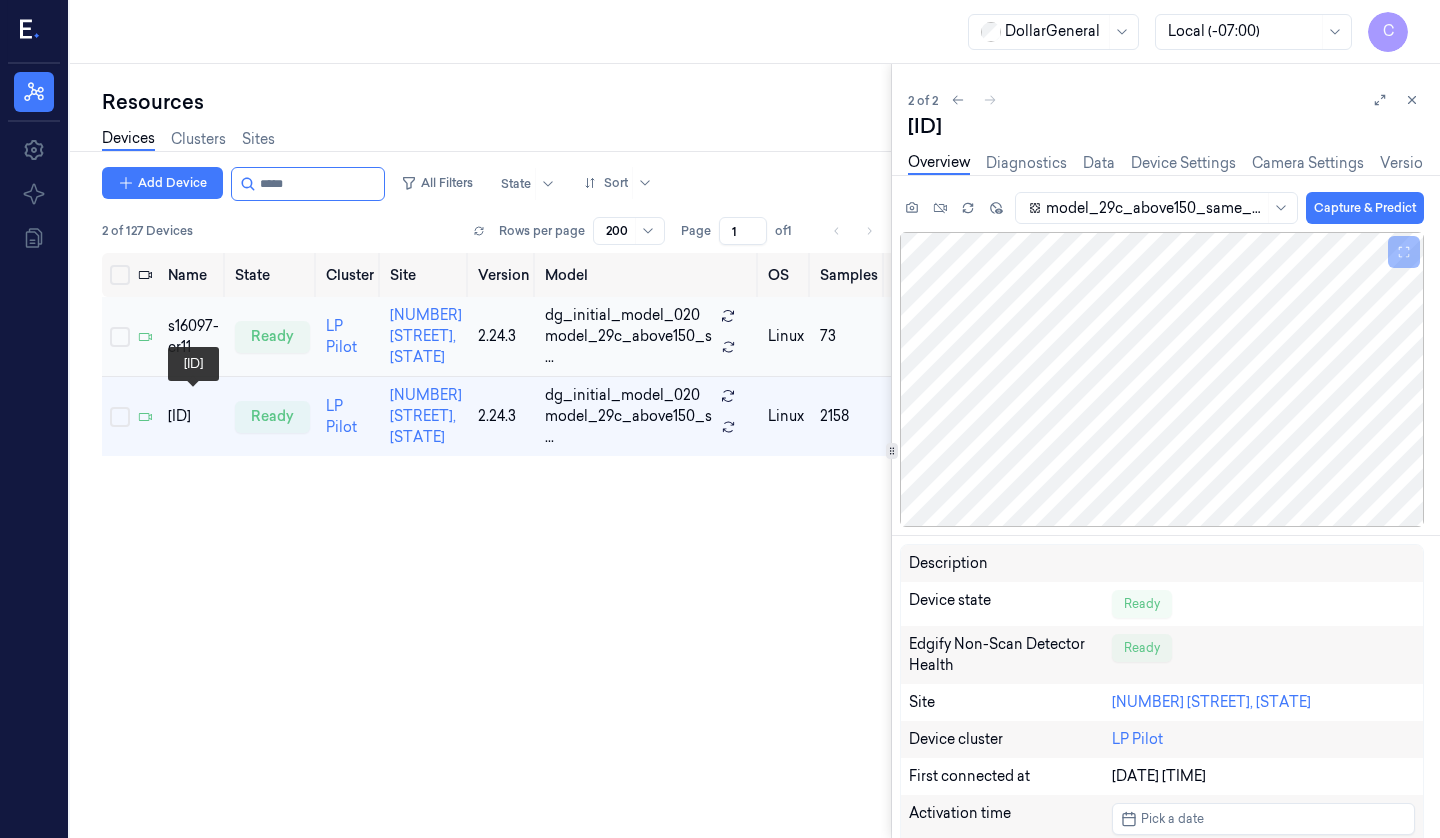 click at bounding box center (193, 337) 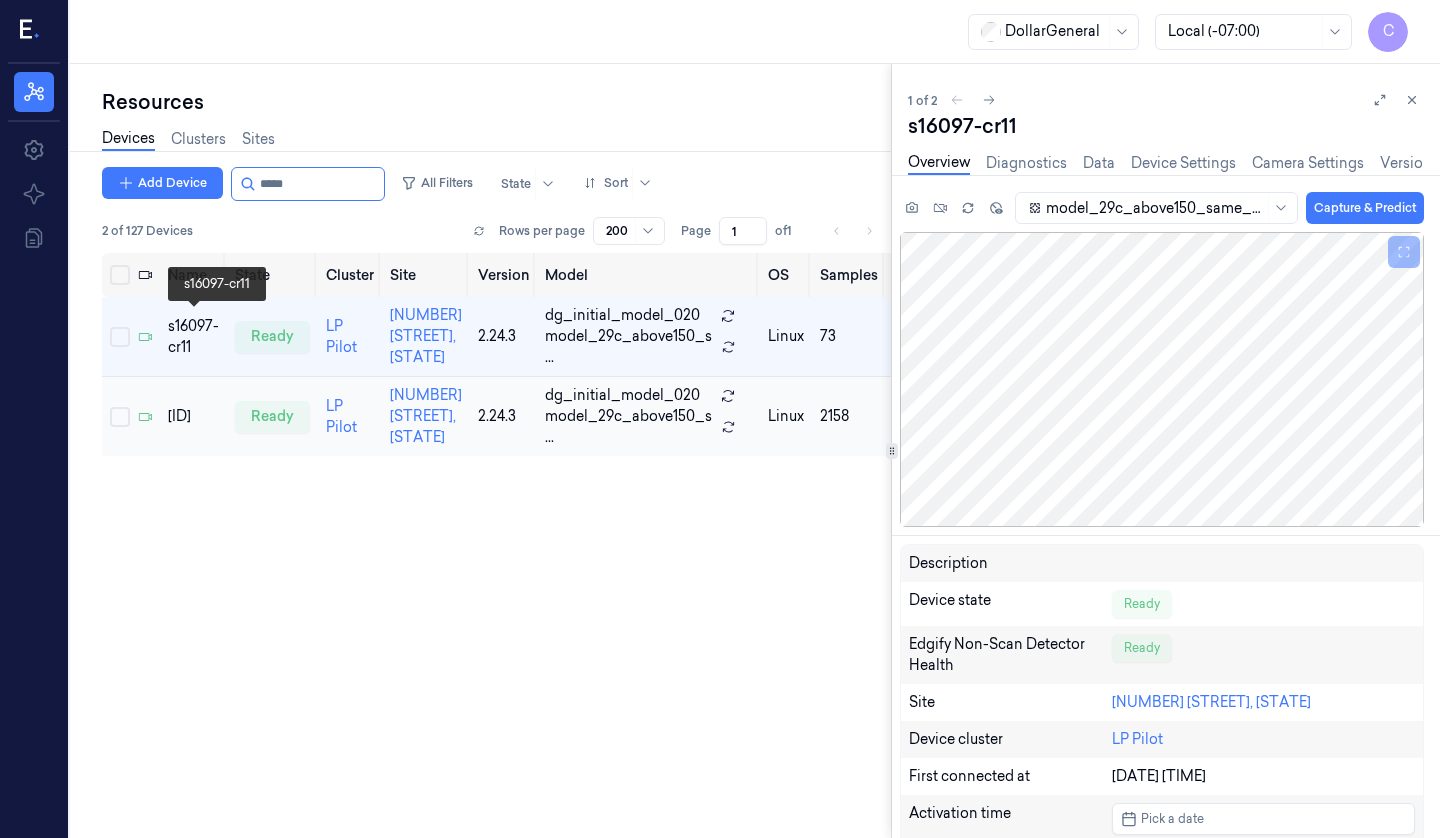 click on "[ID]" at bounding box center [193, 416] 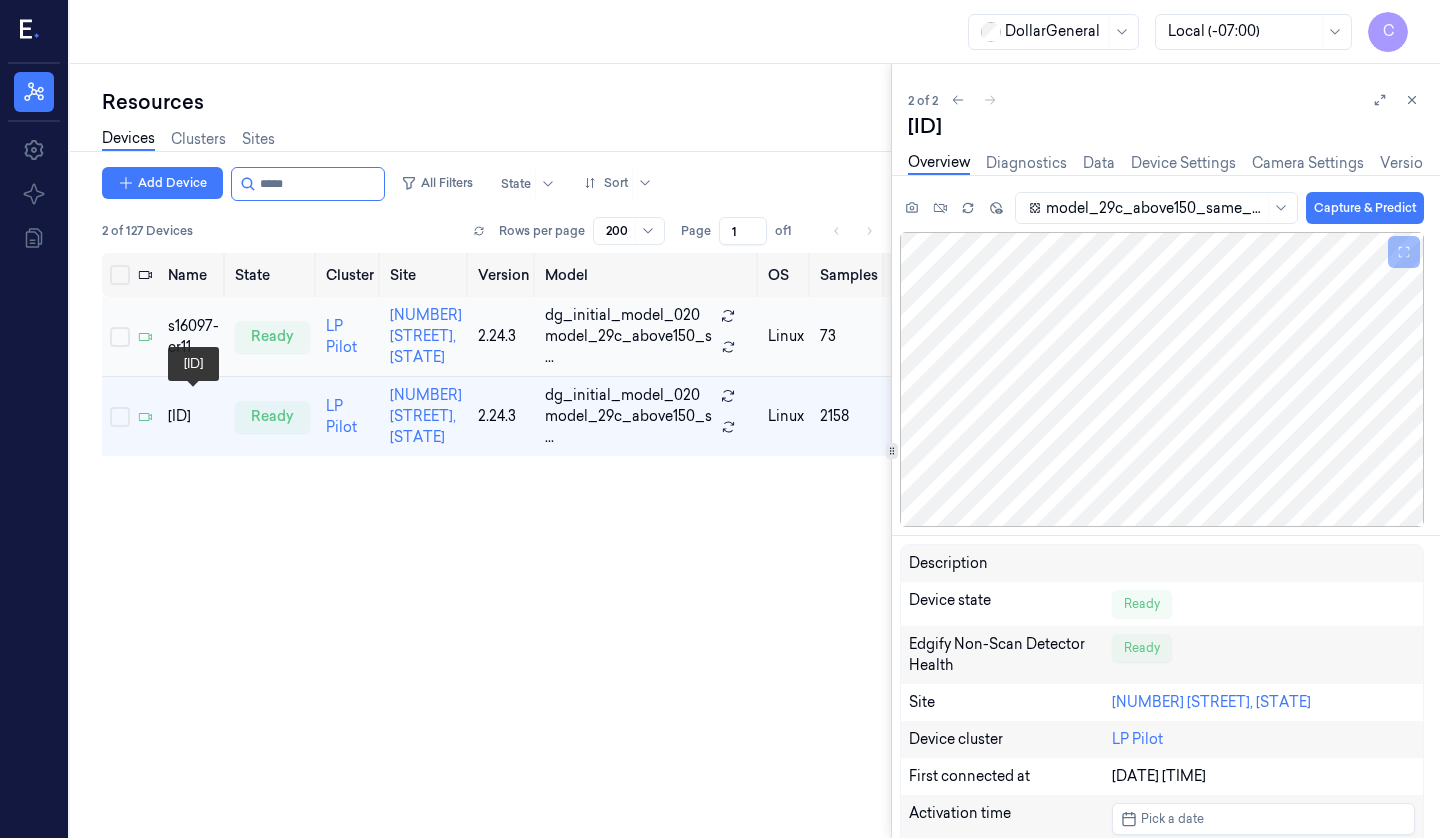click 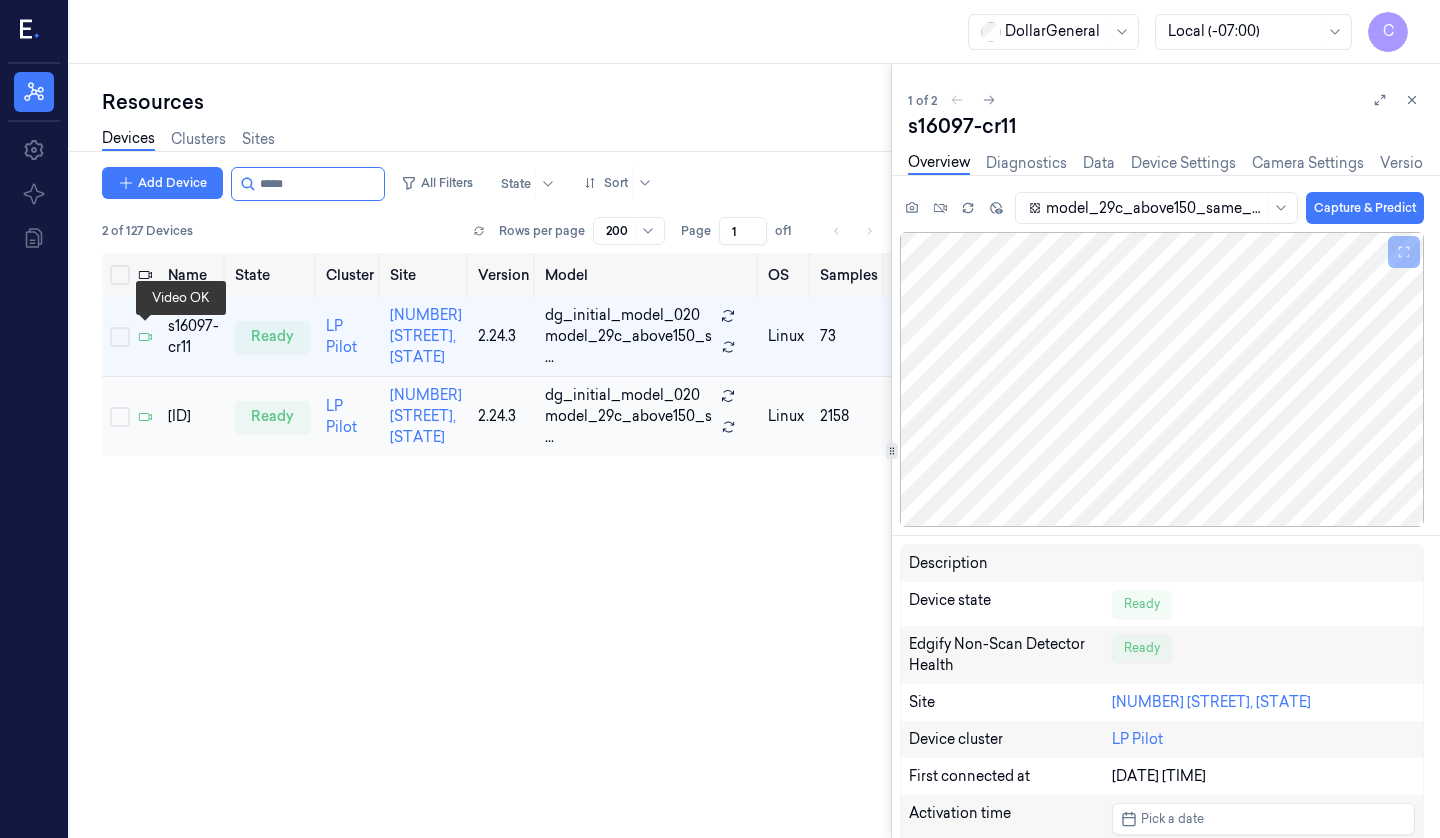 click 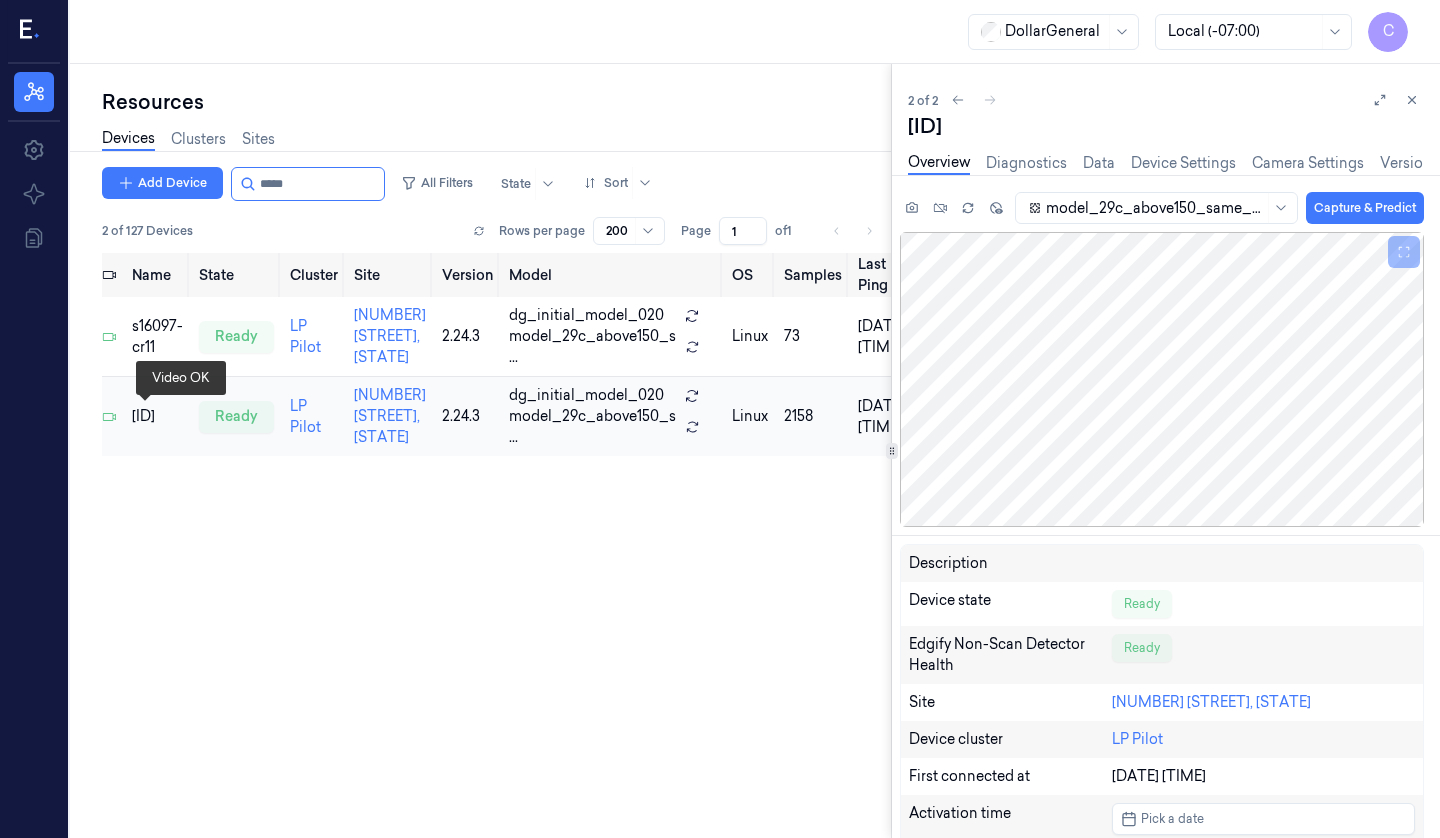 scroll, scrollTop: 0, scrollLeft: 0, axis: both 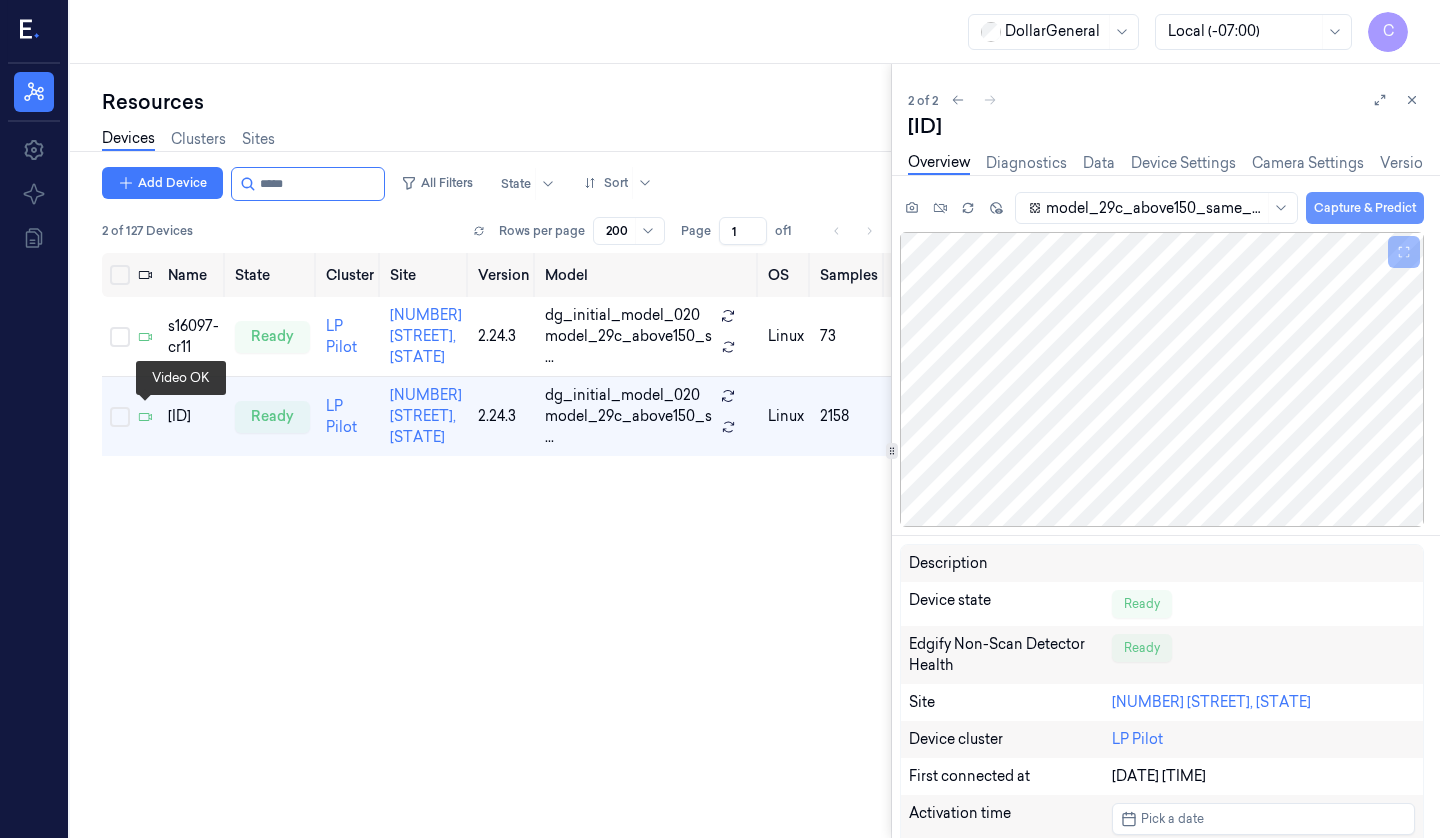 click on "Capture & Predict" at bounding box center [1365, 208] 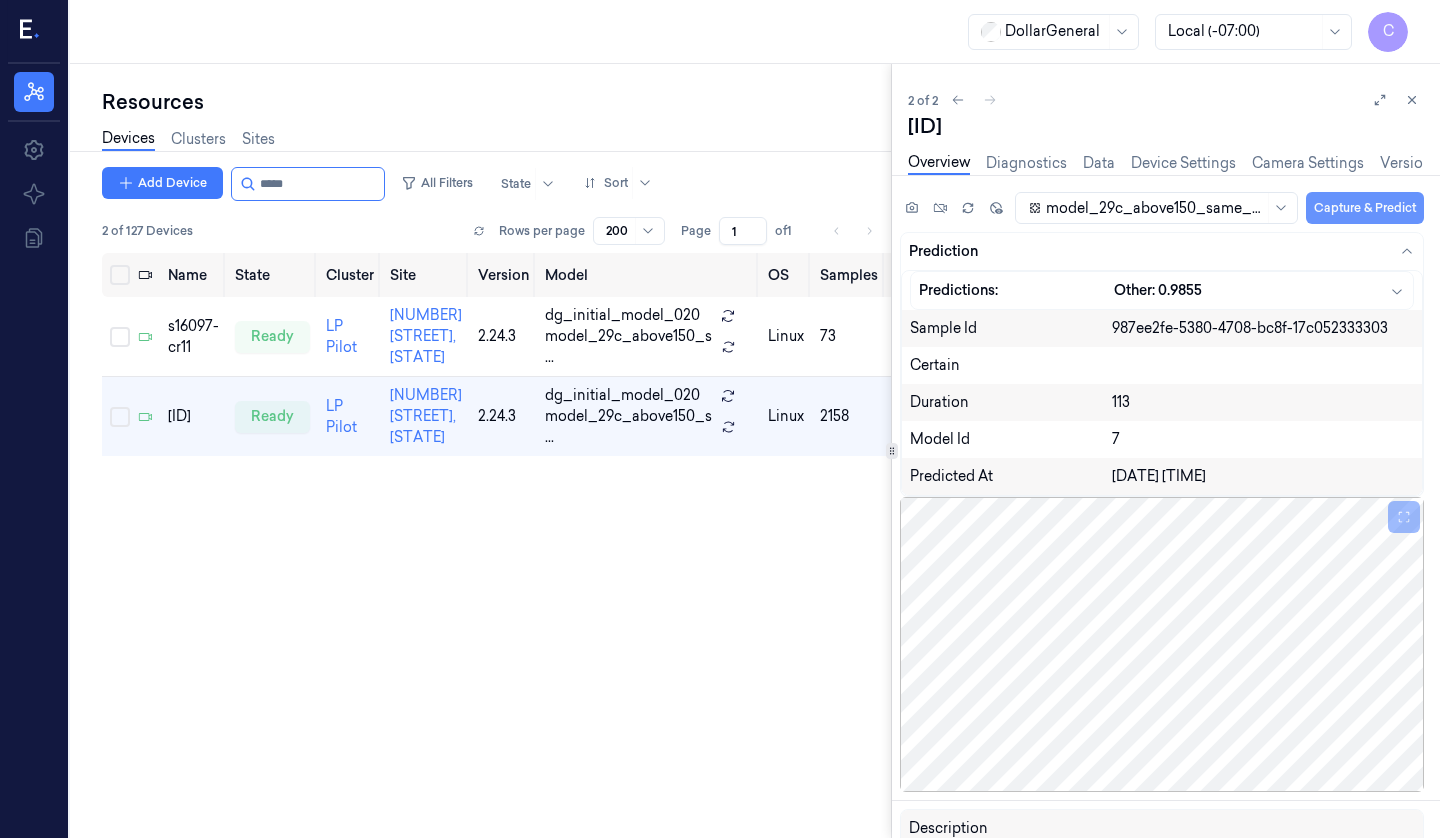 click on "Capture & Predict" at bounding box center [1365, 208] 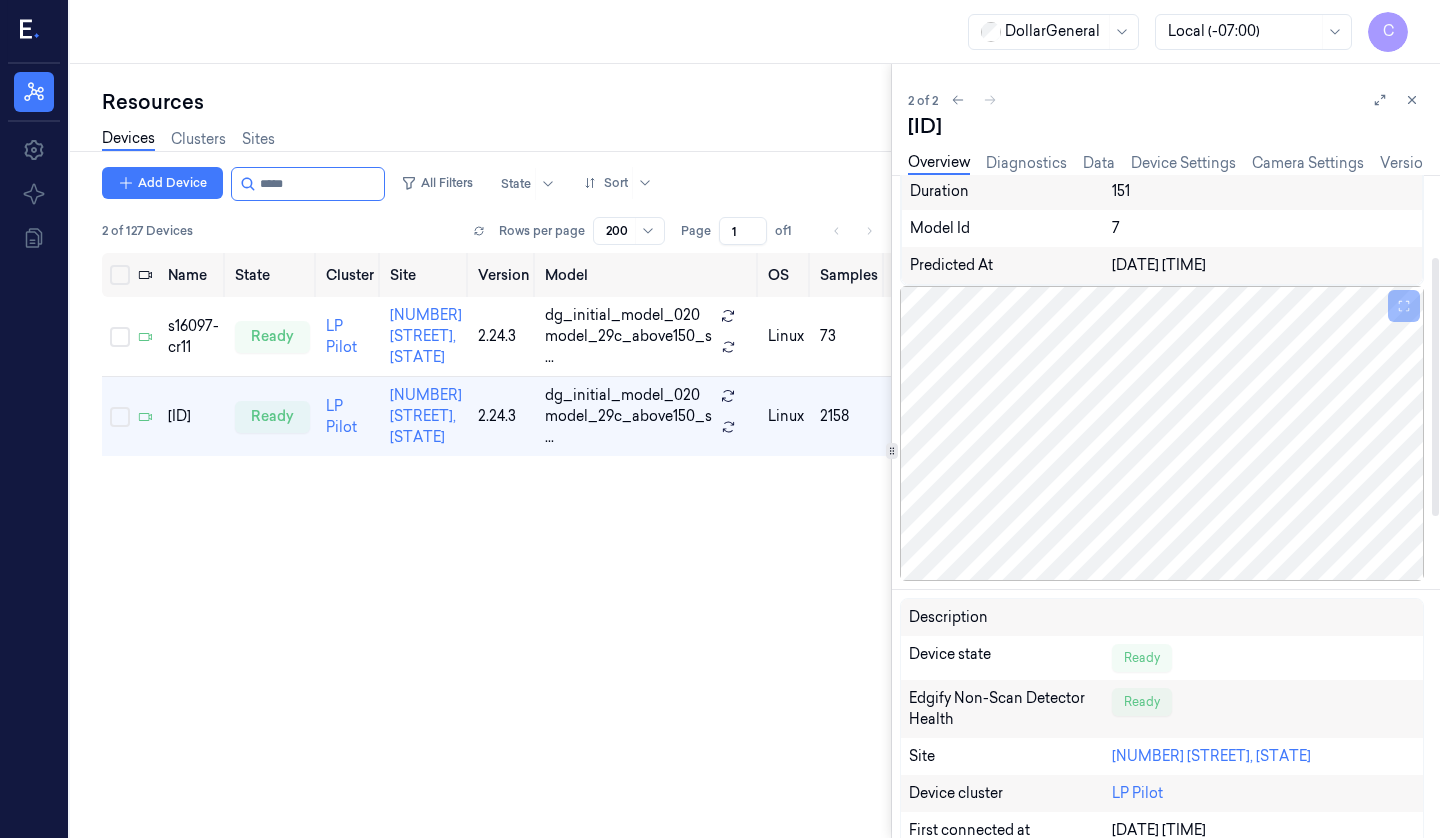 scroll, scrollTop: 214, scrollLeft: 0, axis: vertical 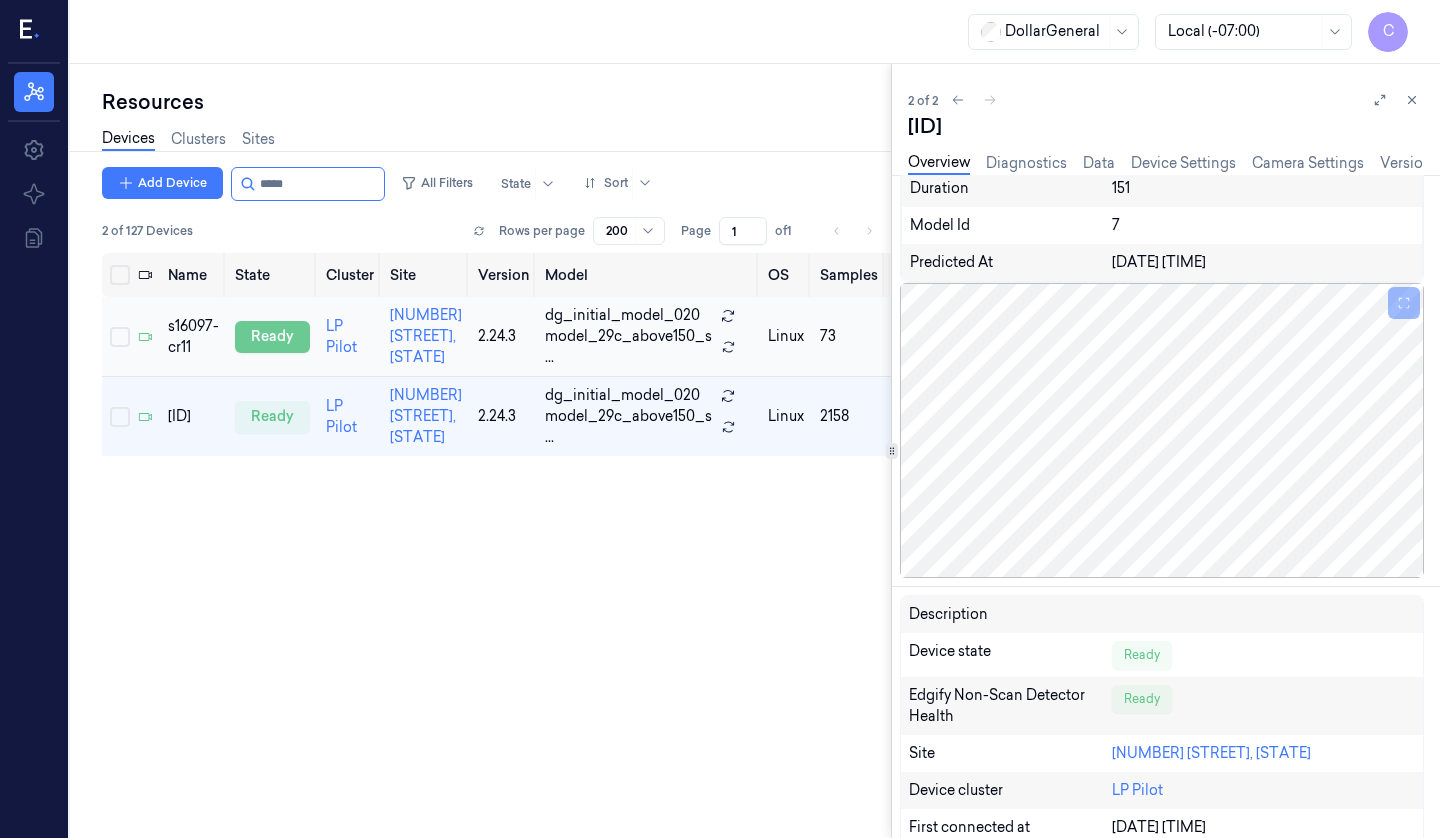 click on "ready" at bounding box center [272, 337] 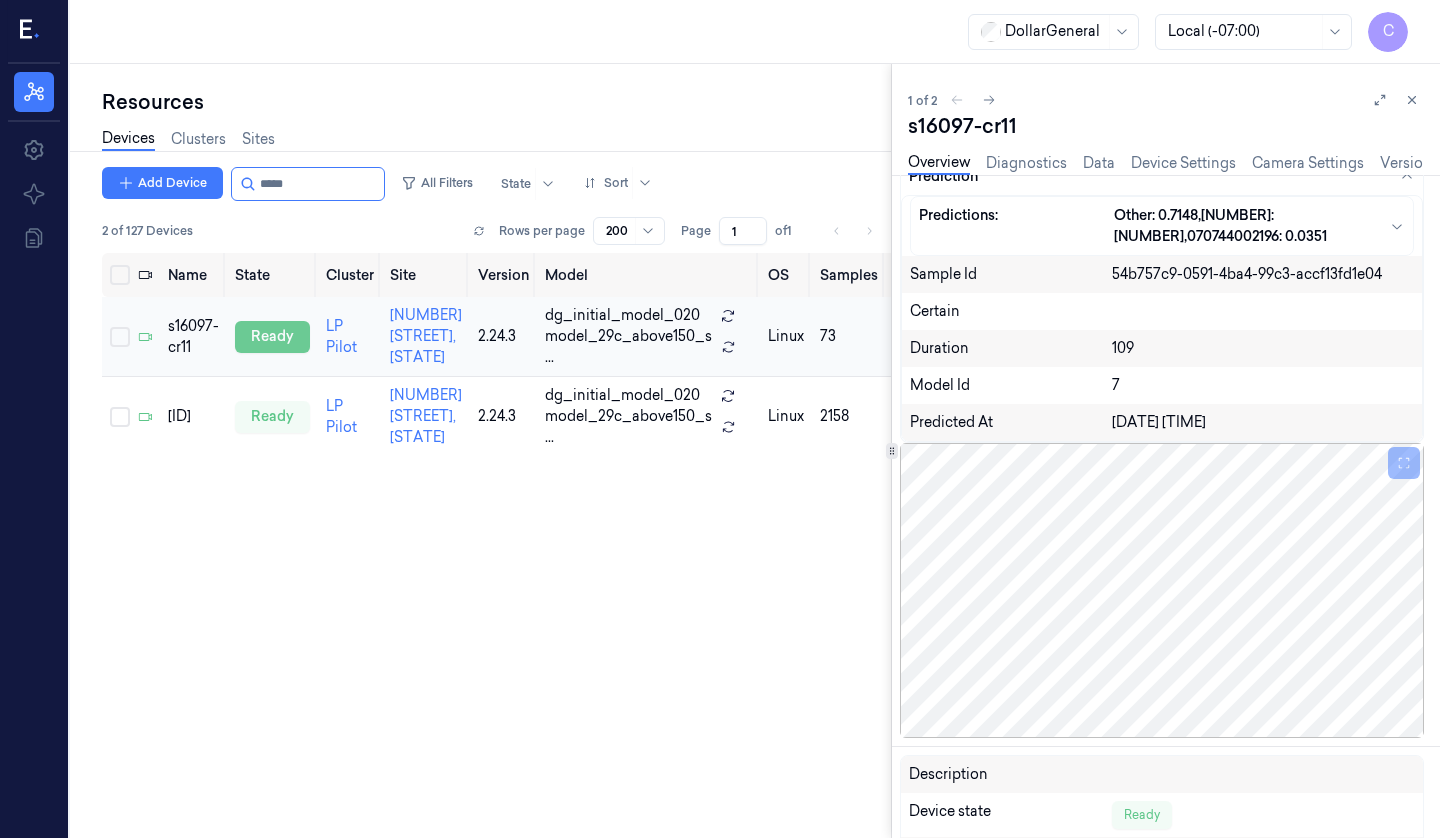 scroll, scrollTop: 74, scrollLeft: 0, axis: vertical 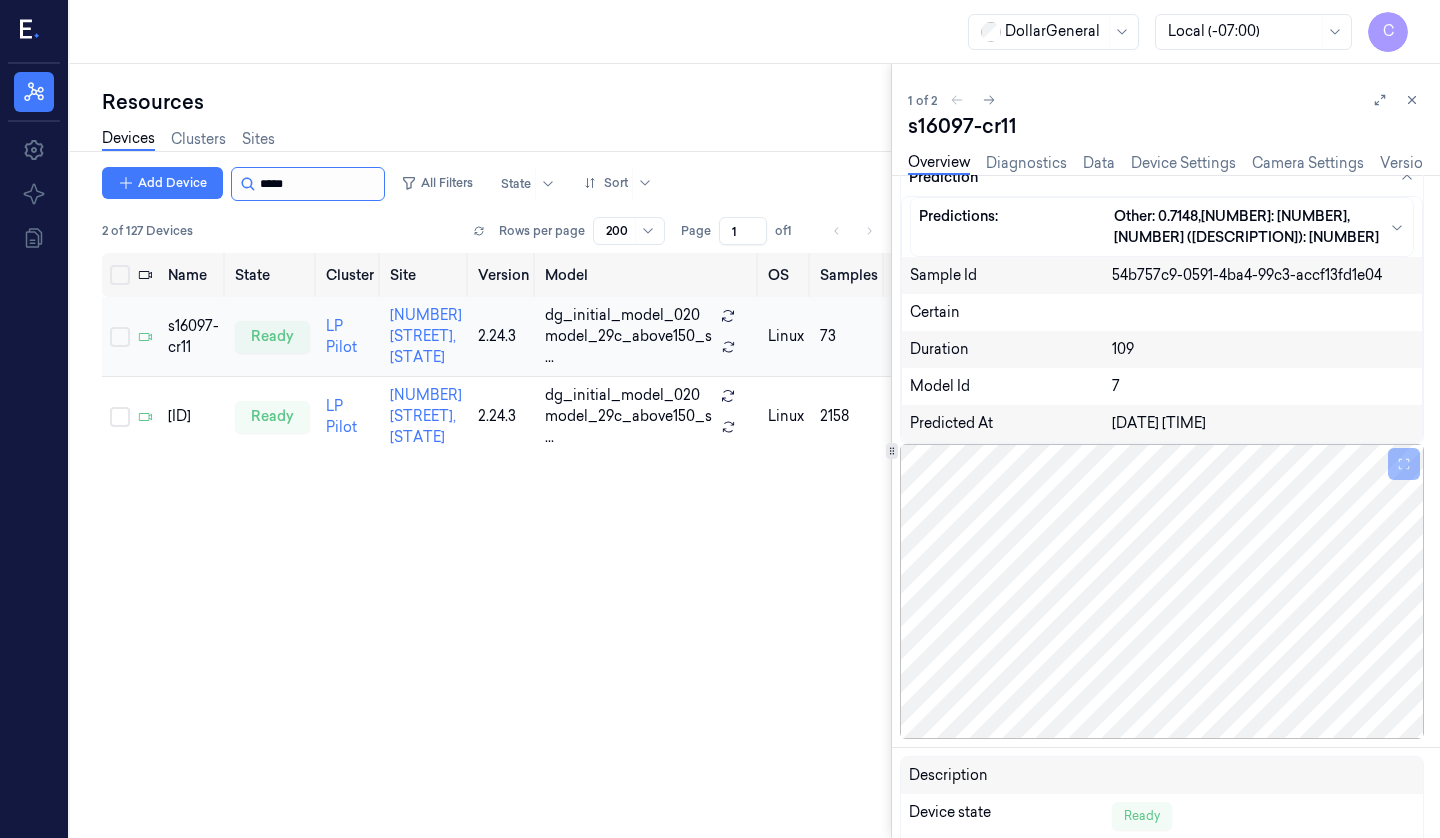 click at bounding box center [320, 184] 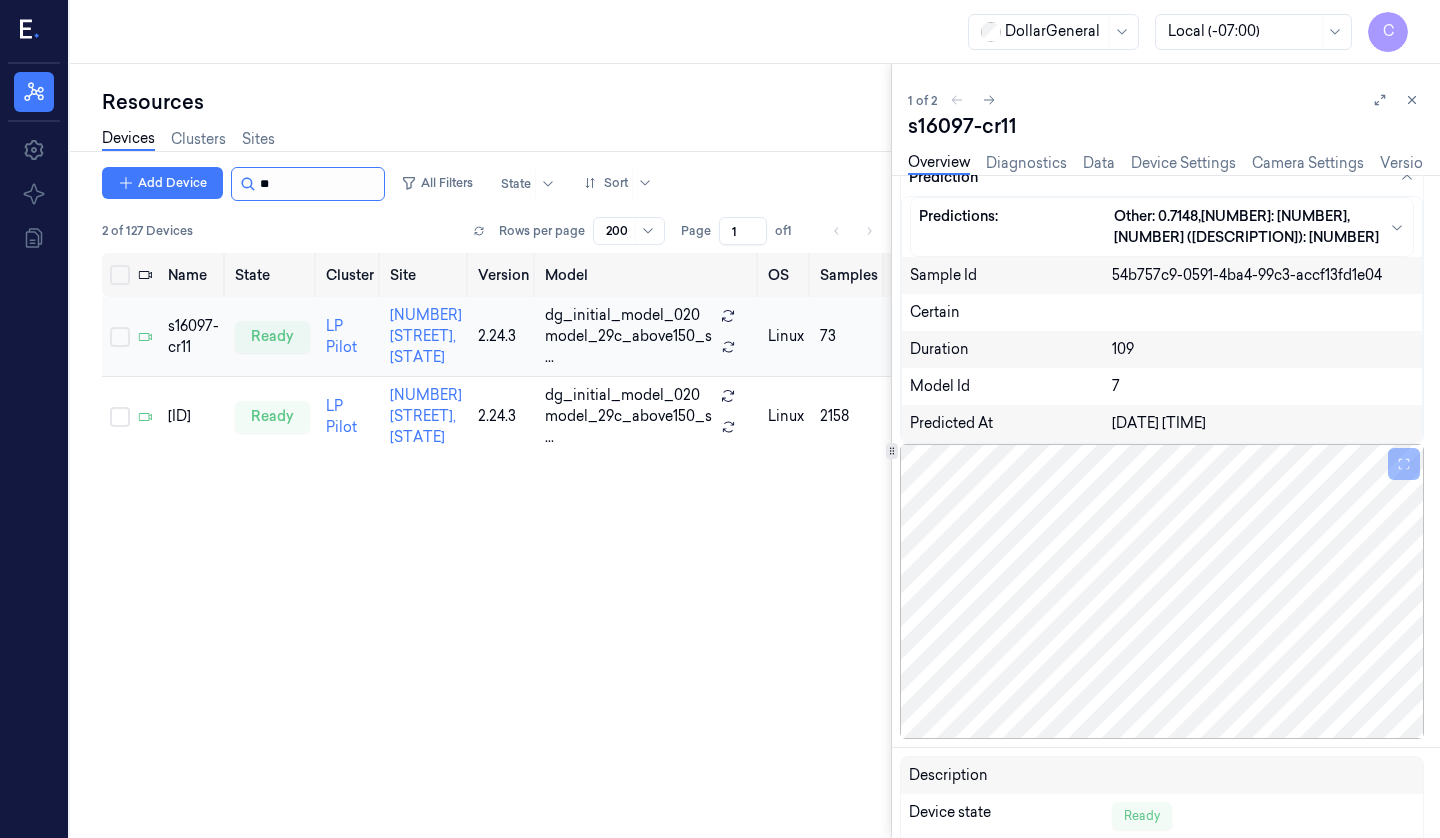 type on "*" 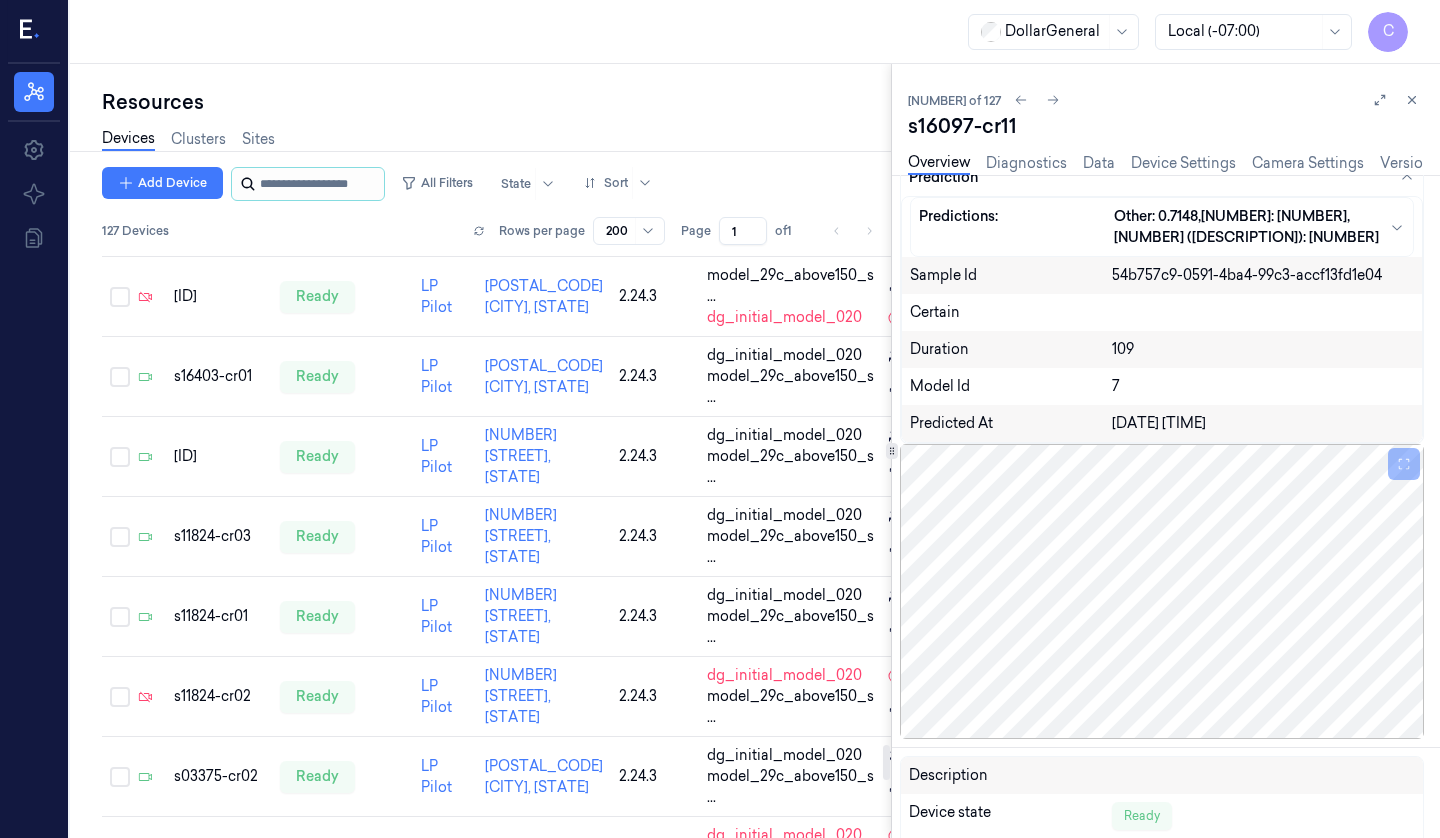 scroll, scrollTop: 8317, scrollLeft: 0, axis: vertical 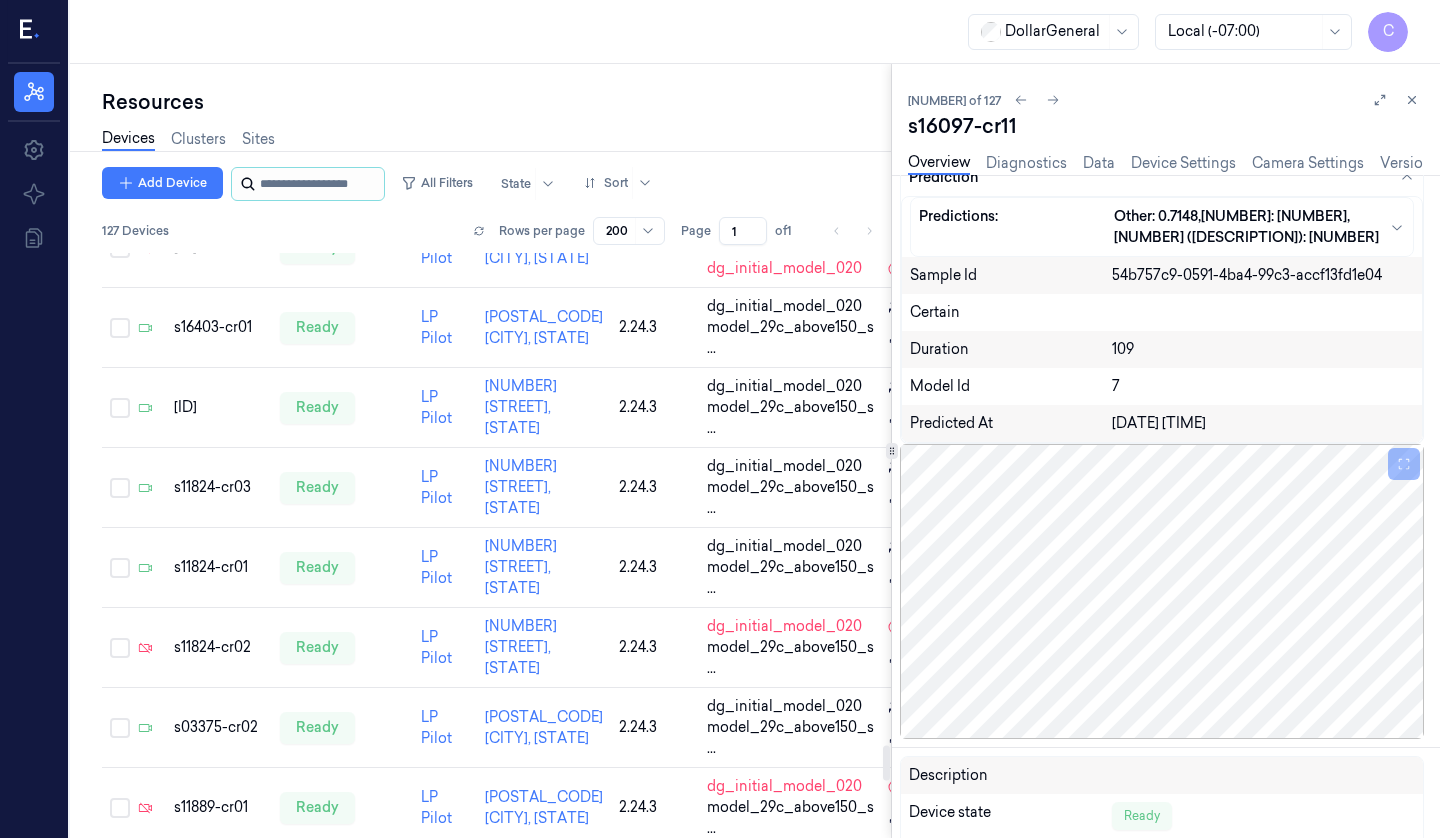 click at bounding box center [320, 184] 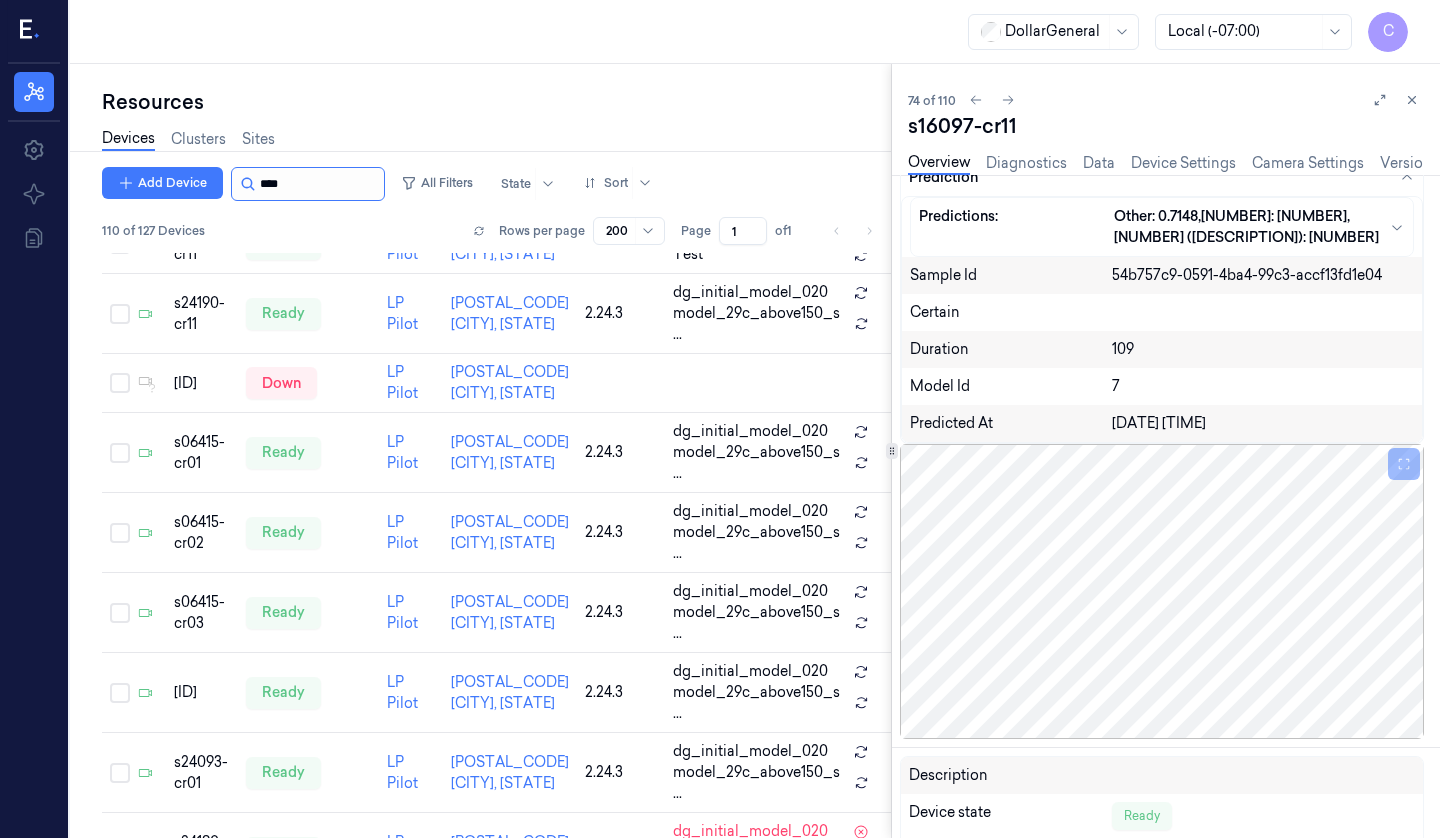 scroll, scrollTop: 5375, scrollLeft: 0, axis: vertical 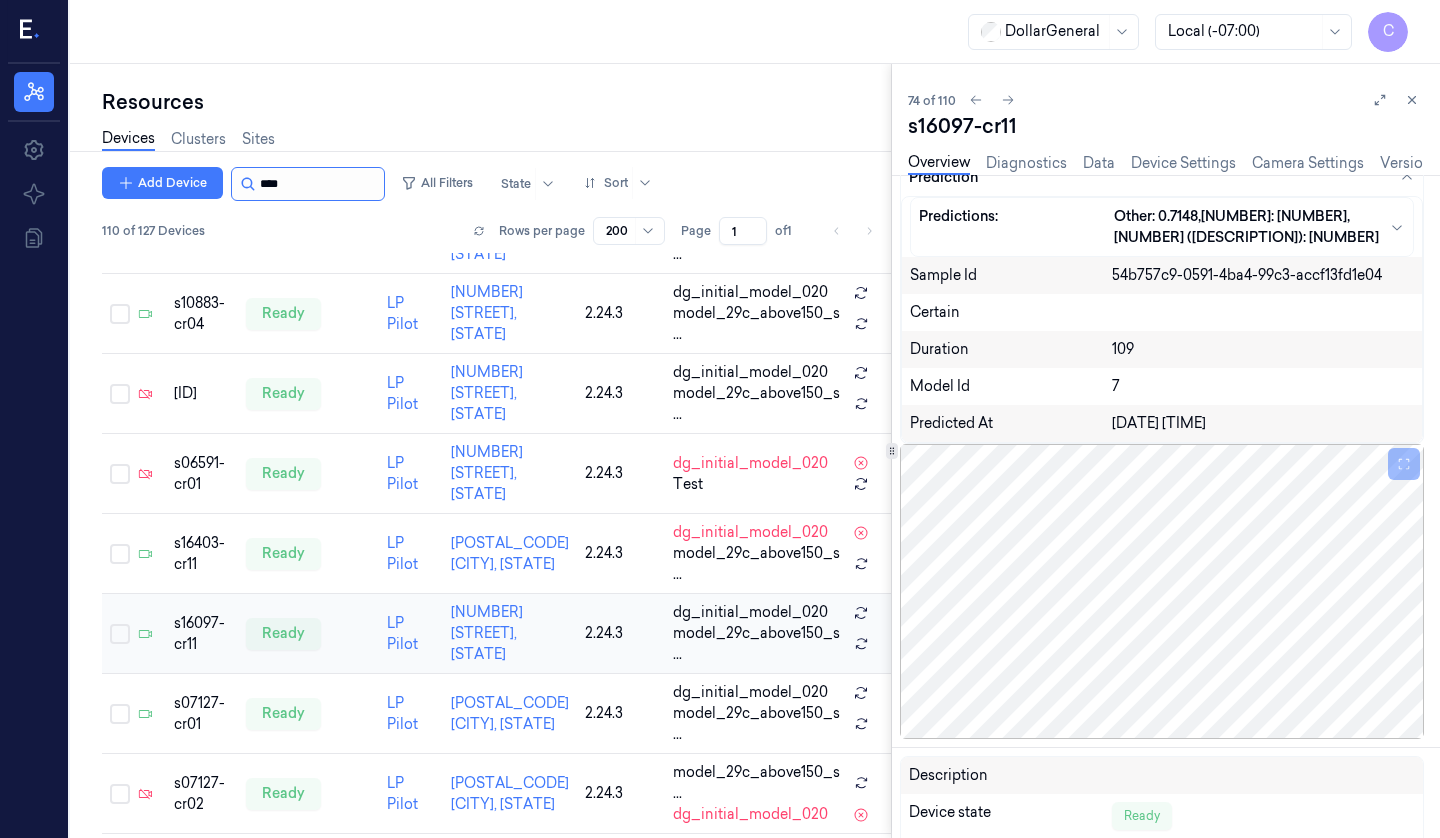 type on "*****" 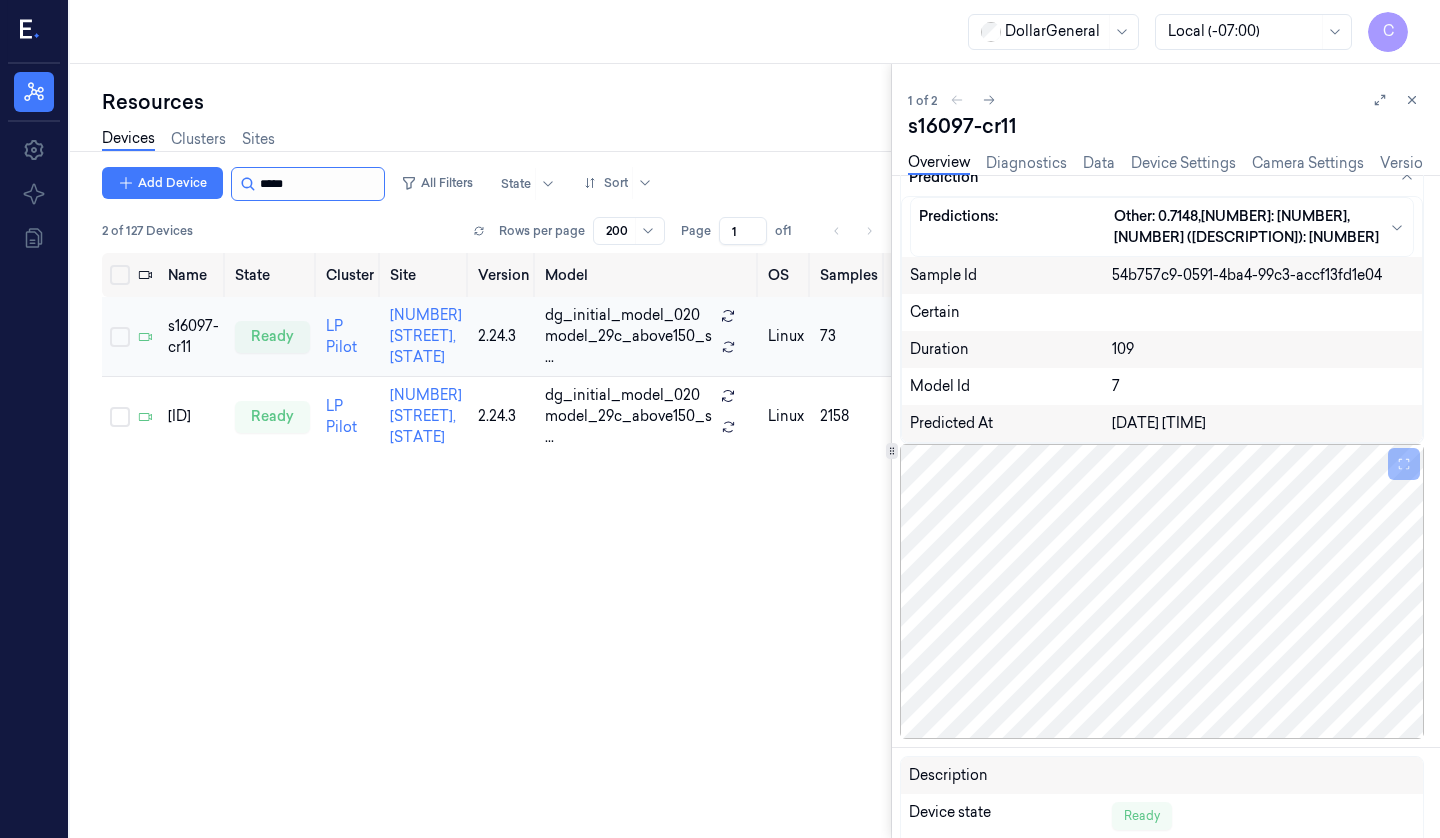 scroll, scrollTop: 0, scrollLeft: 0, axis: both 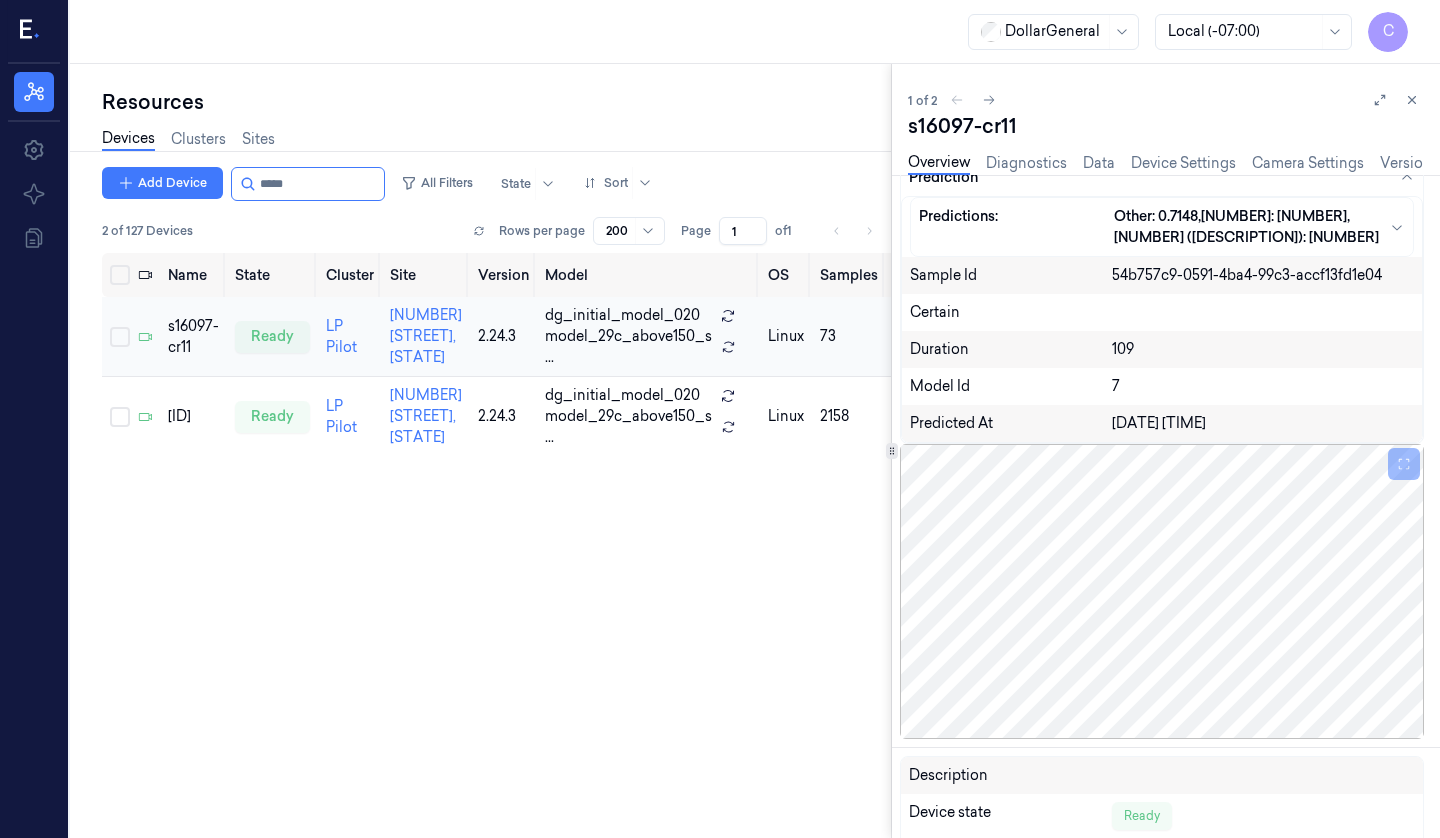 click at bounding box center (193, 337) 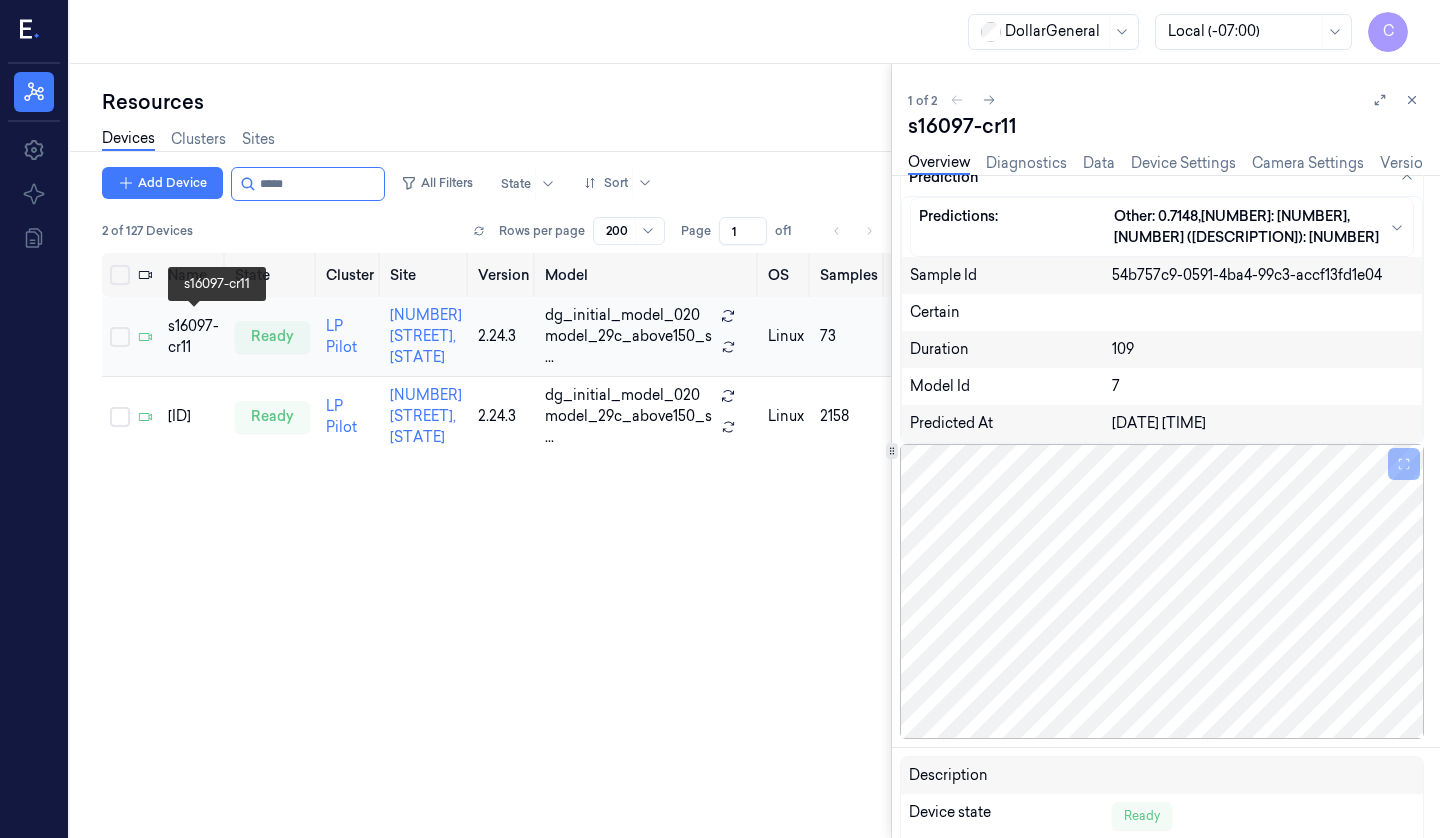 click 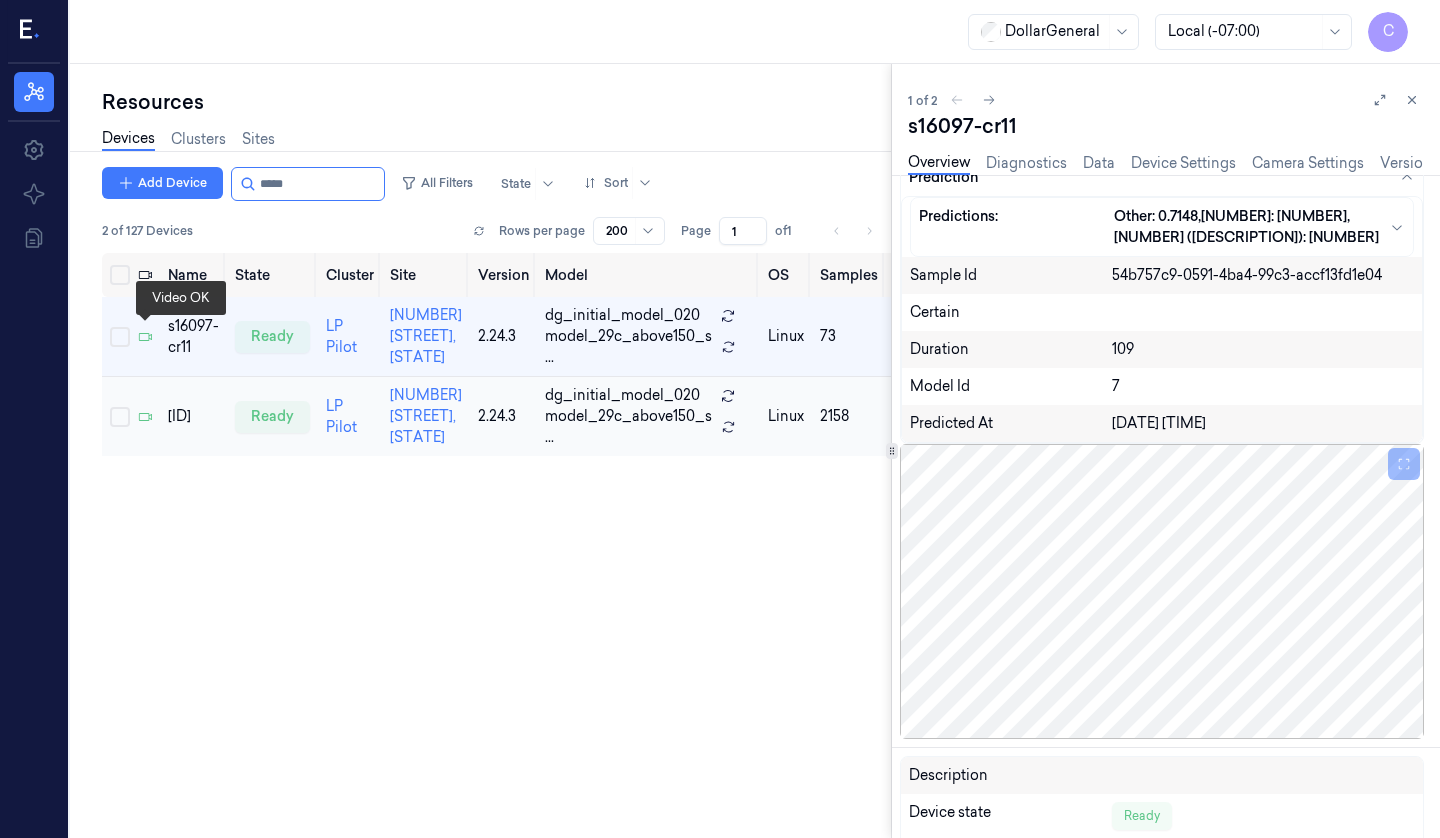 click 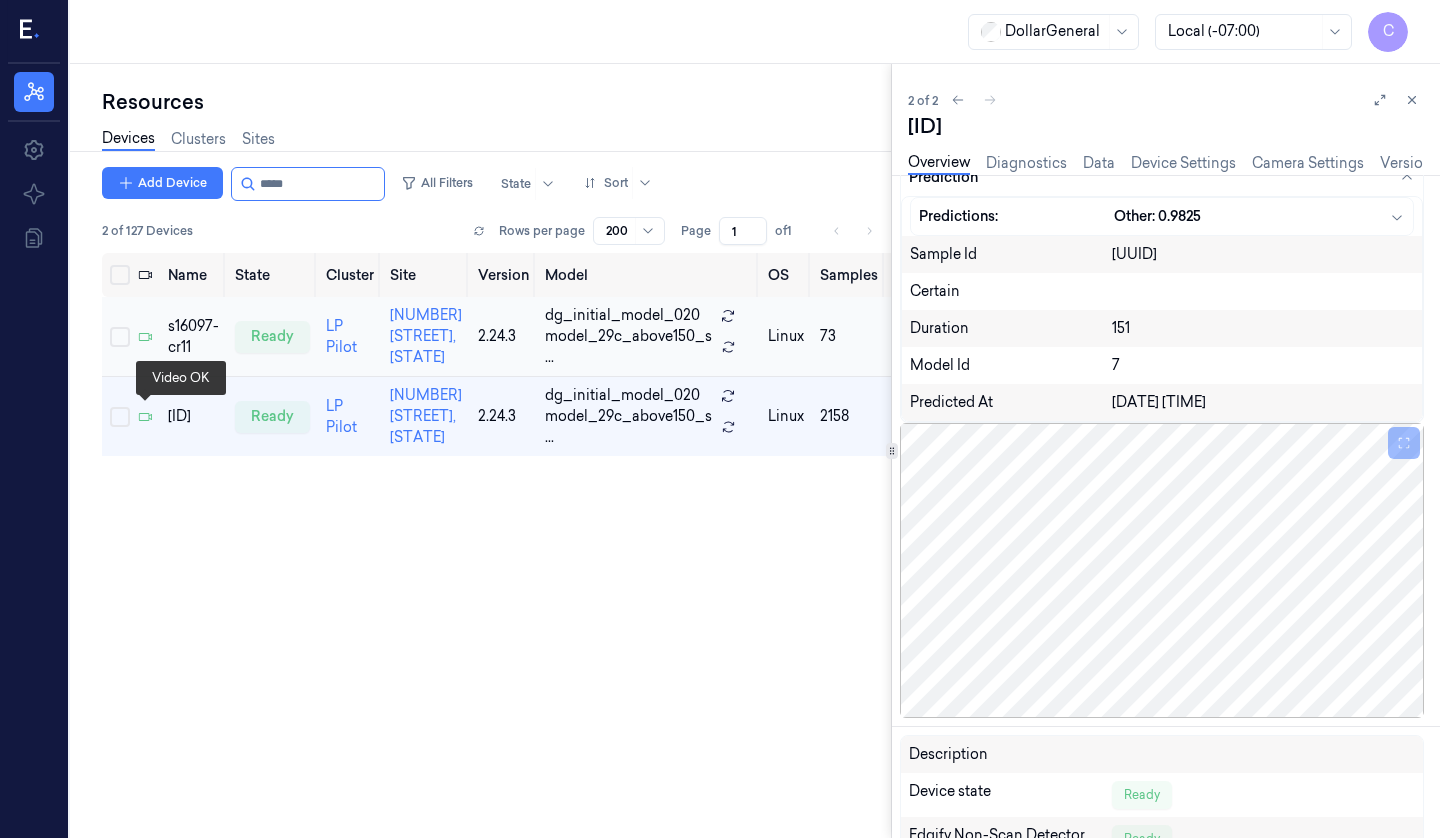 click at bounding box center [193, 337] 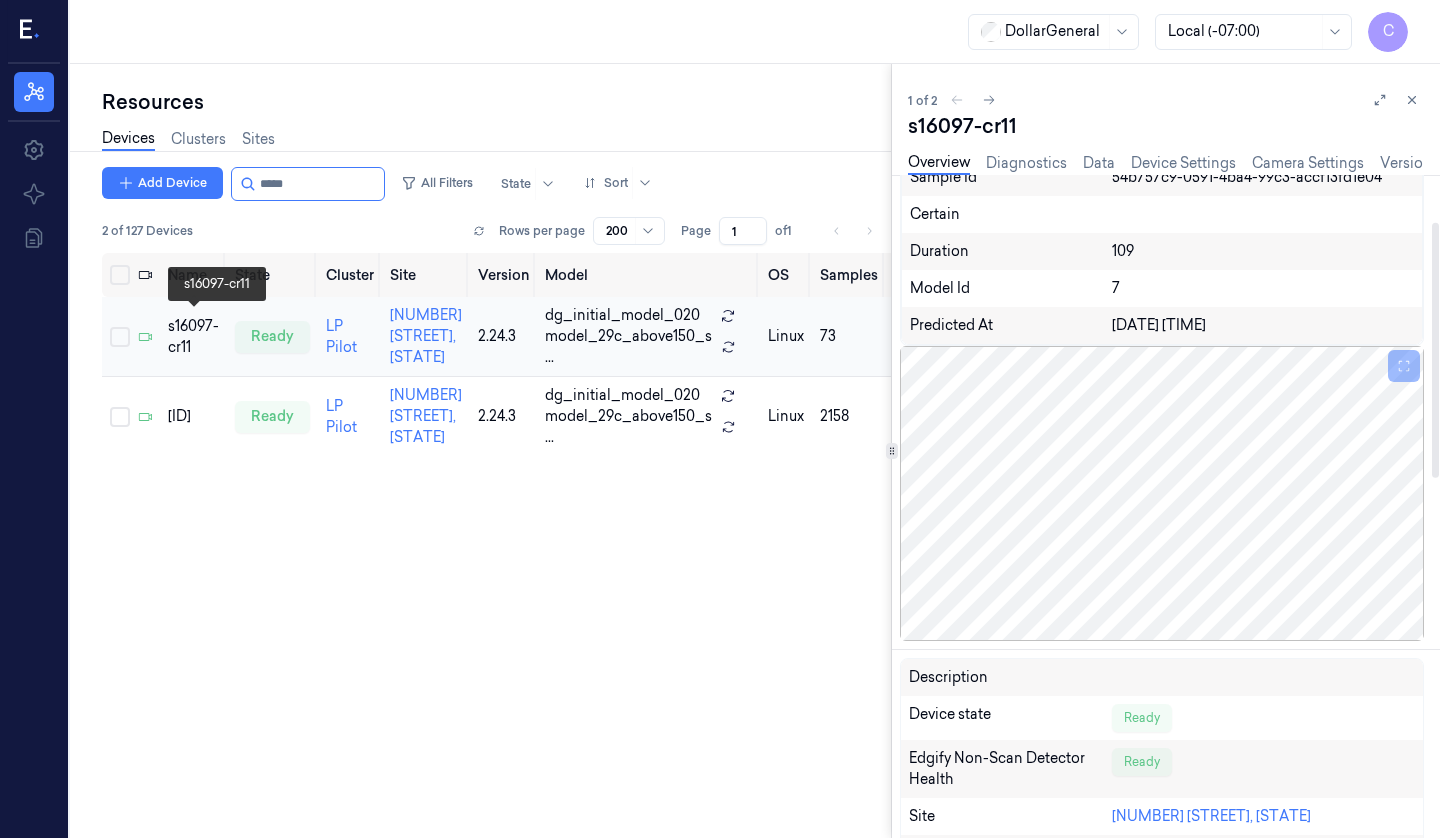 scroll, scrollTop: 0, scrollLeft: 0, axis: both 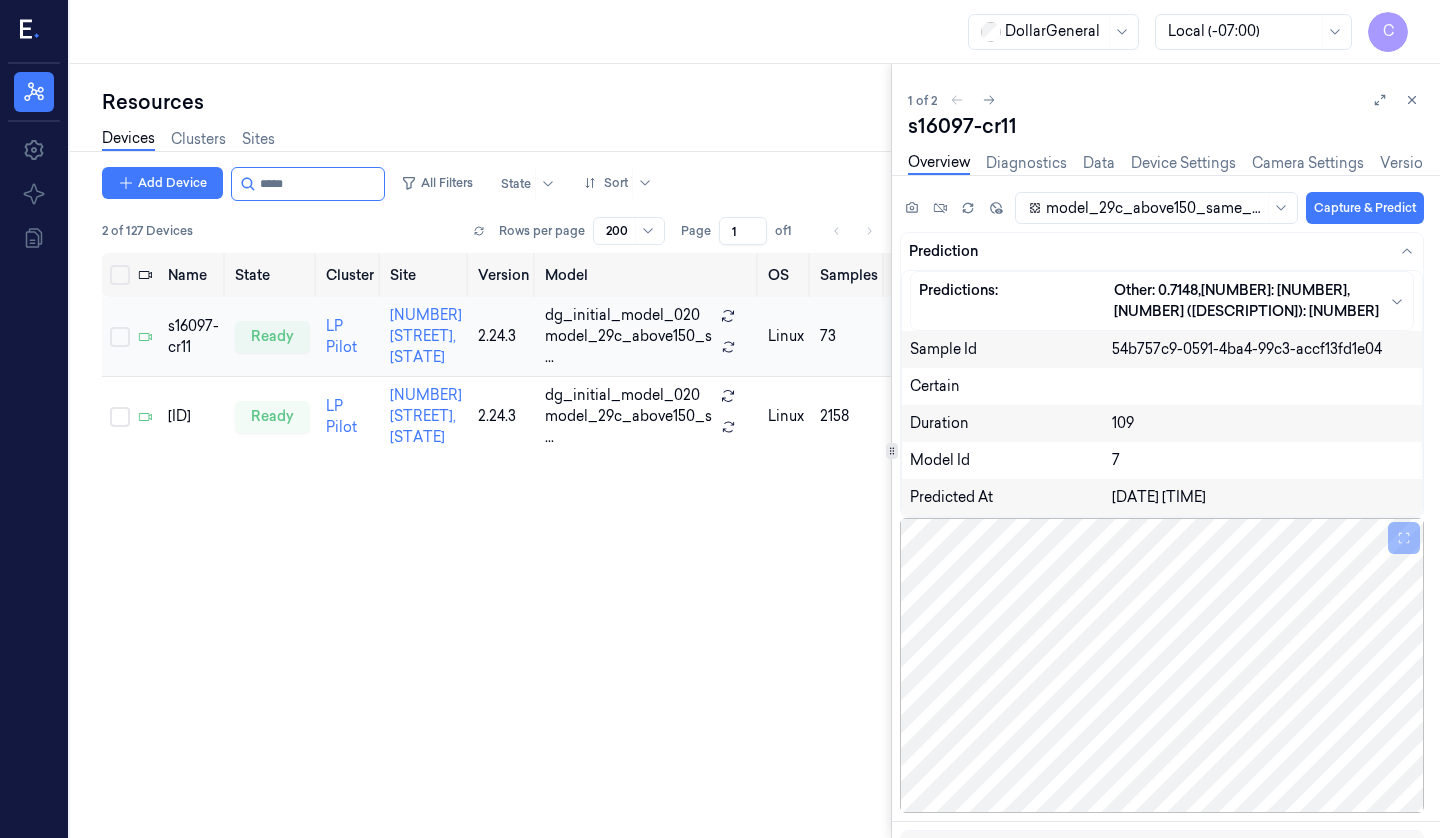 click 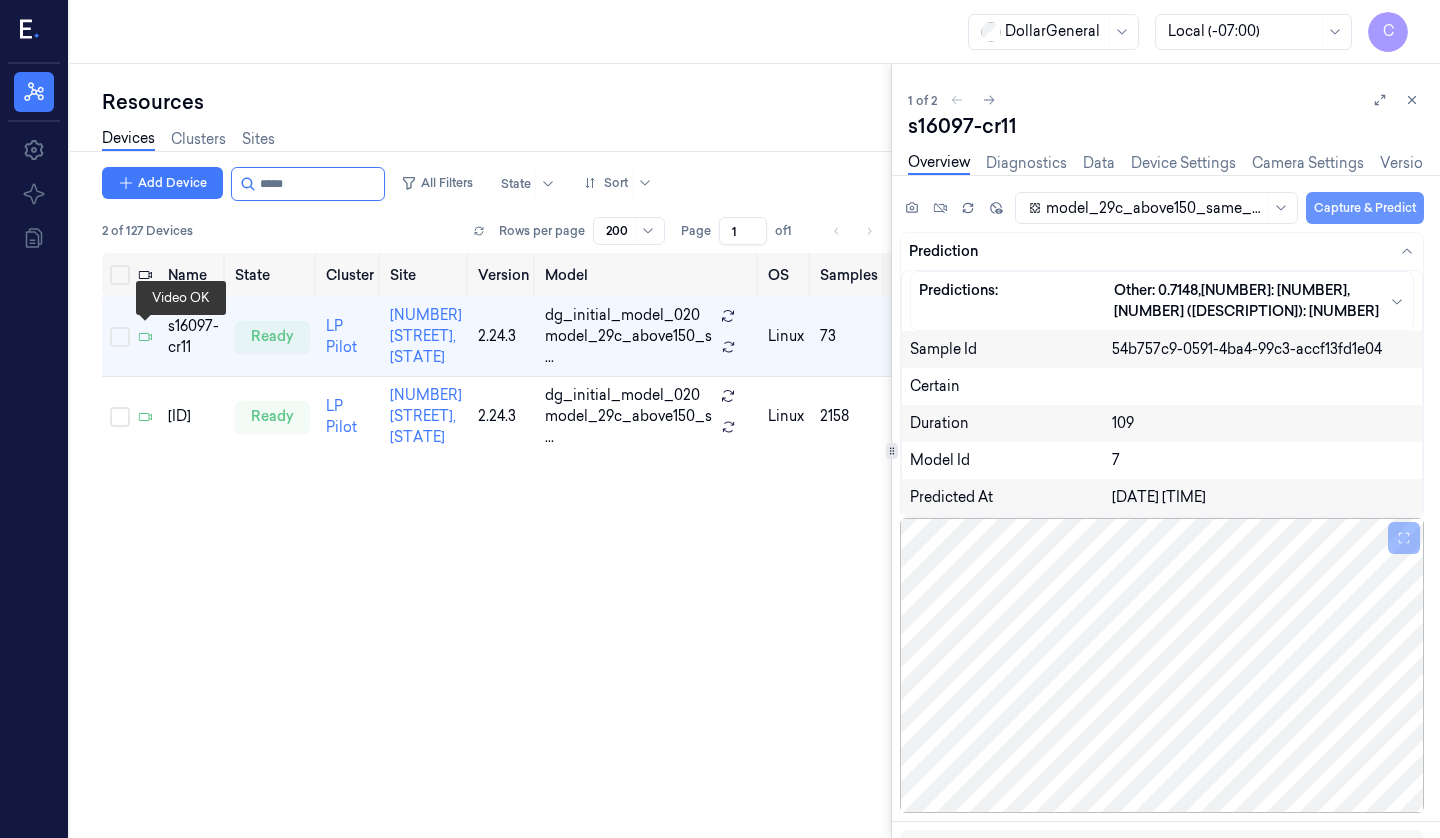 click on "Capture & Predict" at bounding box center (1365, 208) 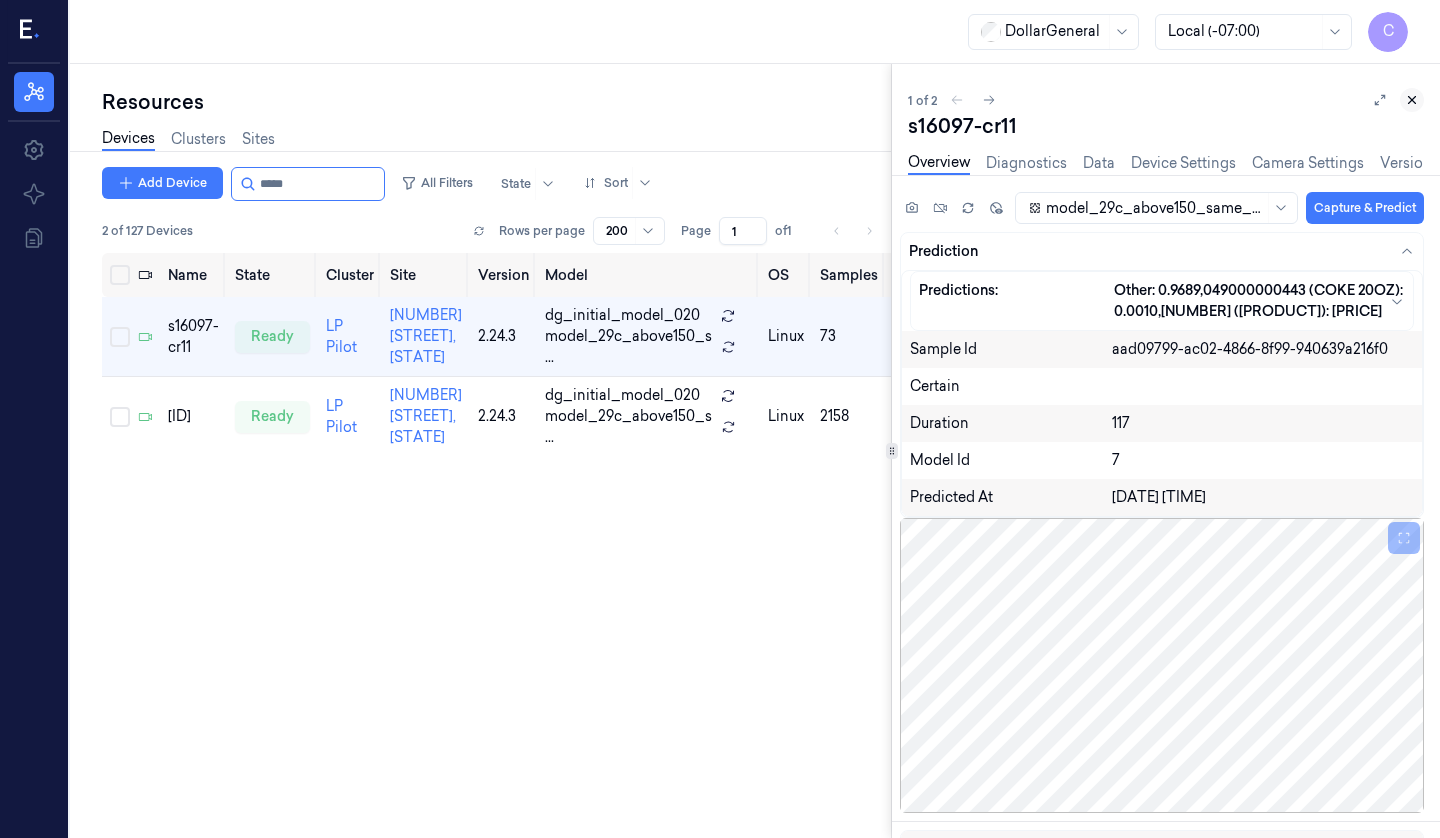 click 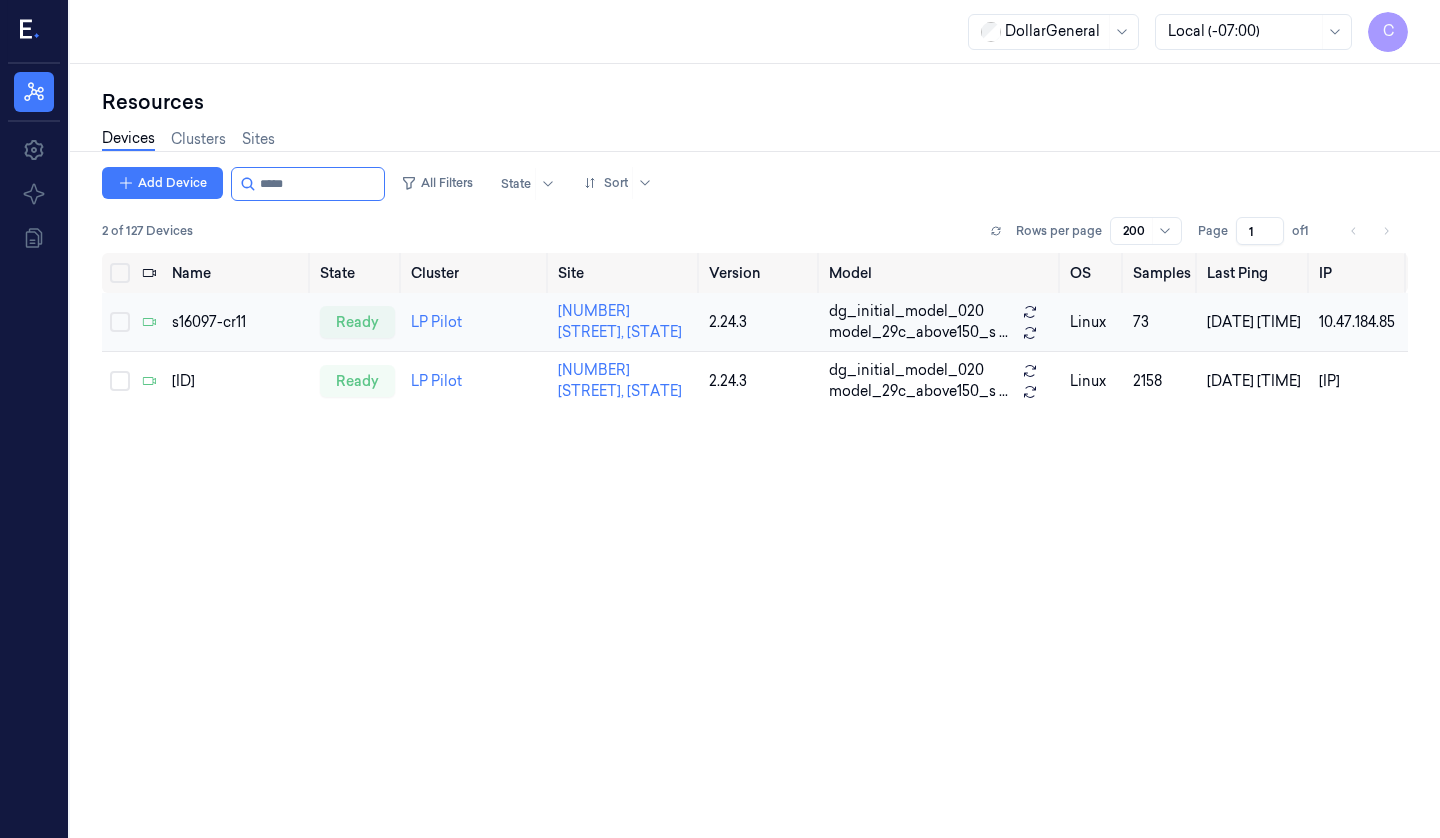 click 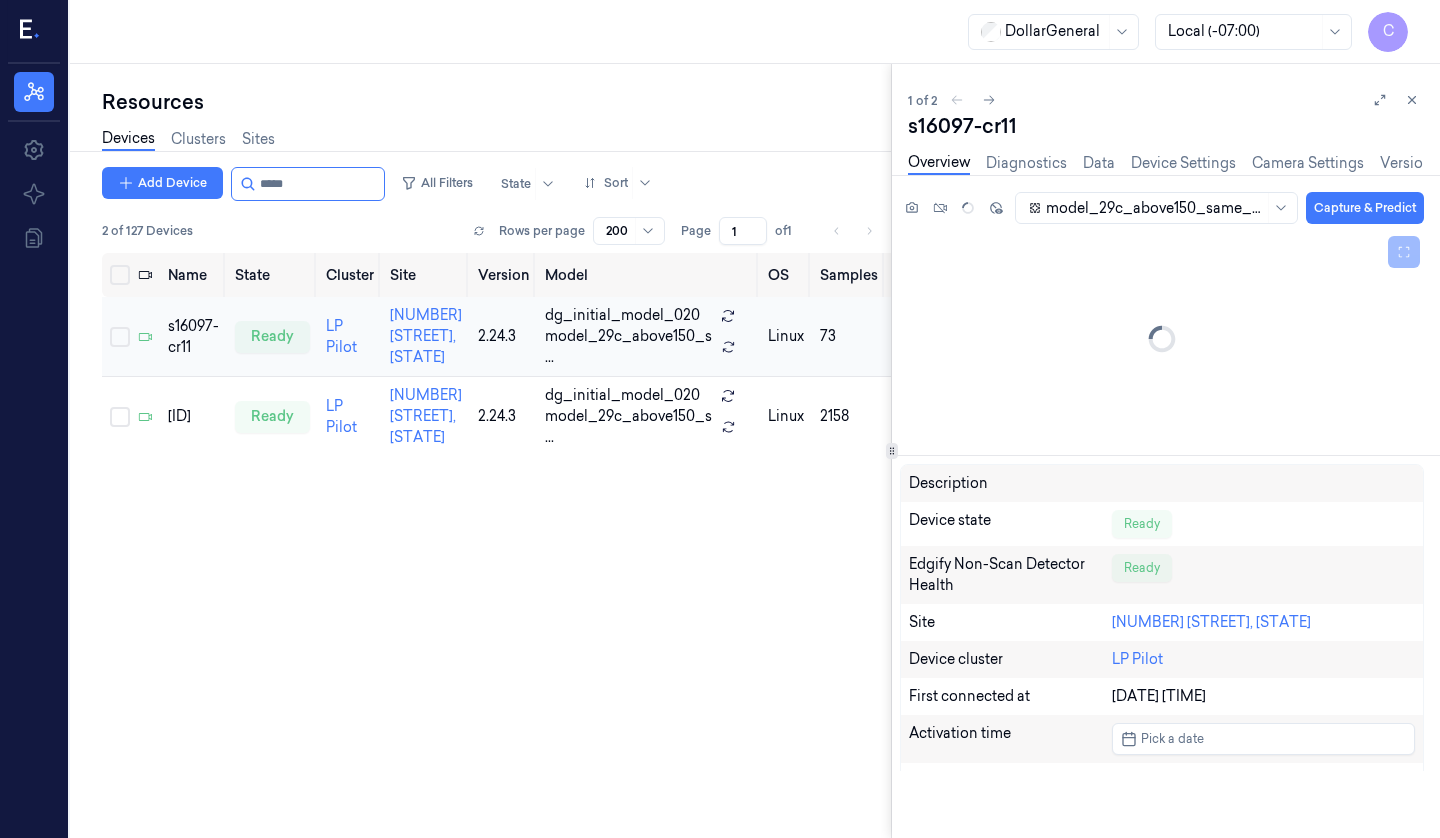 scroll, scrollTop: 0, scrollLeft: 0, axis: both 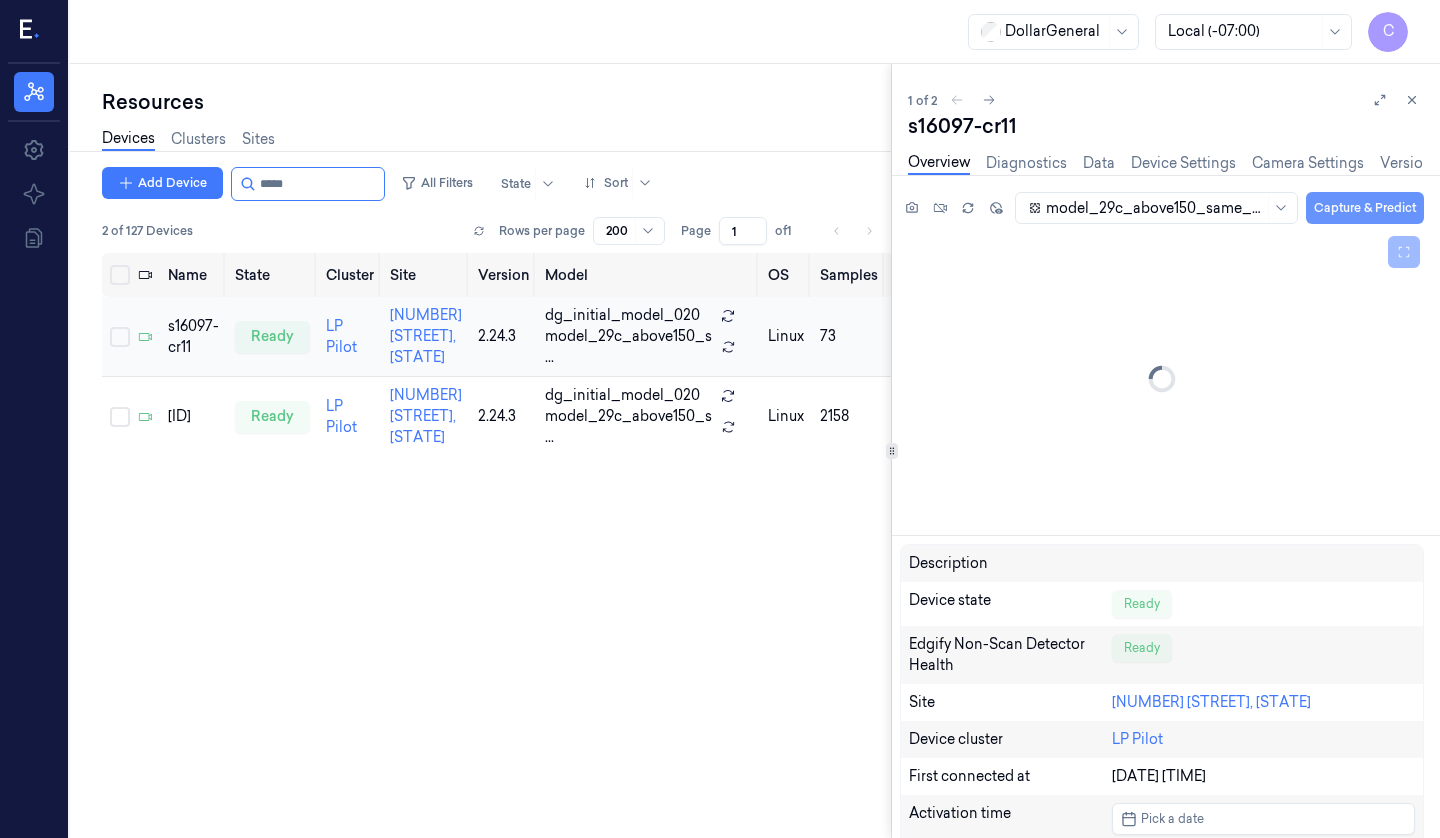 click on "Capture & Predict" at bounding box center (1365, 208) 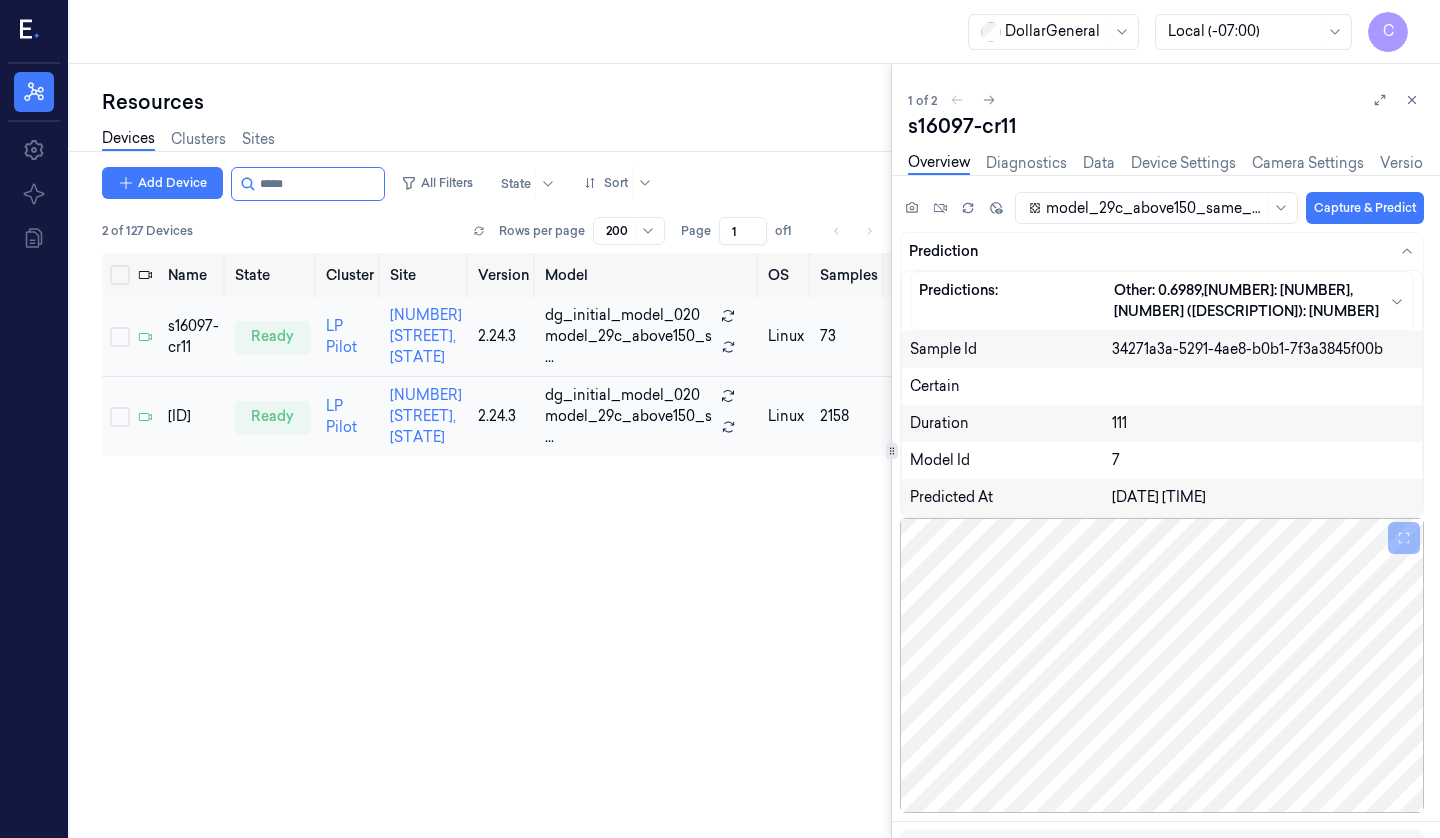 click 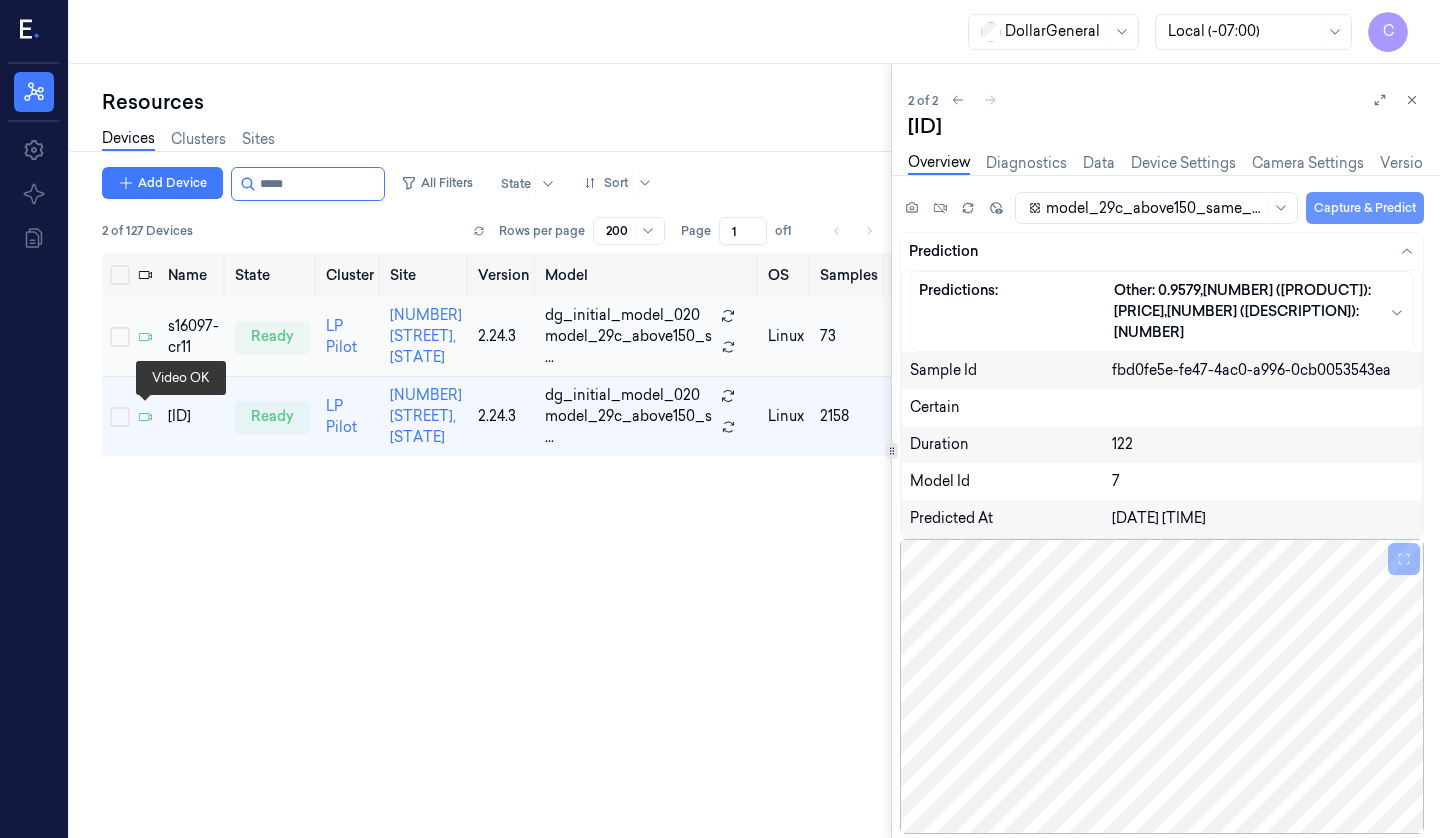 click on "Capture & Predict" at bounding box center (1365, 208) 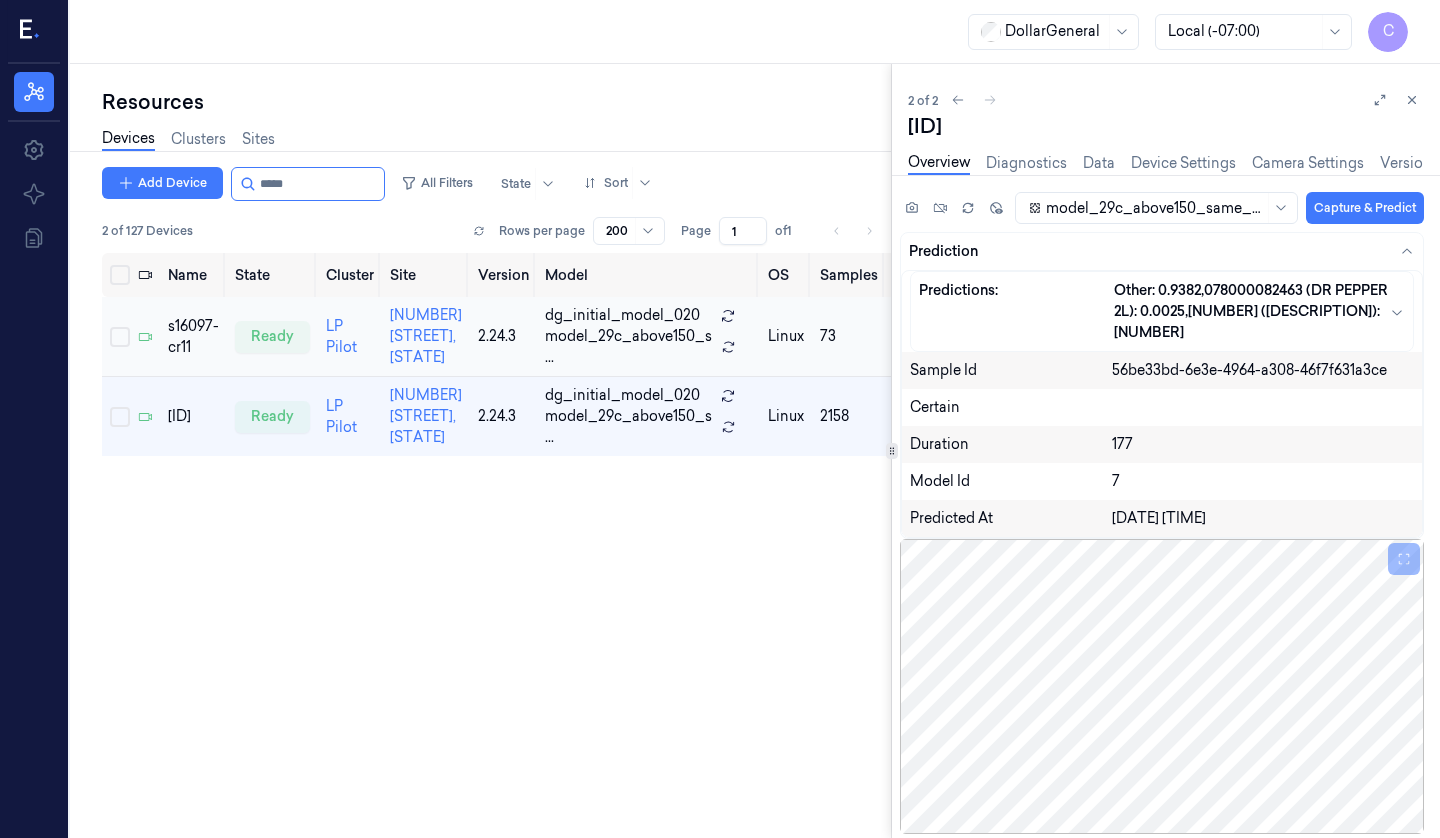 click at bounding box center (193, 337) 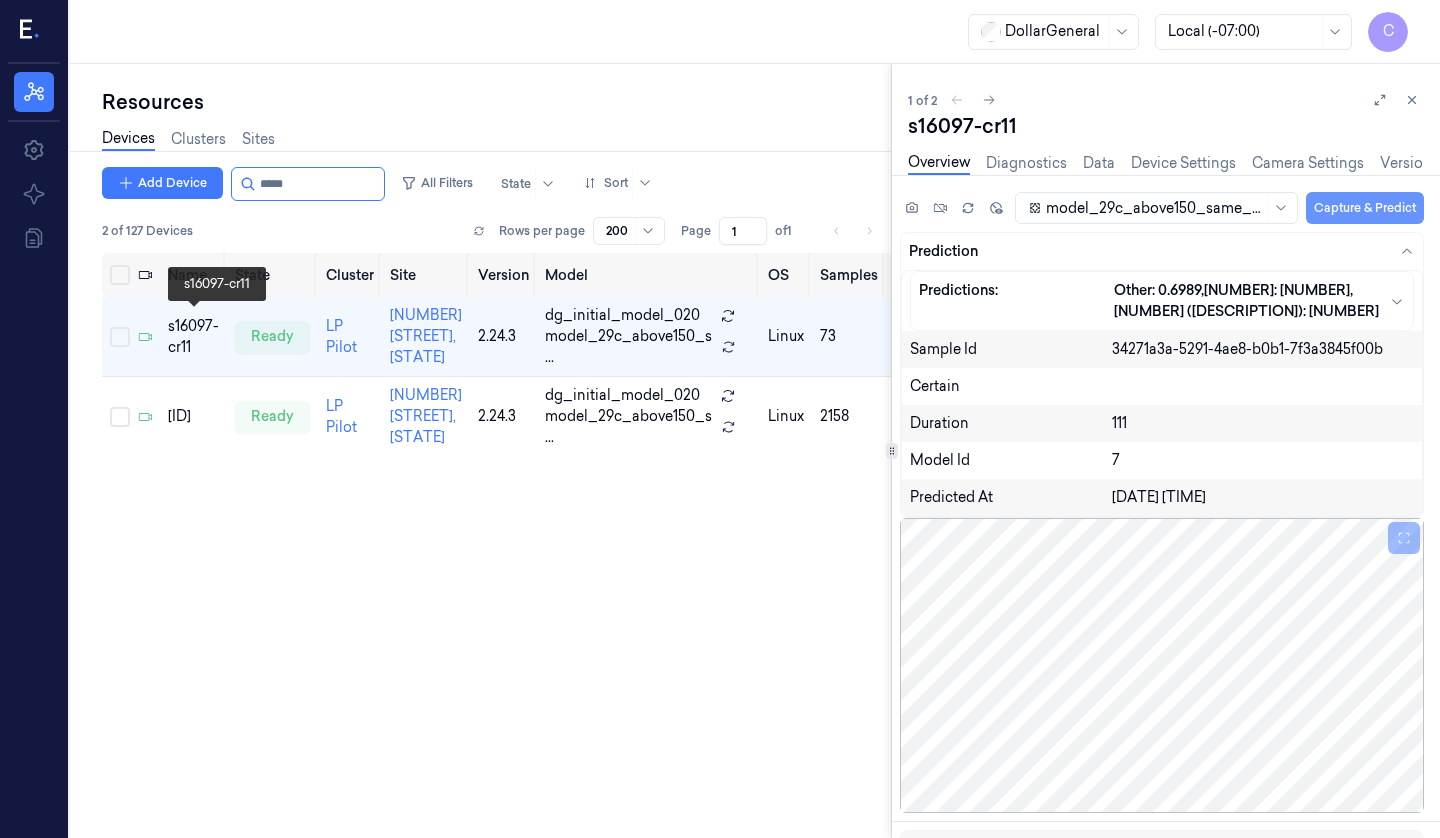 click on "Capture & Predict" at bounding box center [1365, 208] 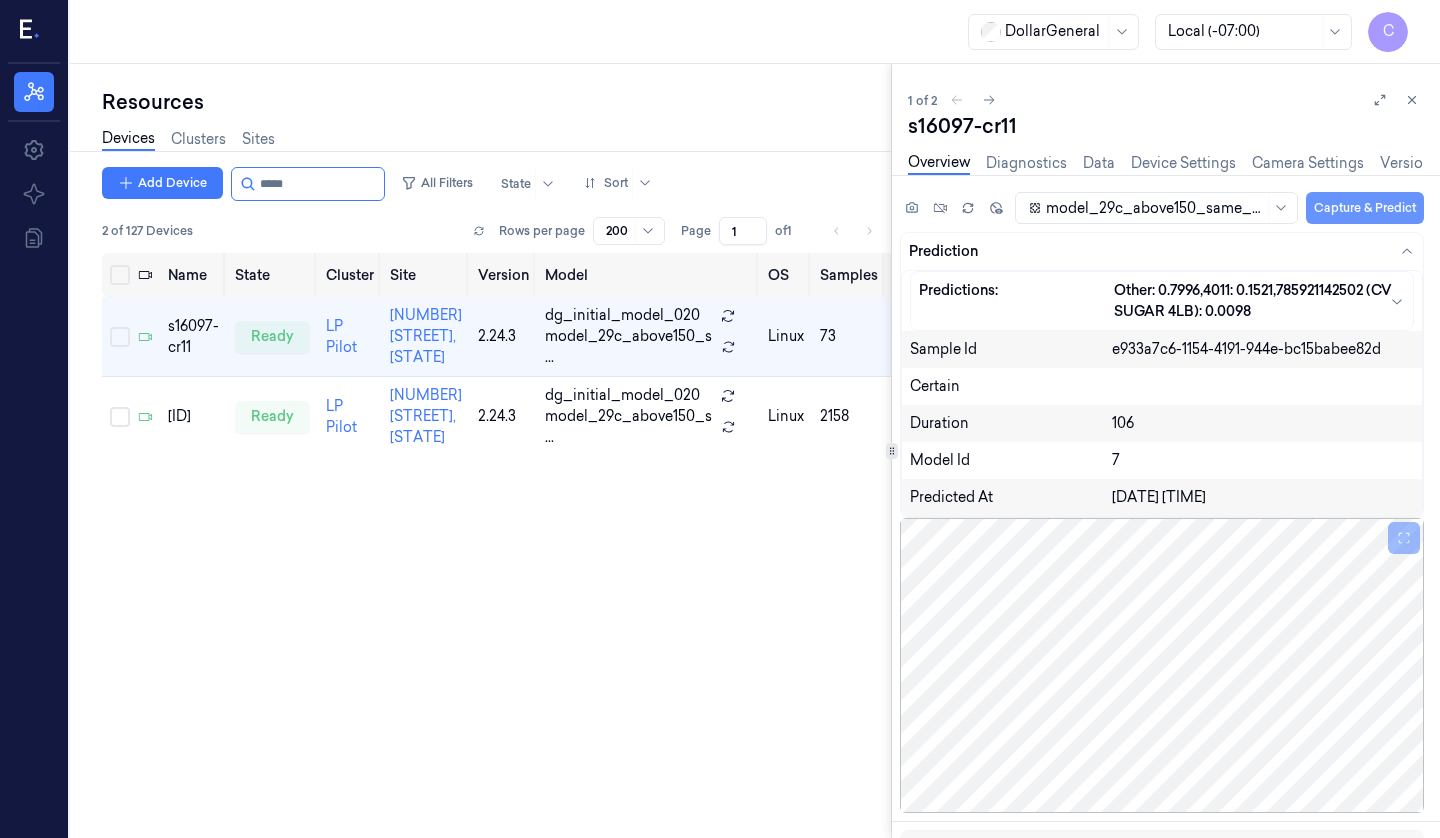 click on "Capture & Predict" at bounding box center (1365, 208) 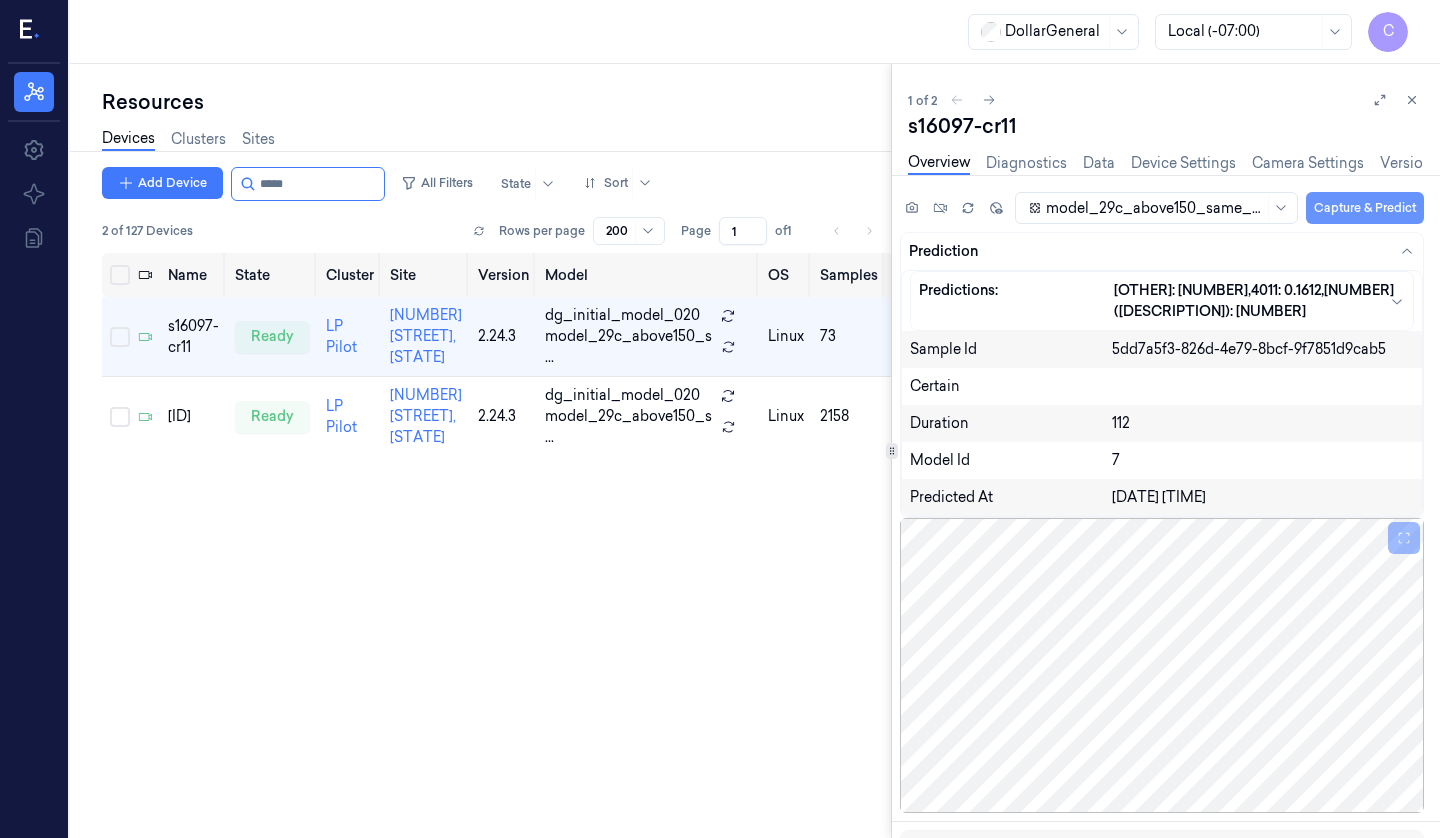 click on "Capture & Predict" at bounding box center [1365, 208] 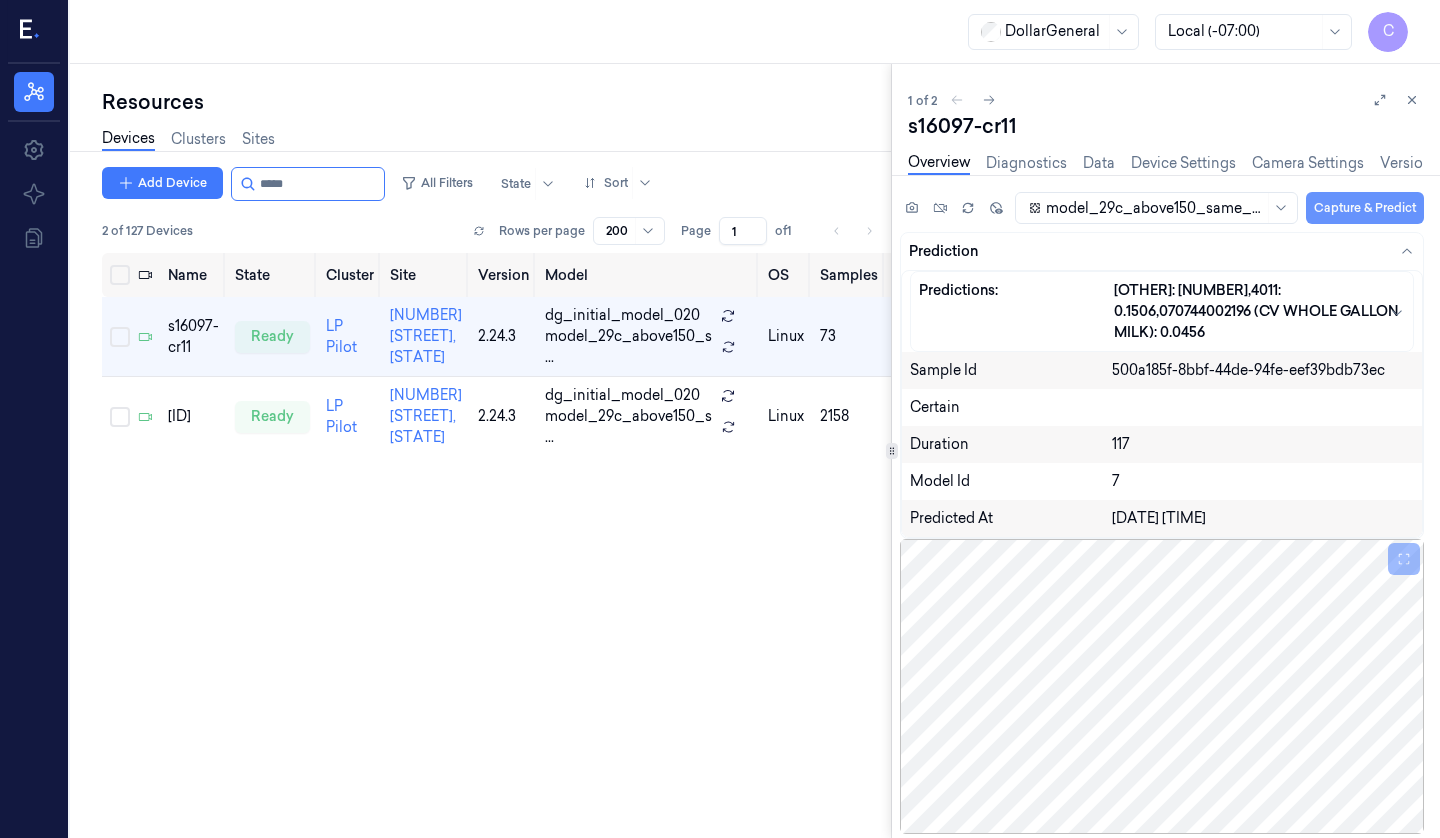 click on "Capture & Predict" at bounding box center (1365, 208) 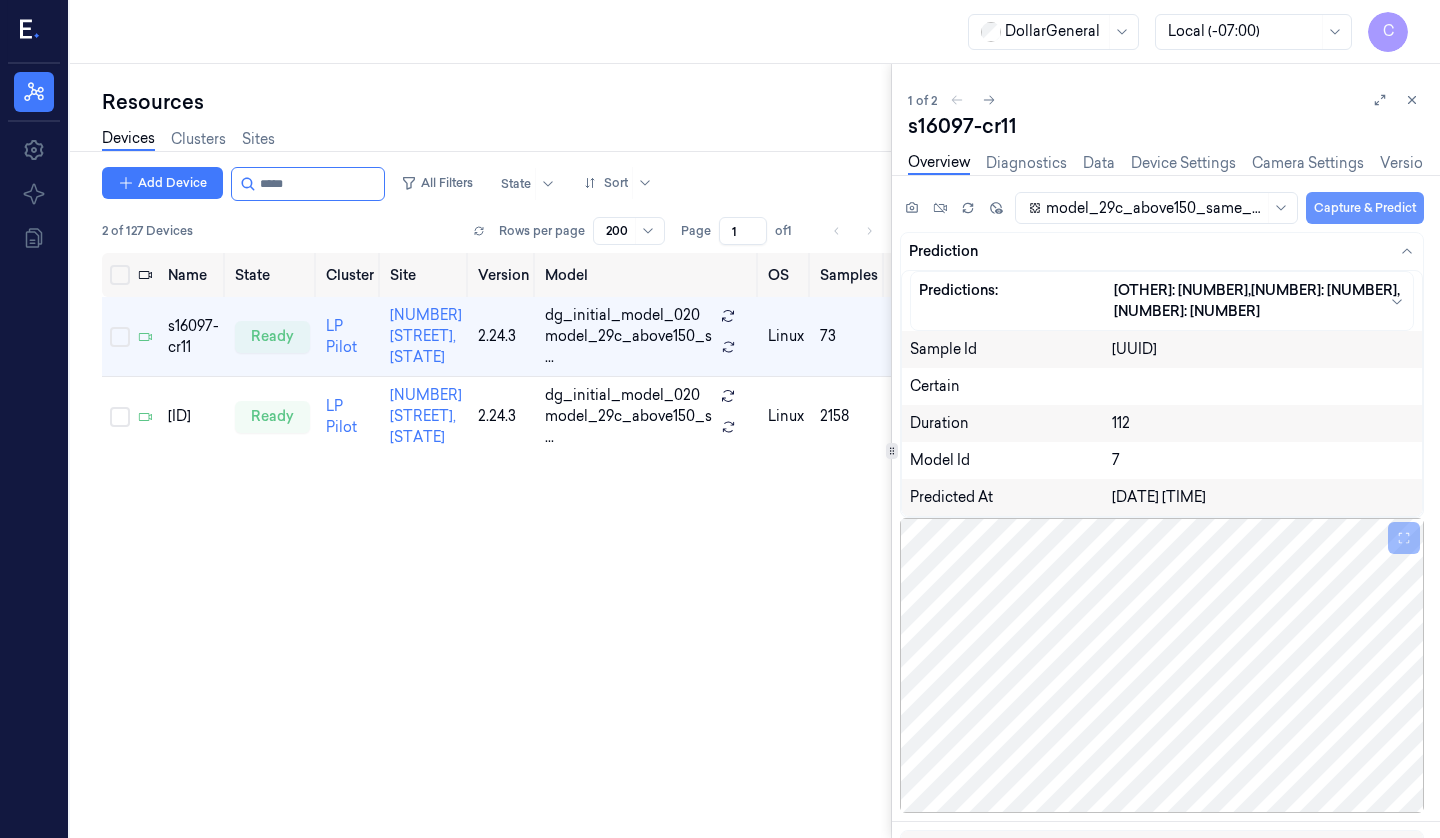 click on "Capture & Predict" at bounding box center [1365, 208] 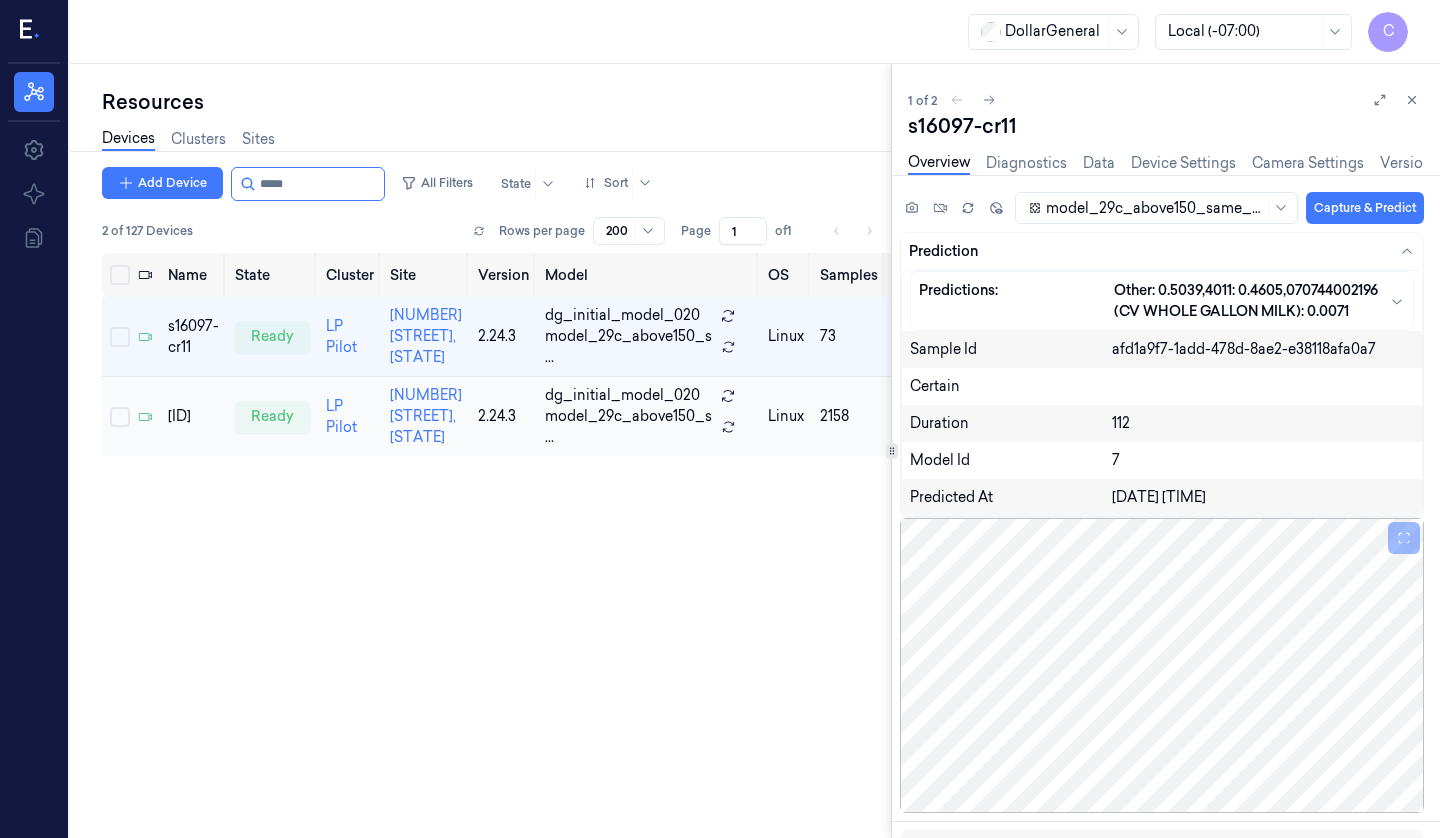 click 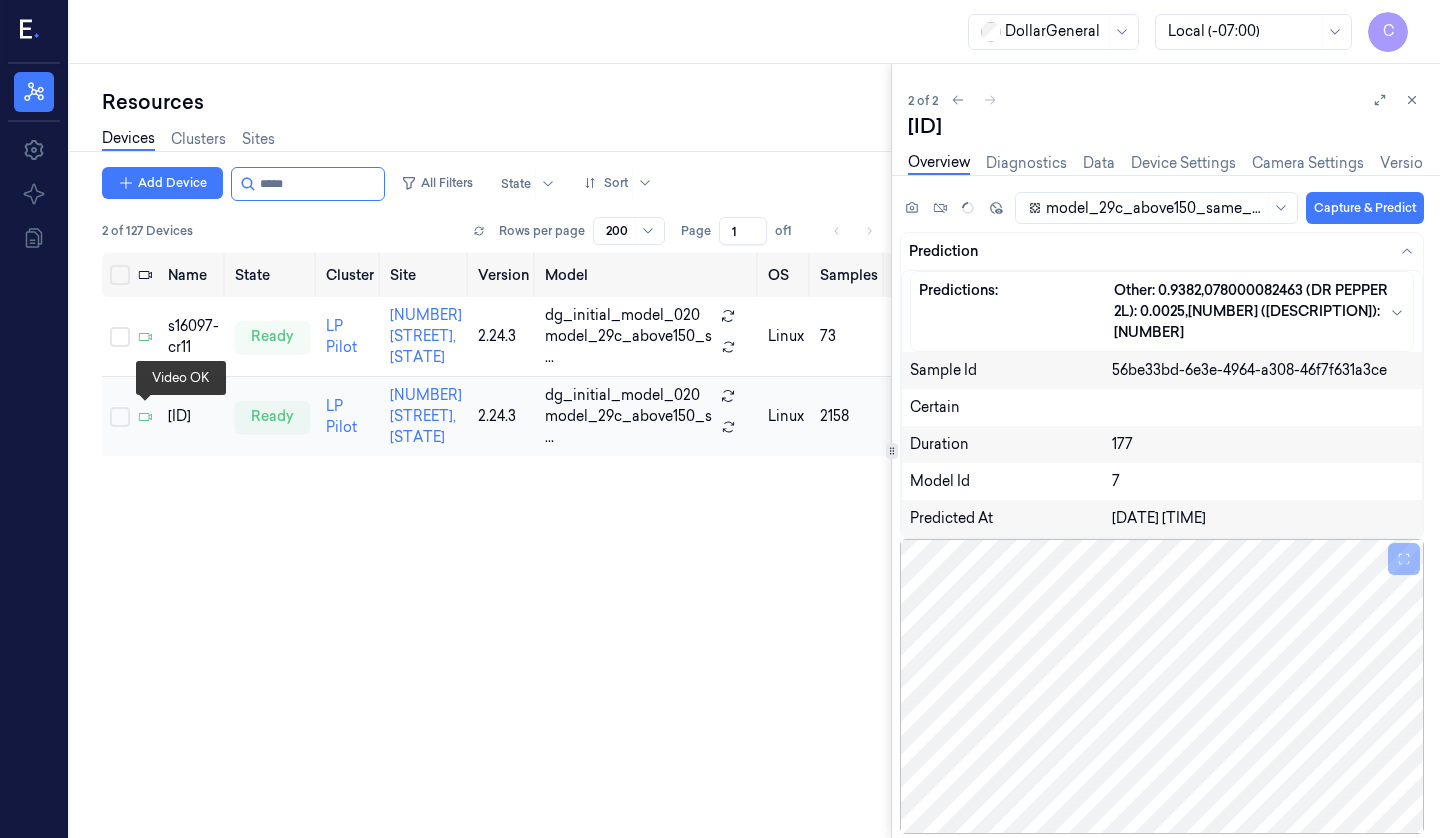 click on "[ID]" at bounding box center [193, 416] 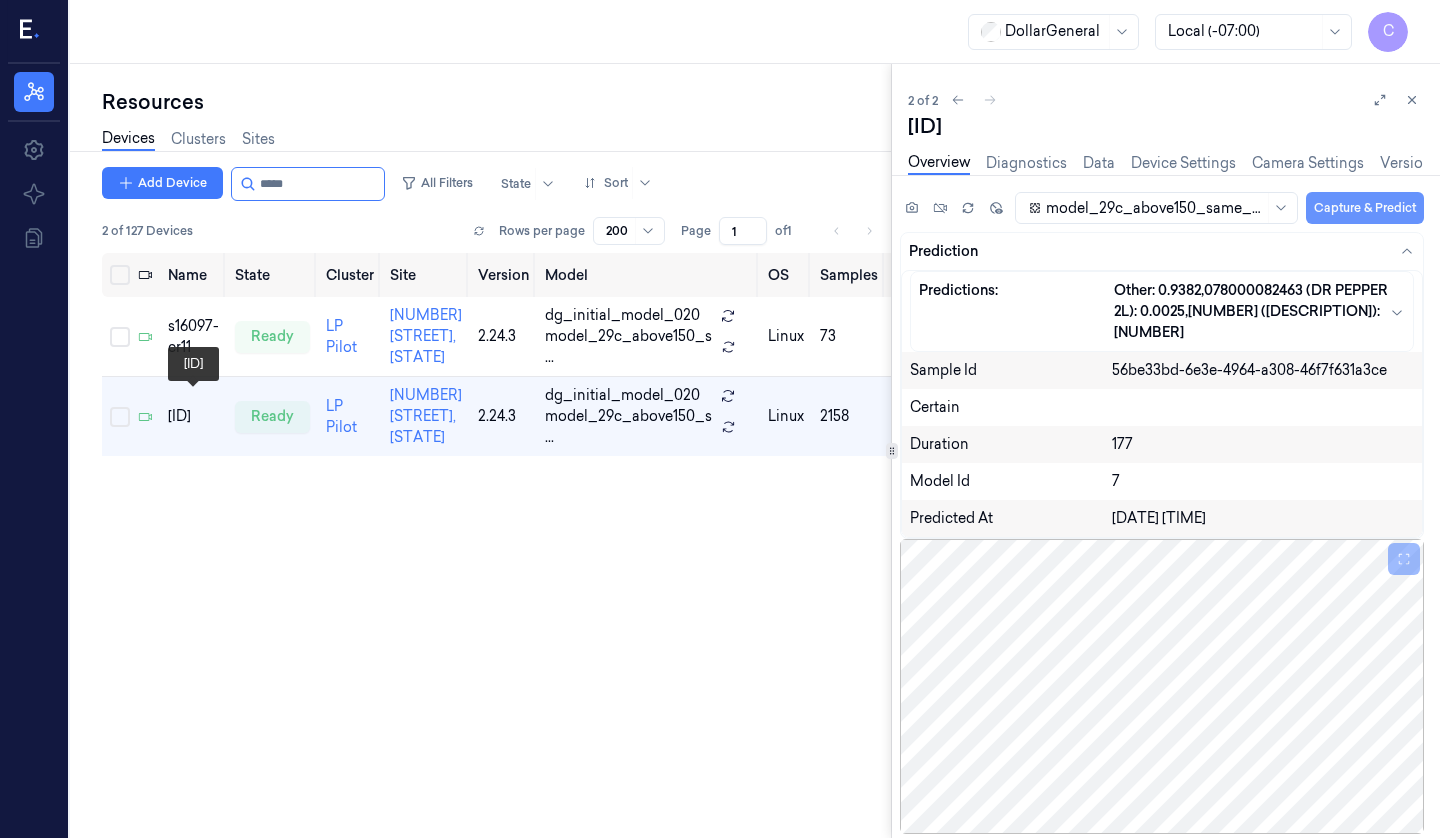 click on "Capture & Predict" at bounding box center (1365, 208) 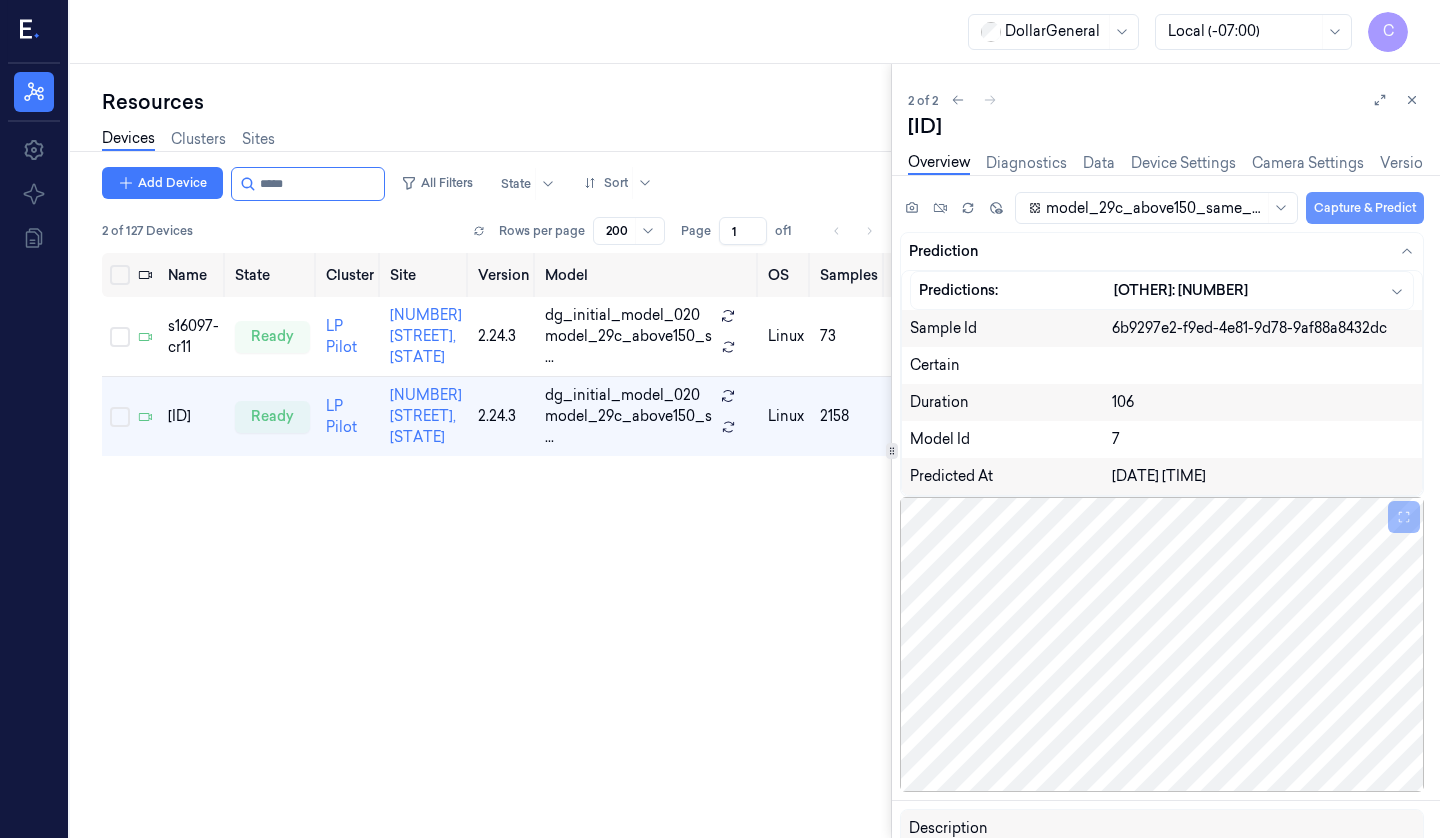 click on "Capture & Predict" at bounding box center [1365, 208] 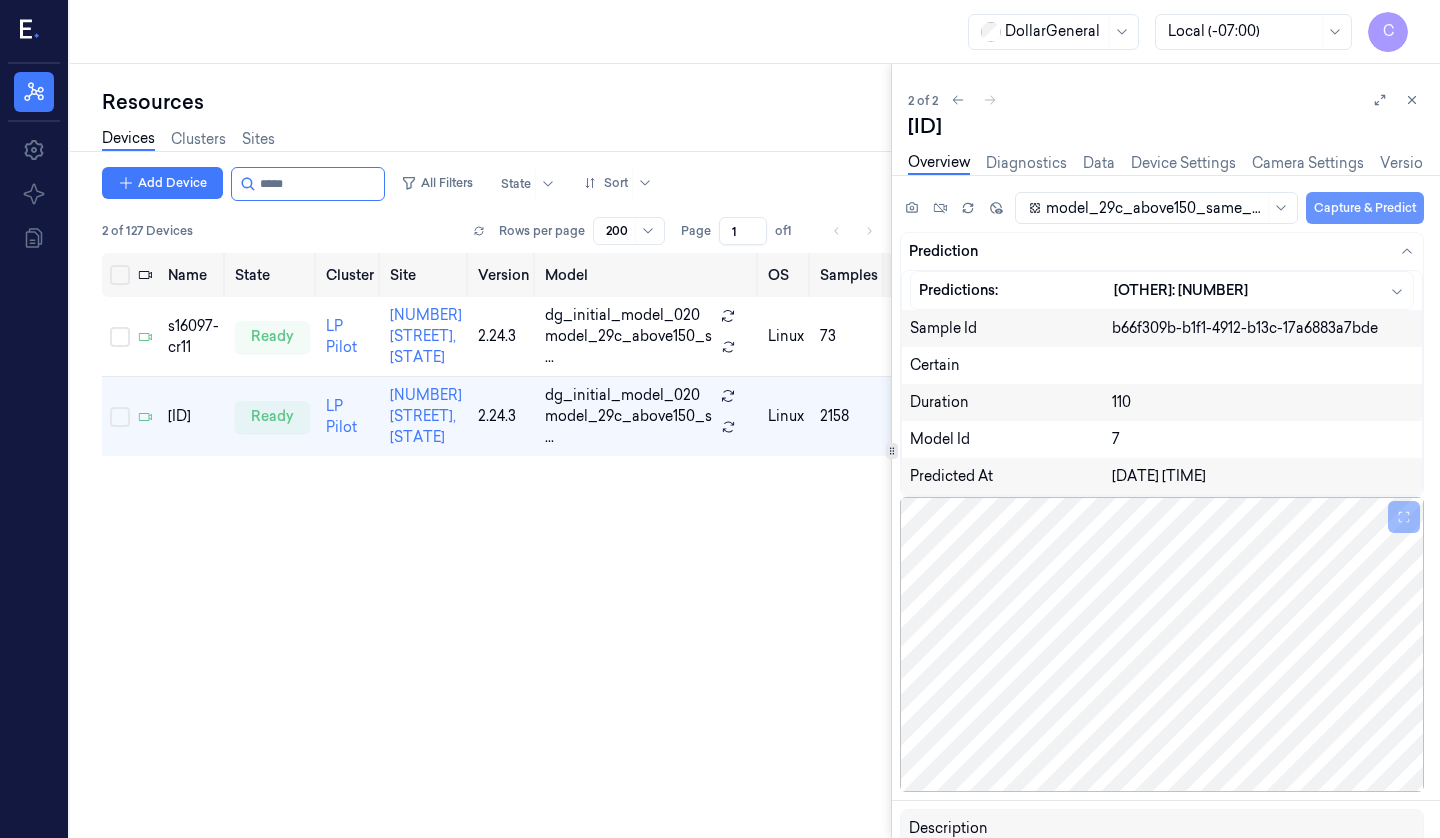 click on "Capture & Predict" at bounding box center [1365, 208] 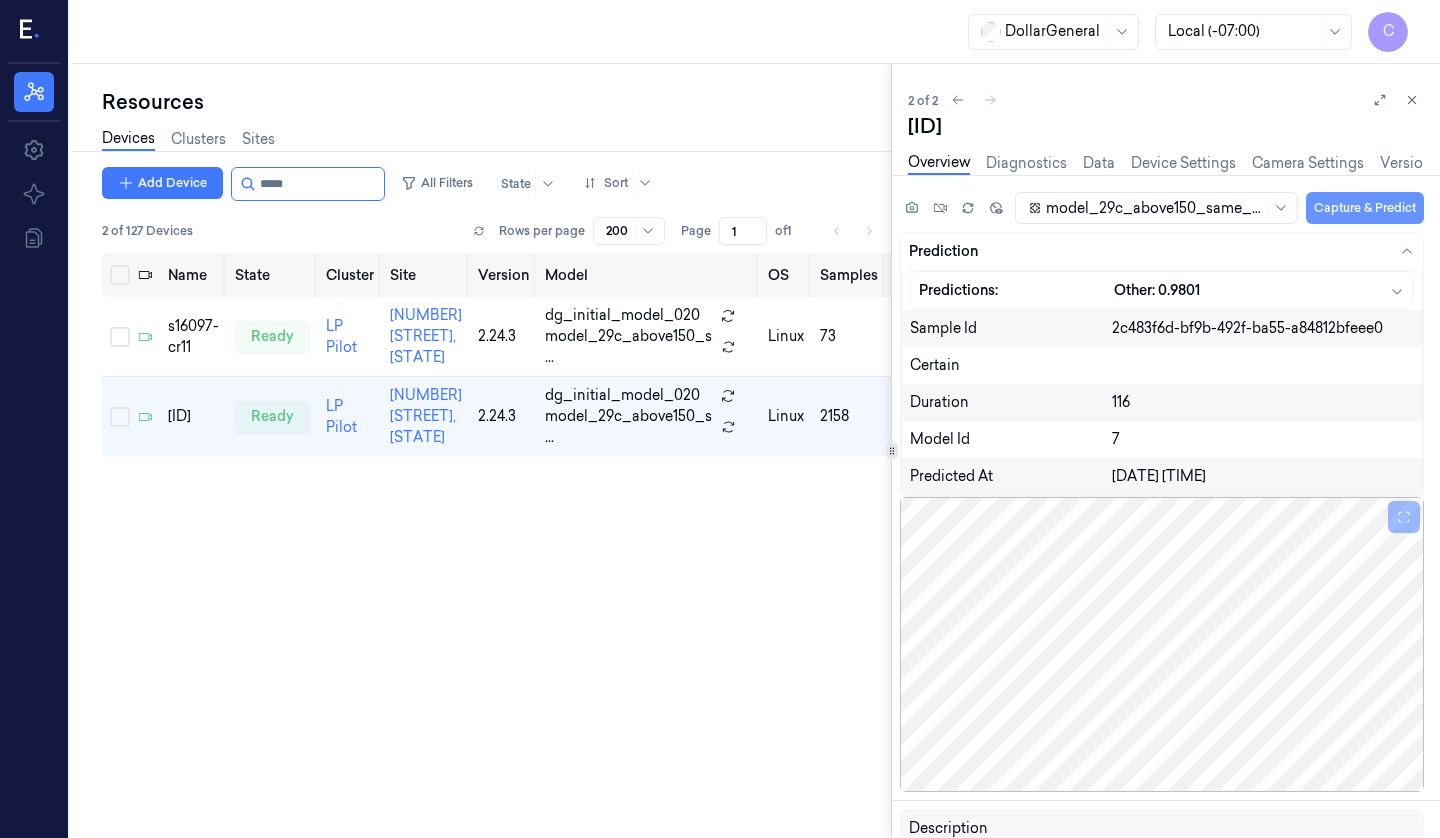 click on "Capture & Predict" at bounding box center [1365, 208] 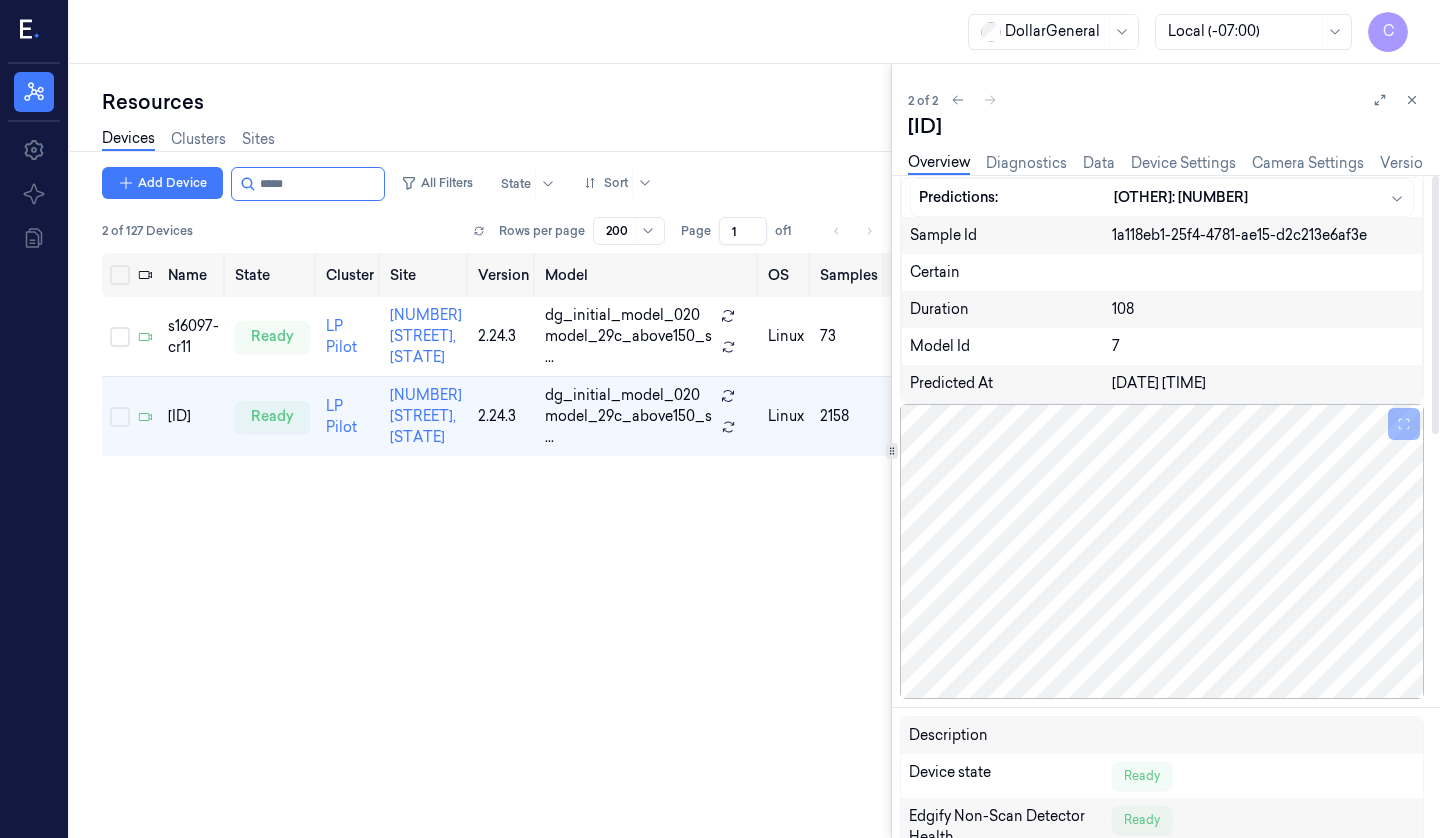 scroll, scrollTop: 0, scrollLeft: 0, axis: both 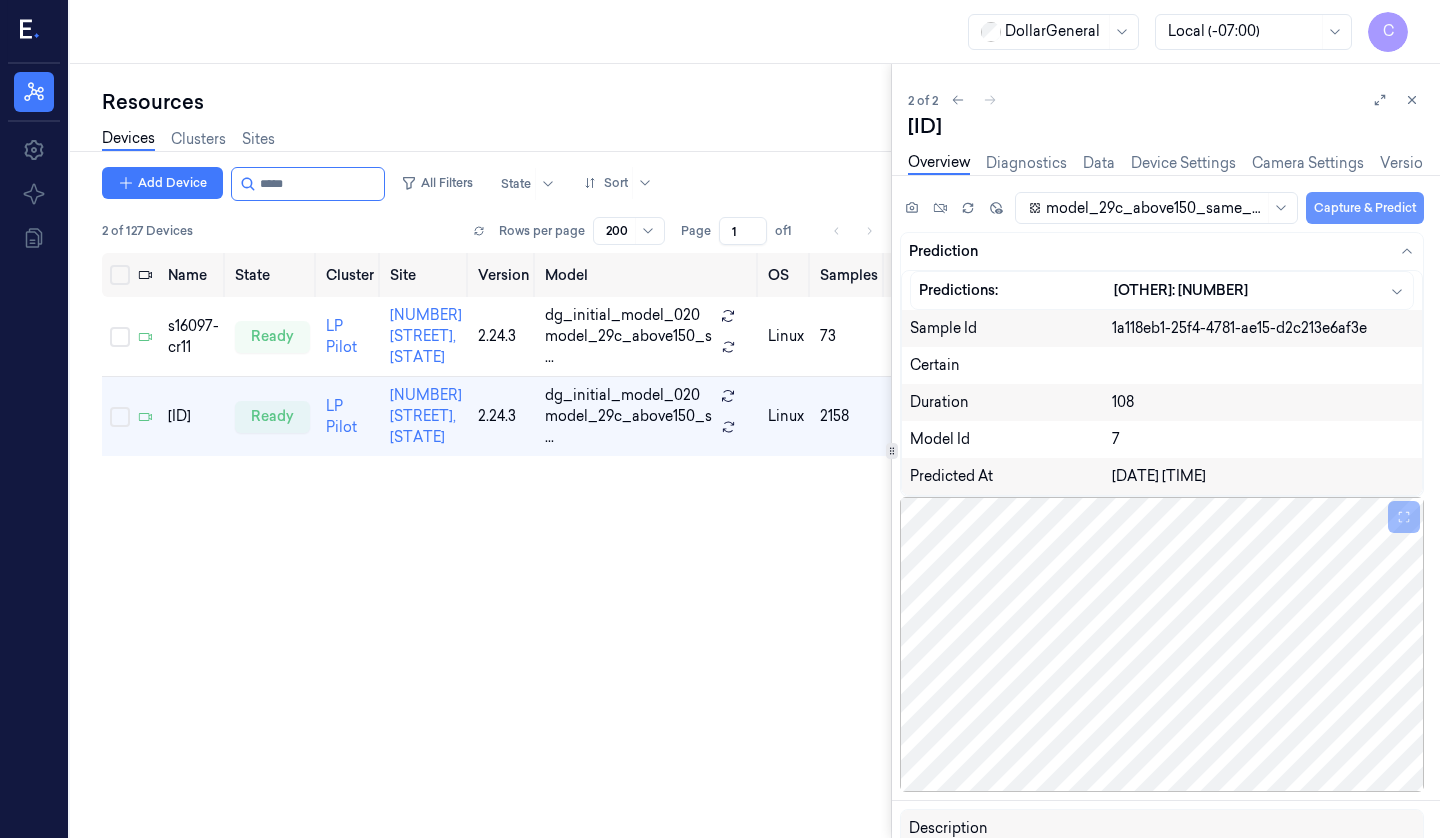 click on "Capture & Predict" at bounding box center (1365, 208) 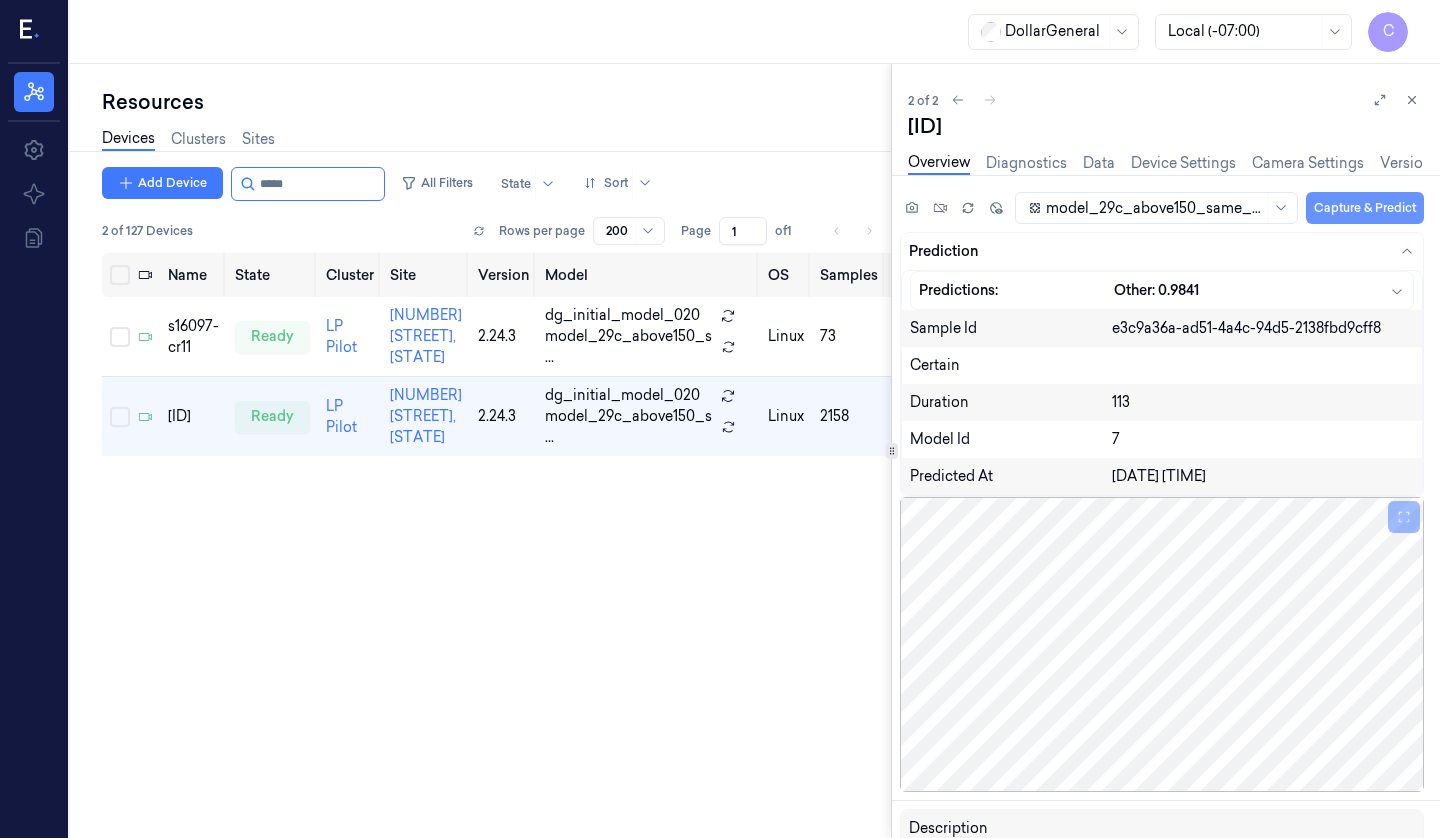 click on "Capture & Predict" at bounding box center [1365, 208] 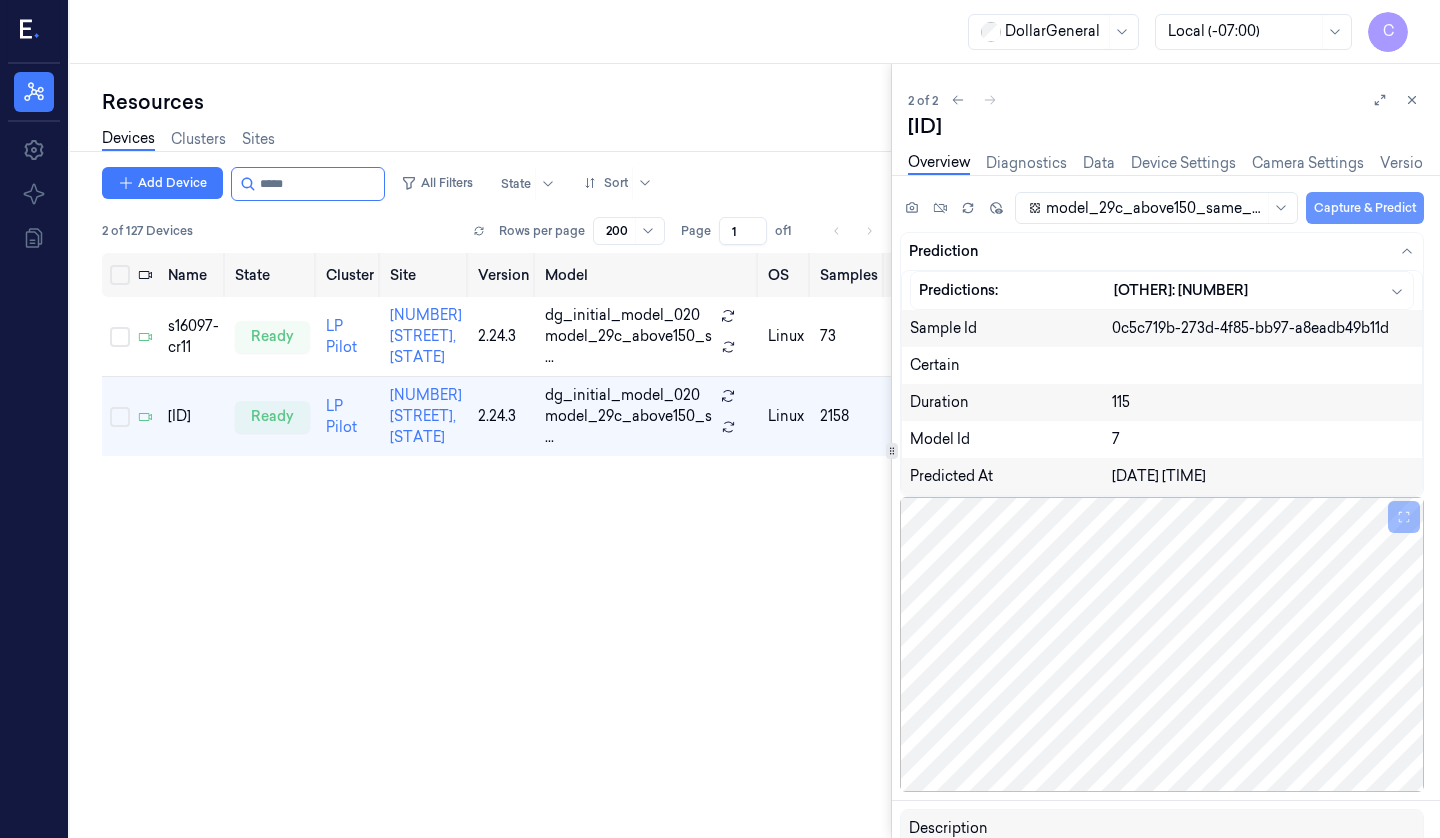 click on "Capture & Predict" at bounding box center [1365, 208] 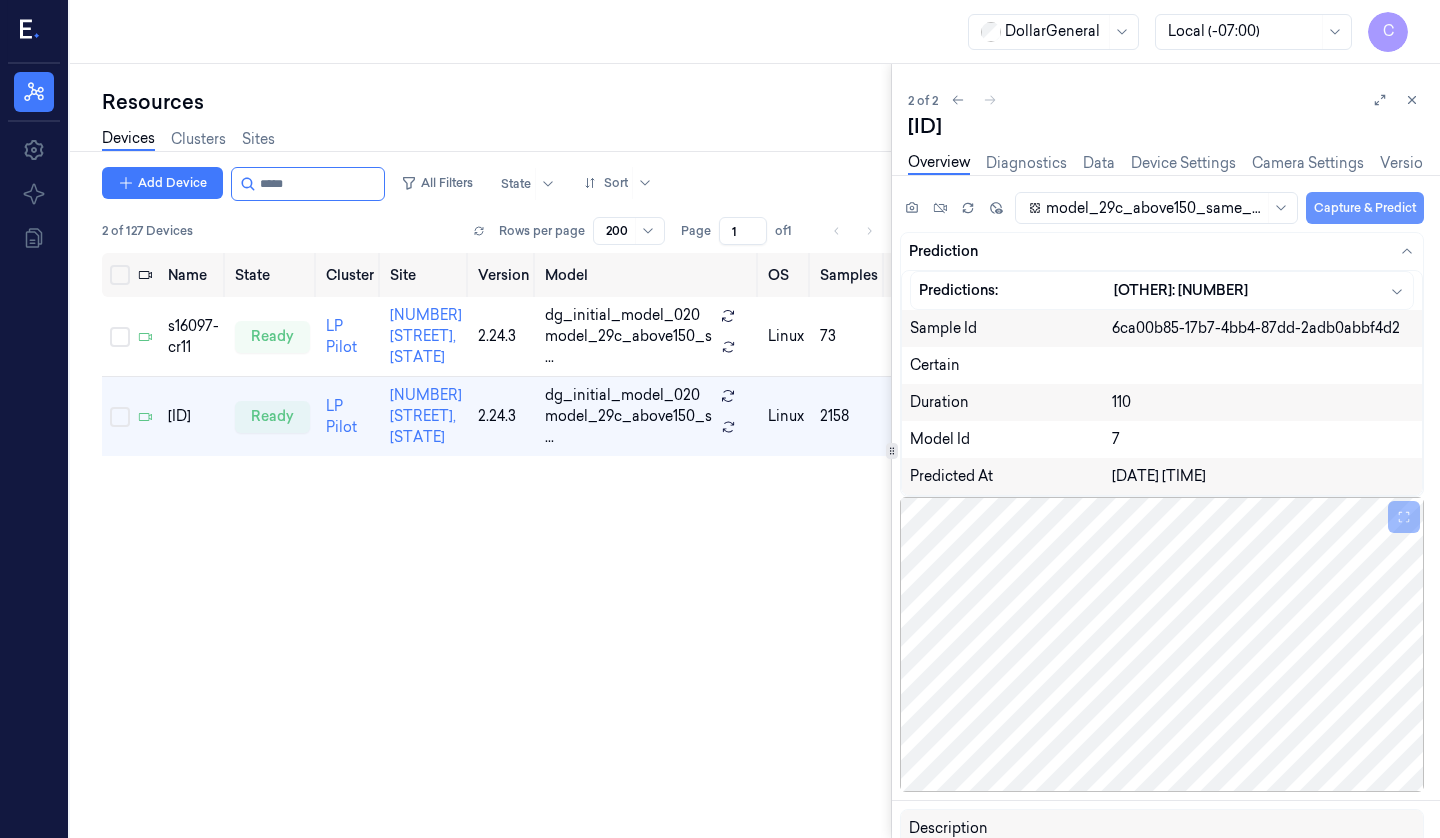 click on "Capture & Predict" at bounding box center (1365, 208) 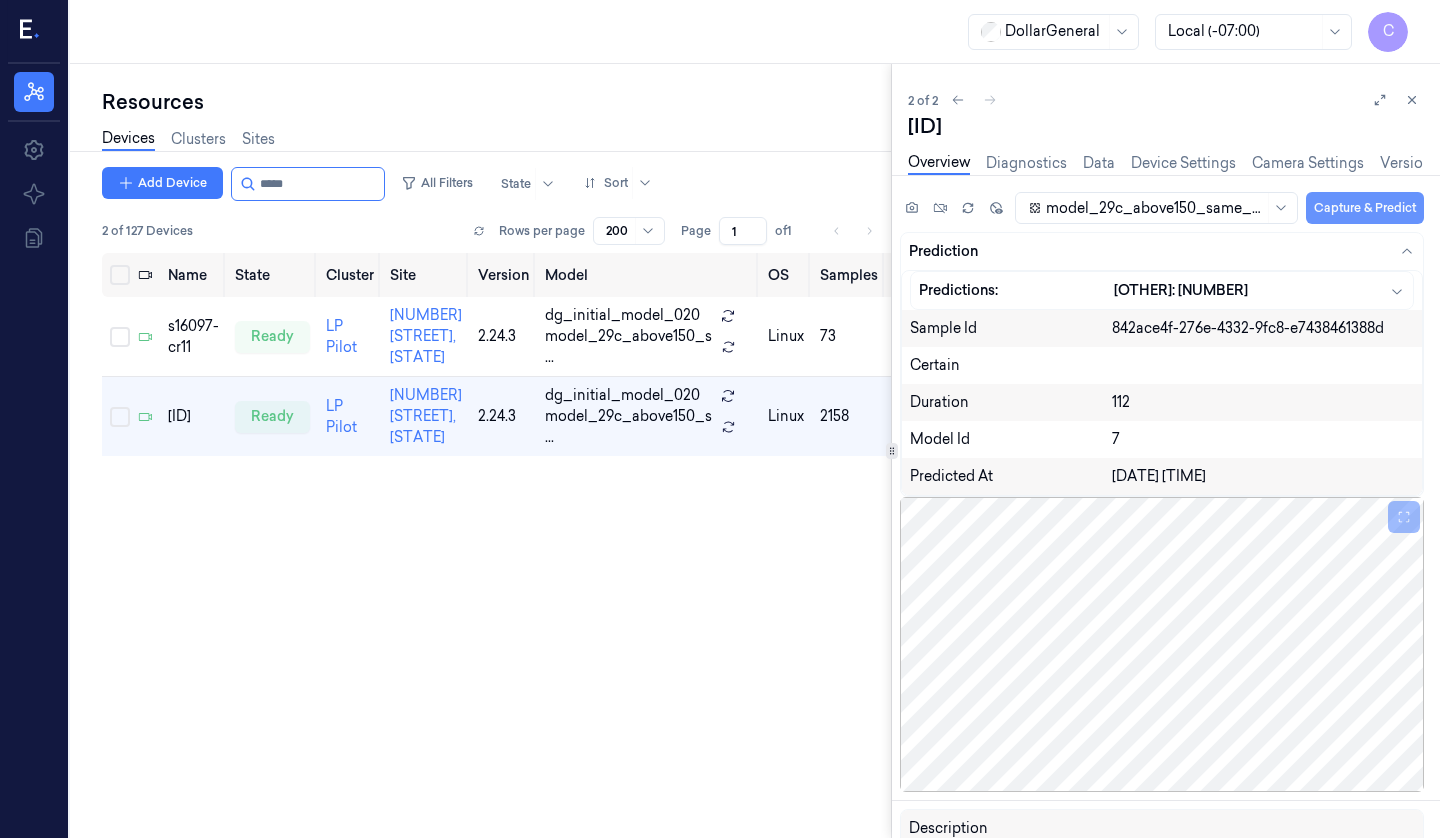 click on "Capture & Predict" at bounding box center [1365, 208] 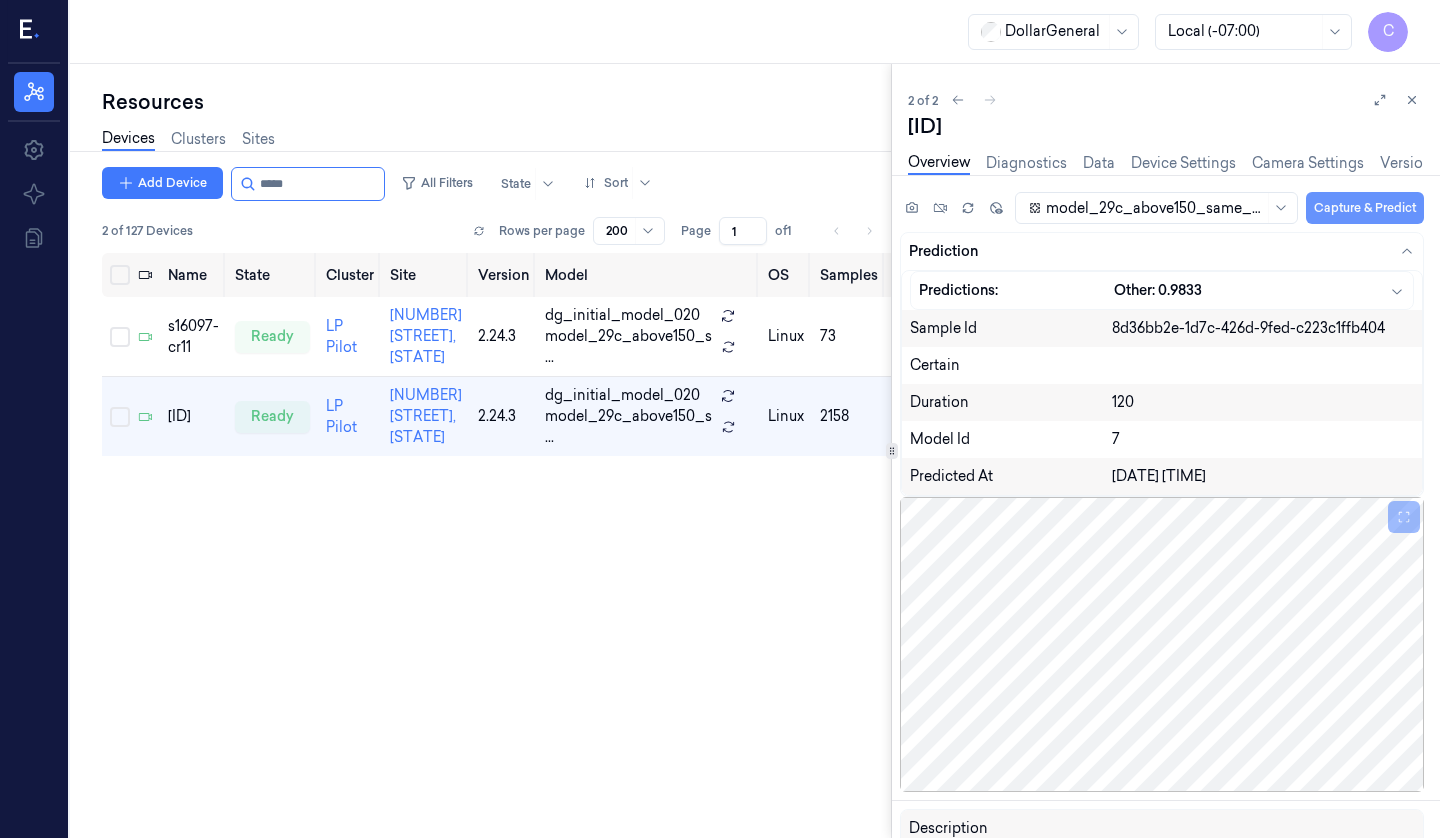 click on "Capture & Predict" at bounding box center (1365, 208) 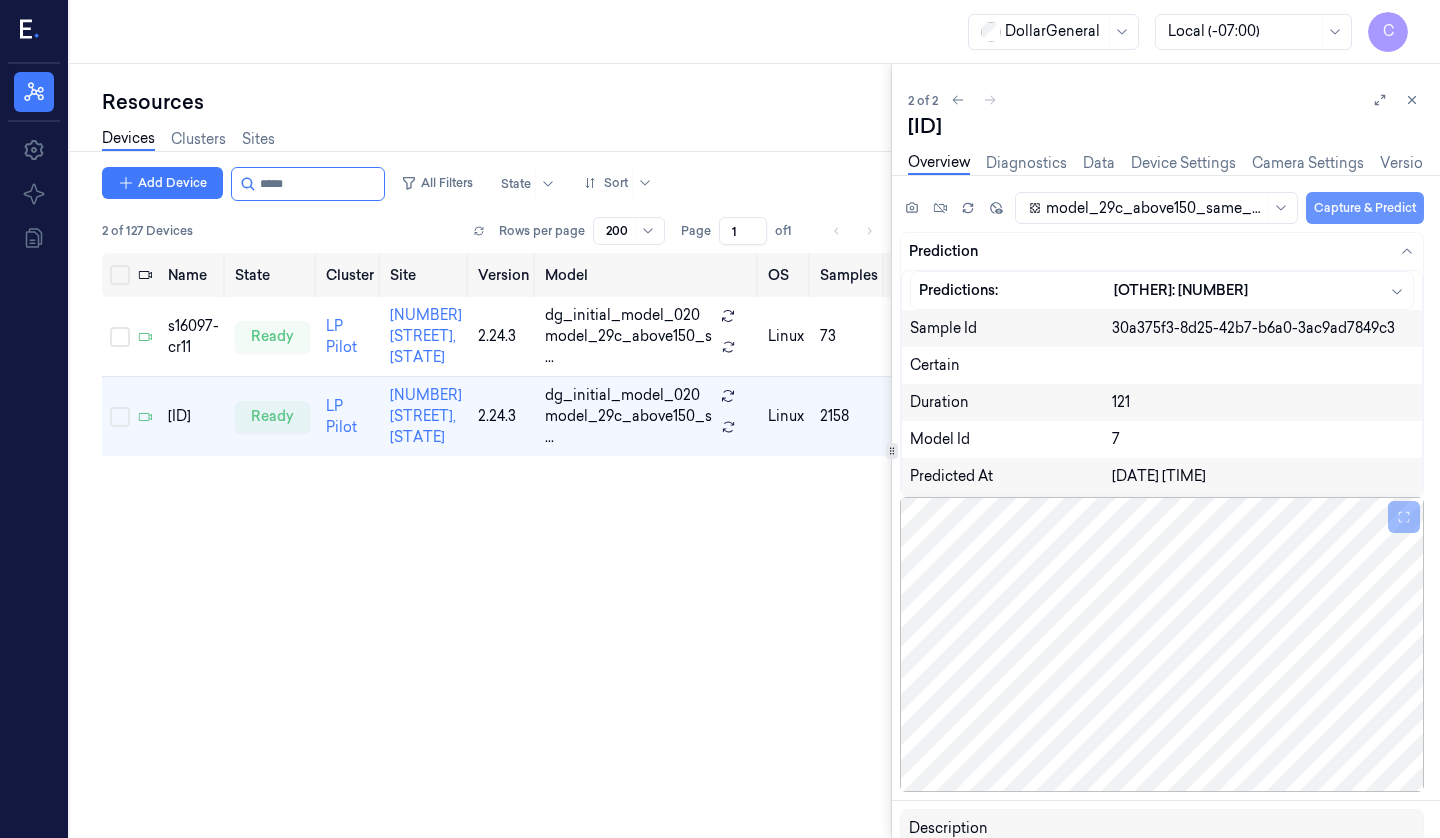click on "Capture & Predict" at bounding box center [1365, 208] 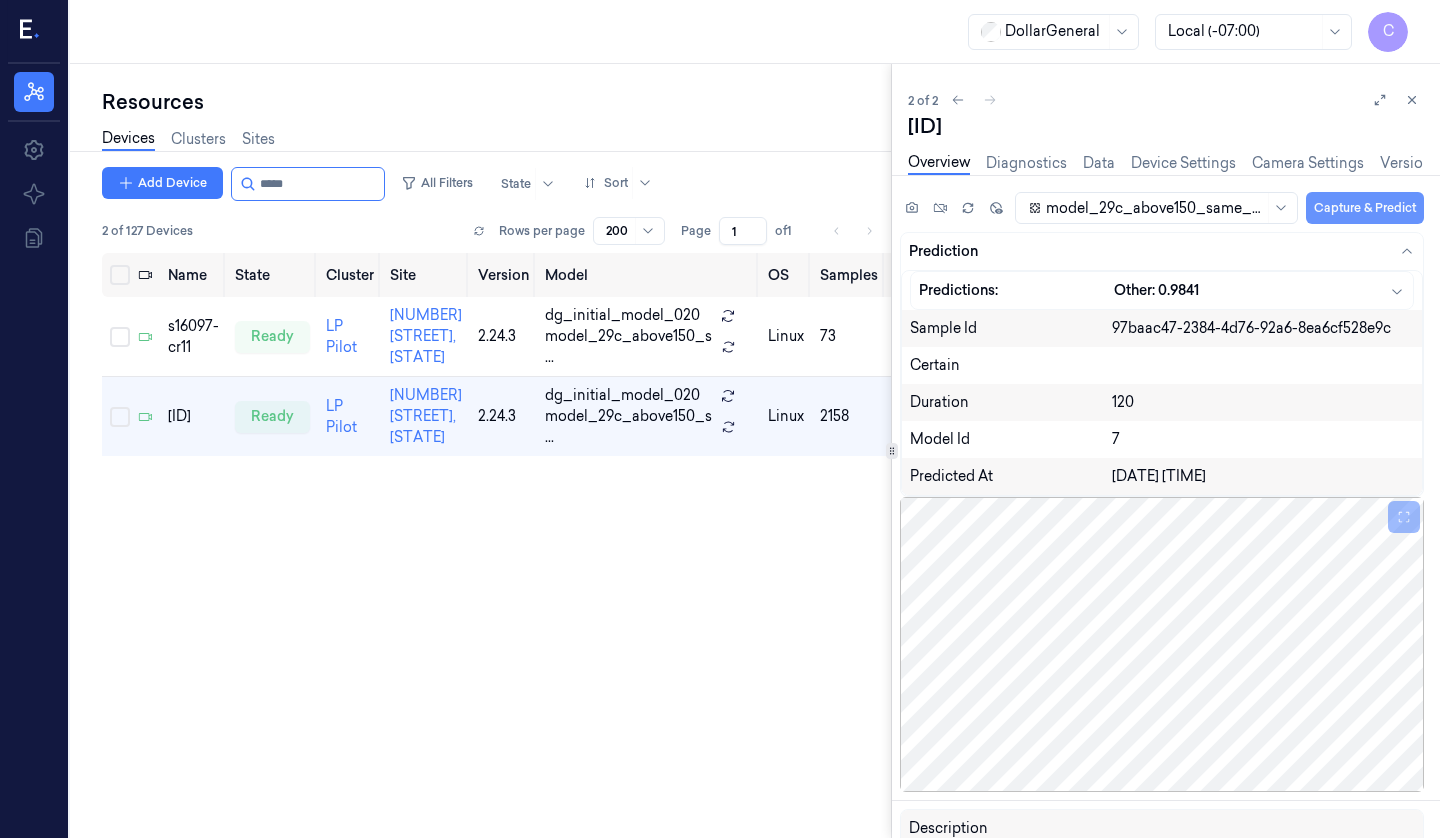 click on "Capture & Predict" at bounding box center (1365, 208) 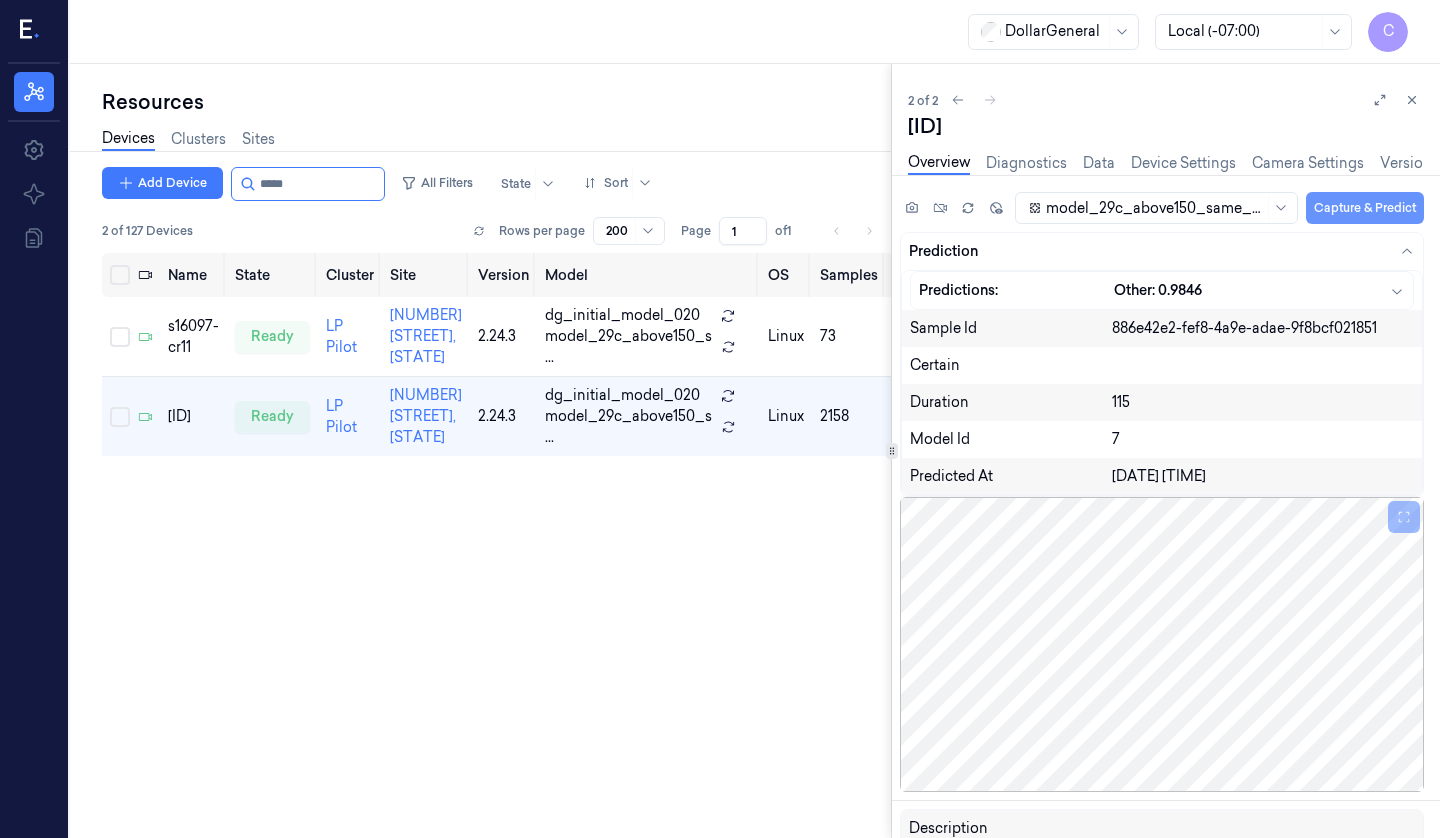 click on "Capture & Predict" at bounding box center [1365, 208] 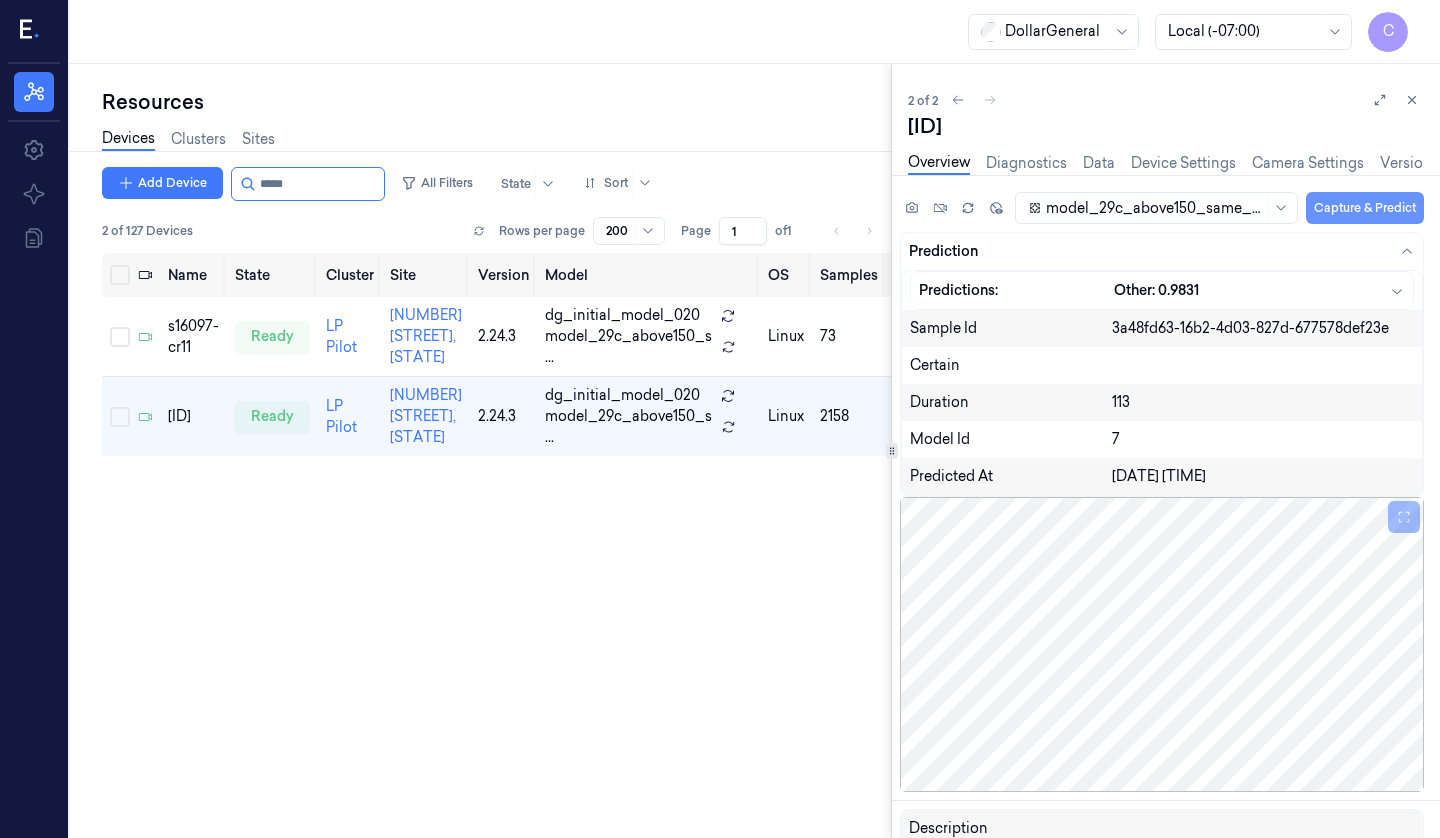 click on "Capture & Predict" at bounding box center [1365, 208] 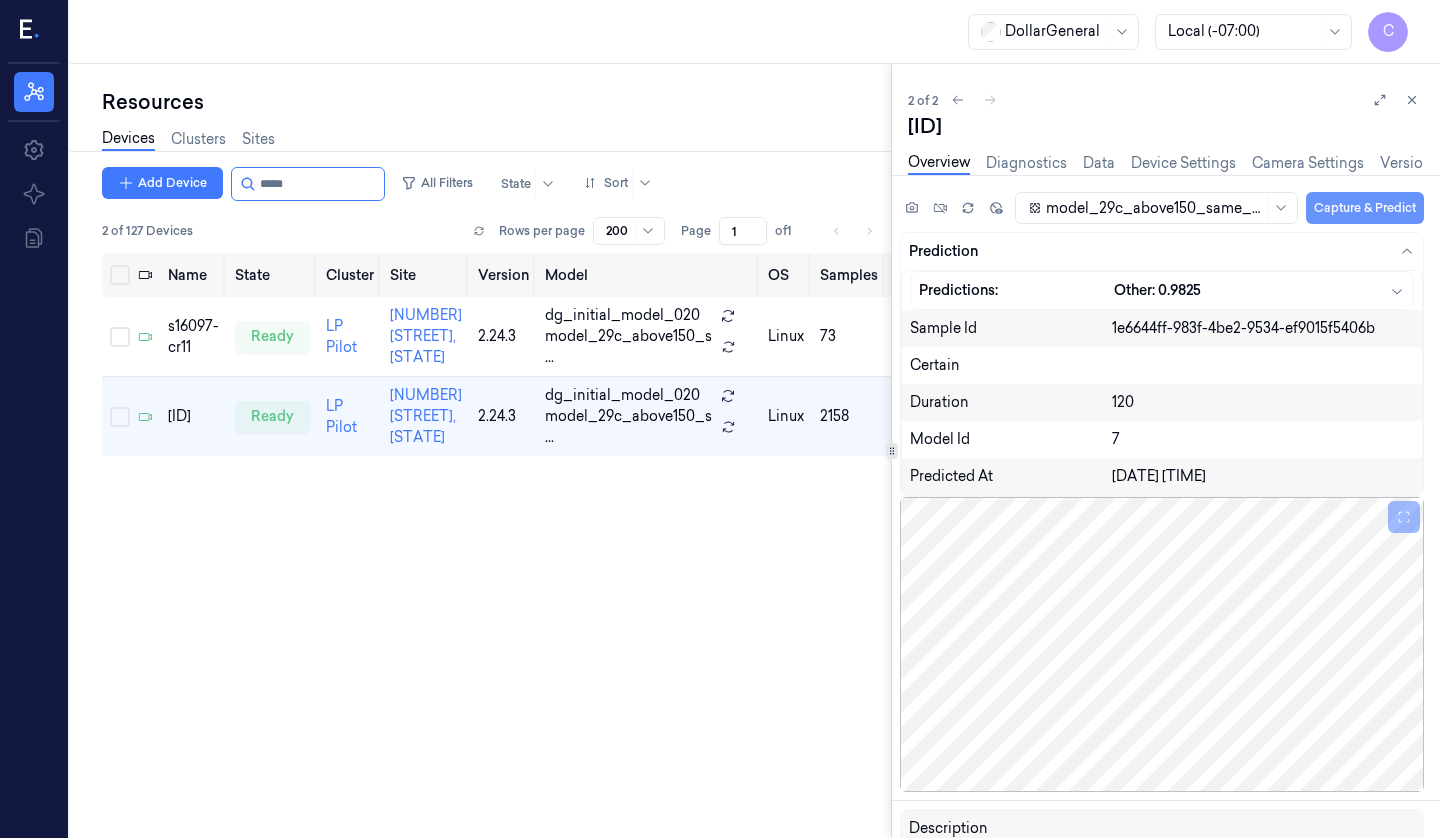 click on "Capture & Predict" at bounding box center [1365, 208] 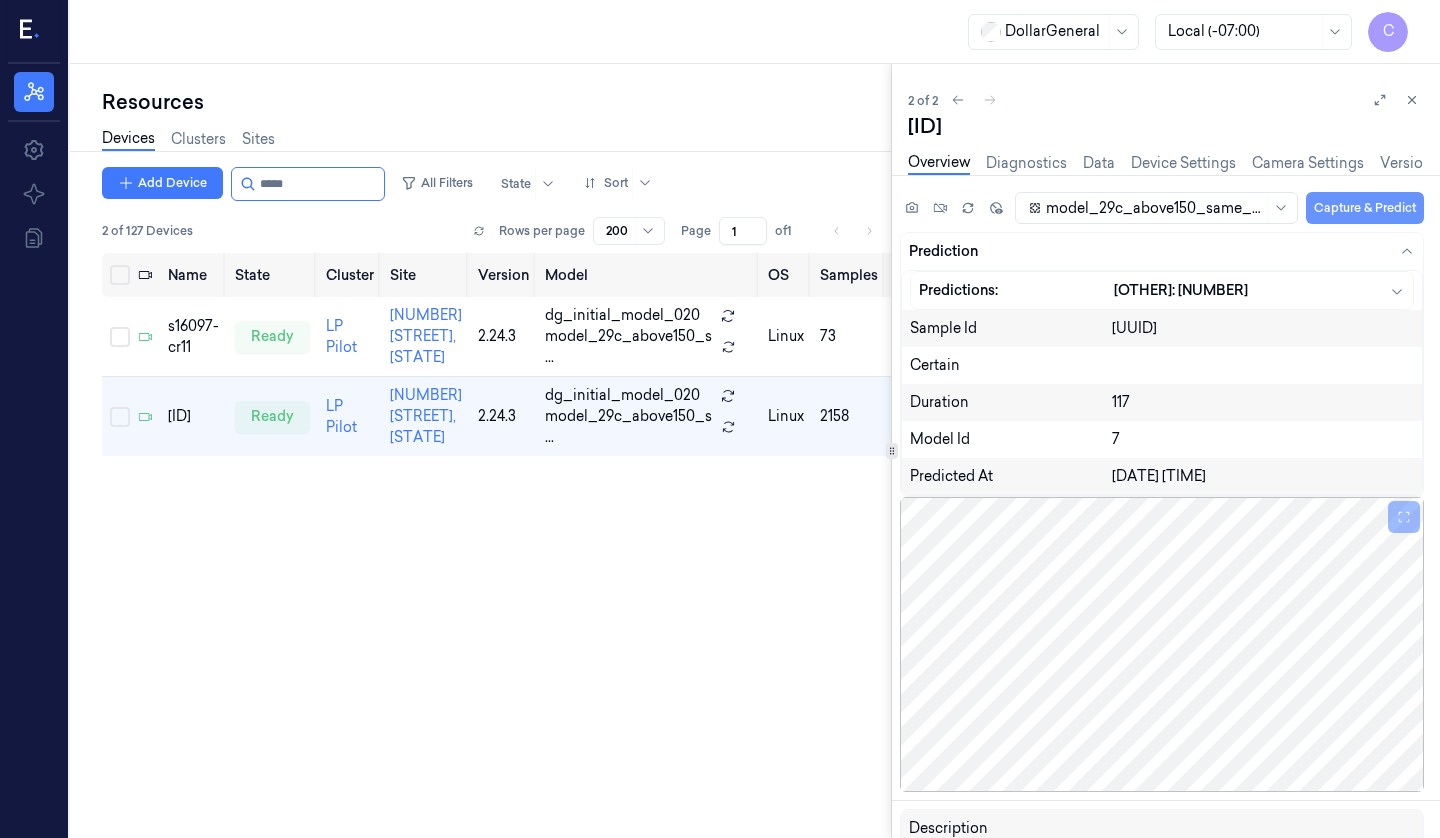 click on "Capture & Predict" at bounding box center (1365, 208) 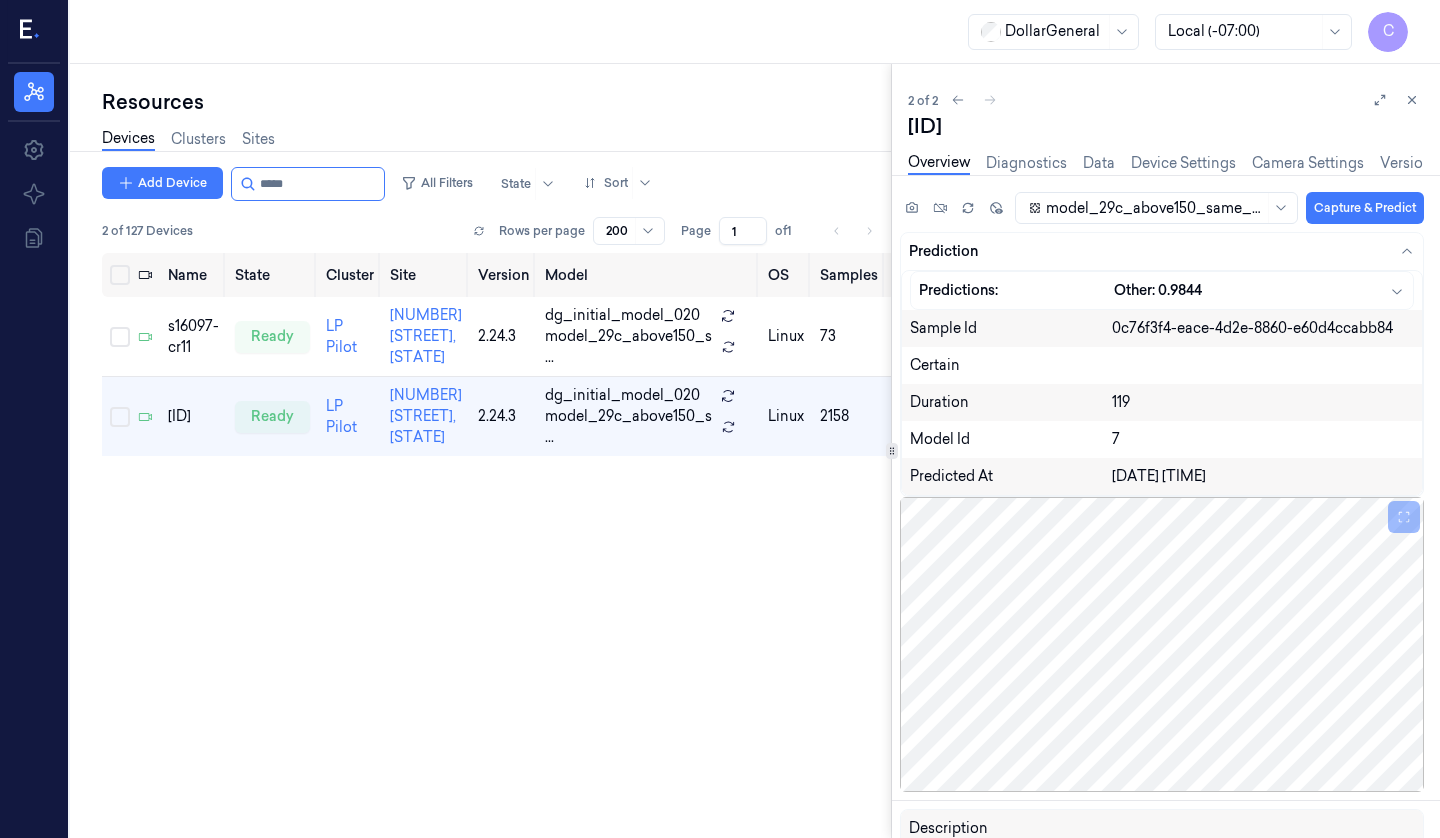 click on "[MODEL] [MODEL_STATUS] - Predictor Predictions: [OTHER]: [NUMBER] Sample Id [UUID] Certain Duration [NUMBER] Model Id [ID] Predicted At [DATE] [TIME] Description Device state Ready Edgify Non-Scan Detector Health Ready Site [NUMBER] [STREET], [STATE] Device cluster LP Pilot First connected at [DATE] [TIME] Activation time Pick a date Tags Econ POS Last Keep Alive [DATE] [TIME] Connected since [DATE] [TIME] Agent Version [VERSION] Edgify Non-Scan Detector Version [VERSION] Model version [MODEL] Model deployed on [DATE] [TIME] IP [IP] OS linux Processor [PROCESSOR] RAM [NUMBER] Gb GPU [GPU] Disc size Total: [NUMBER] Gb   Used: [NUMBER] Gb   Free: [NUMBER] Gb Samples Storage Locked:  0 Used:  [NUMBER] MB Active:  [NUMBER] GB Total:  [NUMBER] GB Video Storage Used:  [NUMBER] MB Total:  [NUMBER] GB Ports" at bounding box center (1154, 1032) 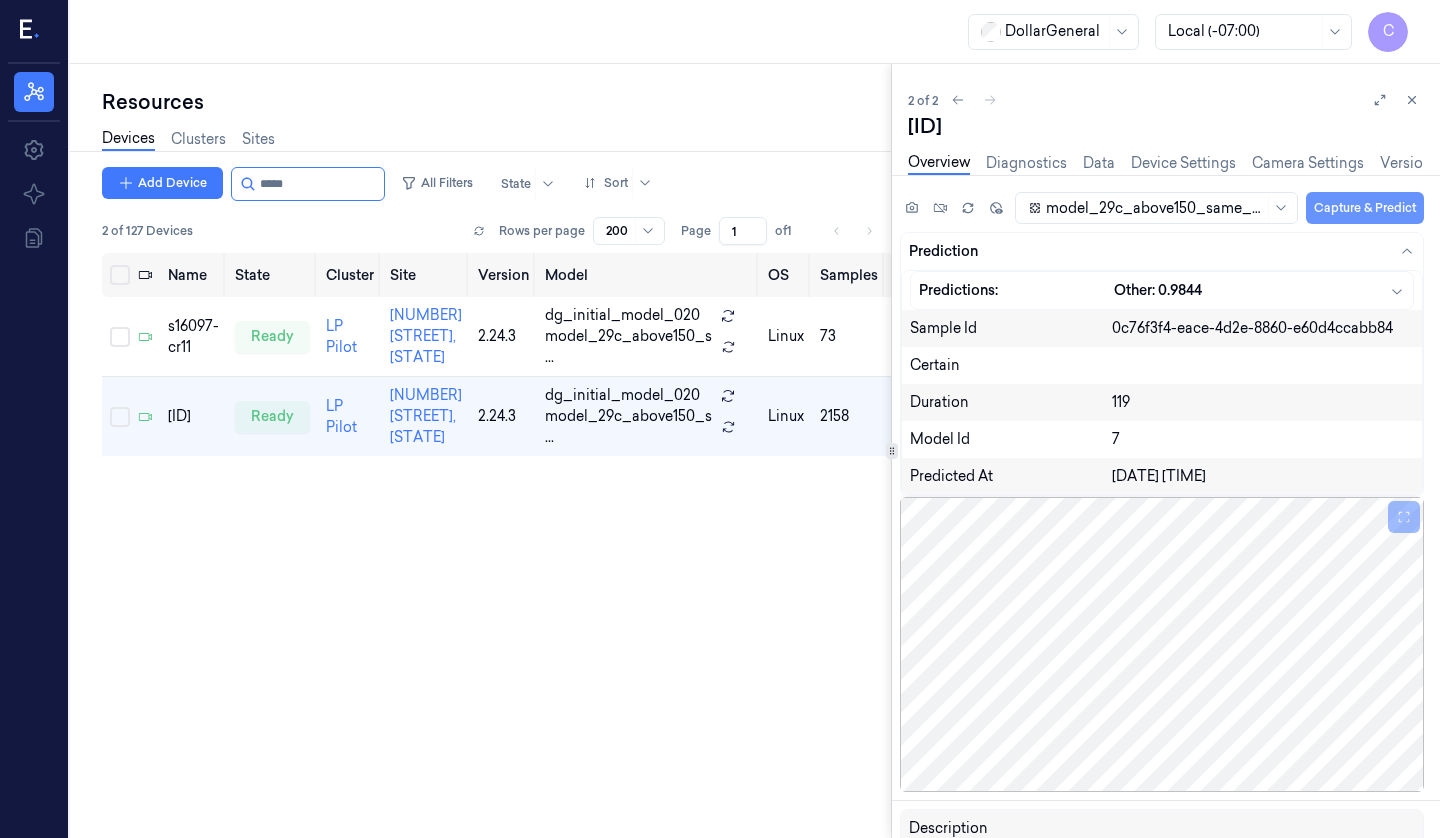 click on "Capture & Predict" at bounding box center [1365, 208] 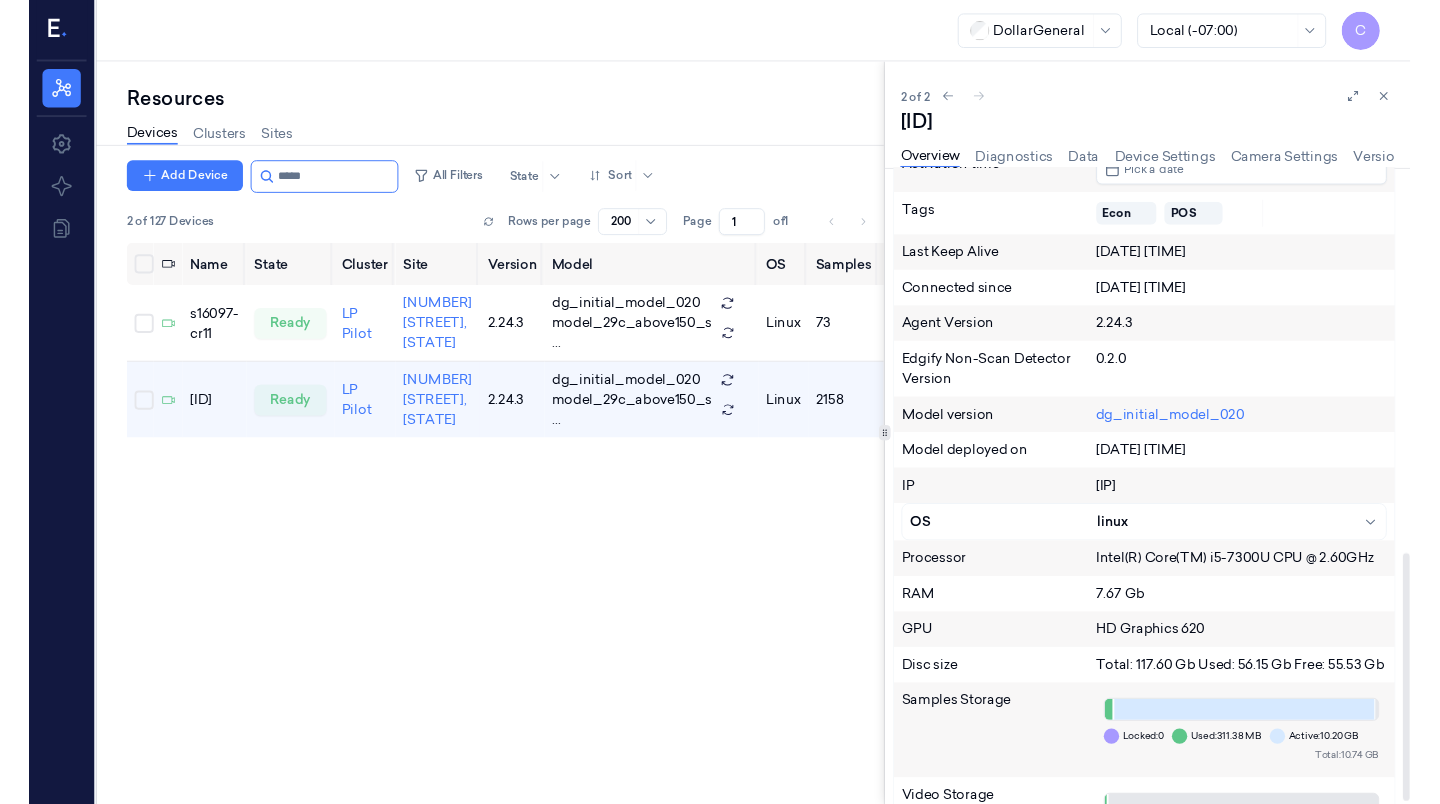 scroll, scrollTop: 1034, scrollLeft: 0, axis: vertical 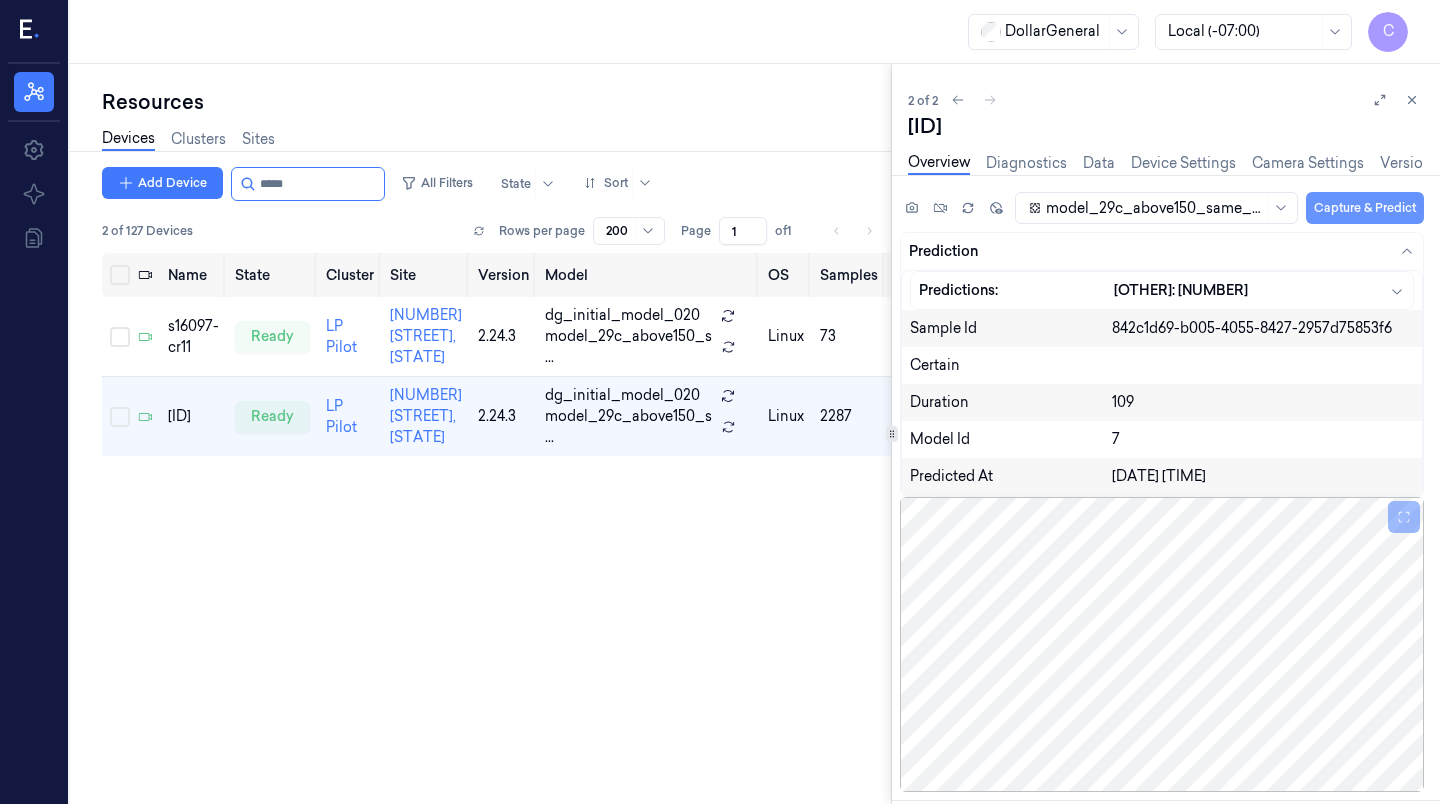 click on "Camera Settings" at bounding box center (1308, 163) 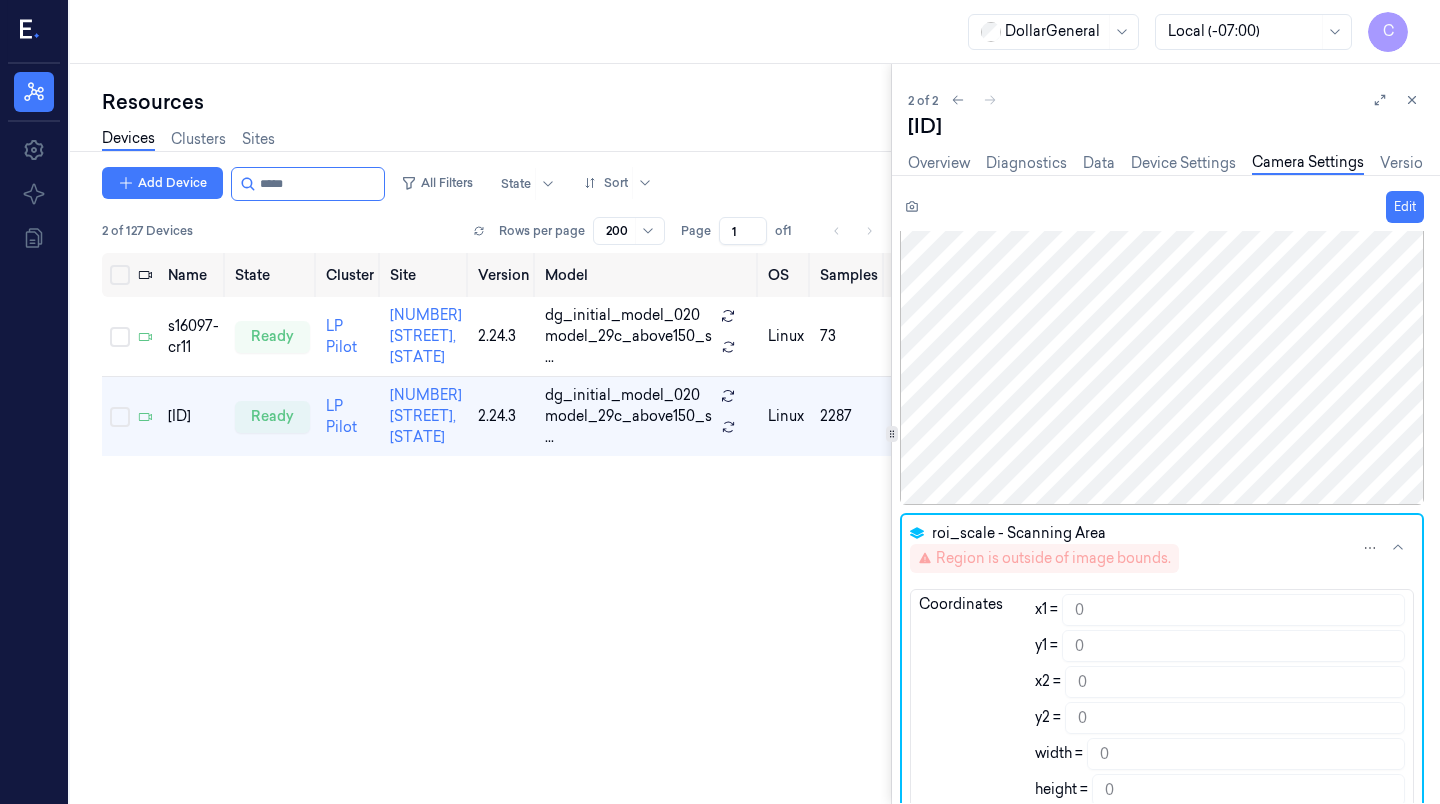 scroll, scrollTop: 20, scrollLeft: 0, axis: vertical 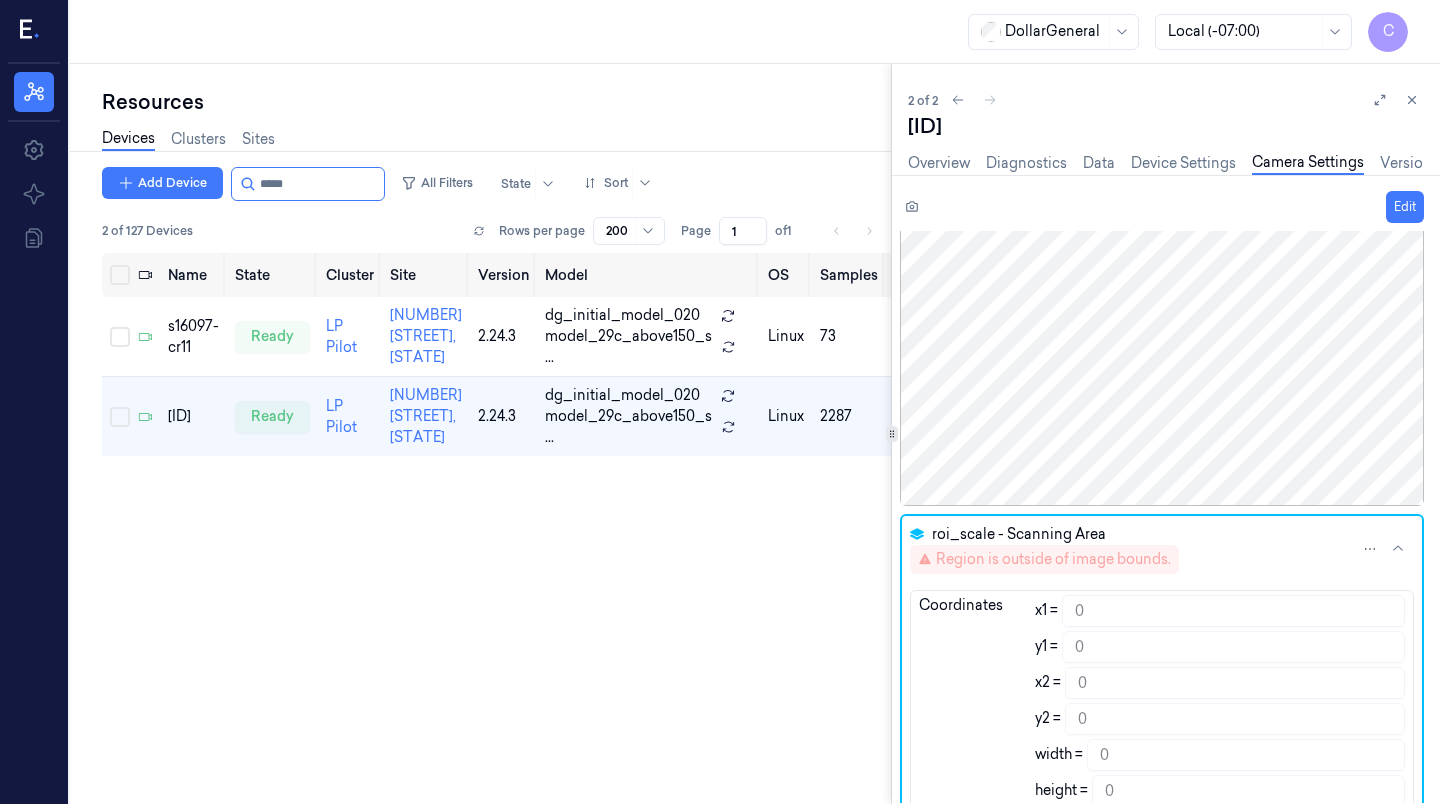 click on "Device Settings" at bounding box center (1183, 163) 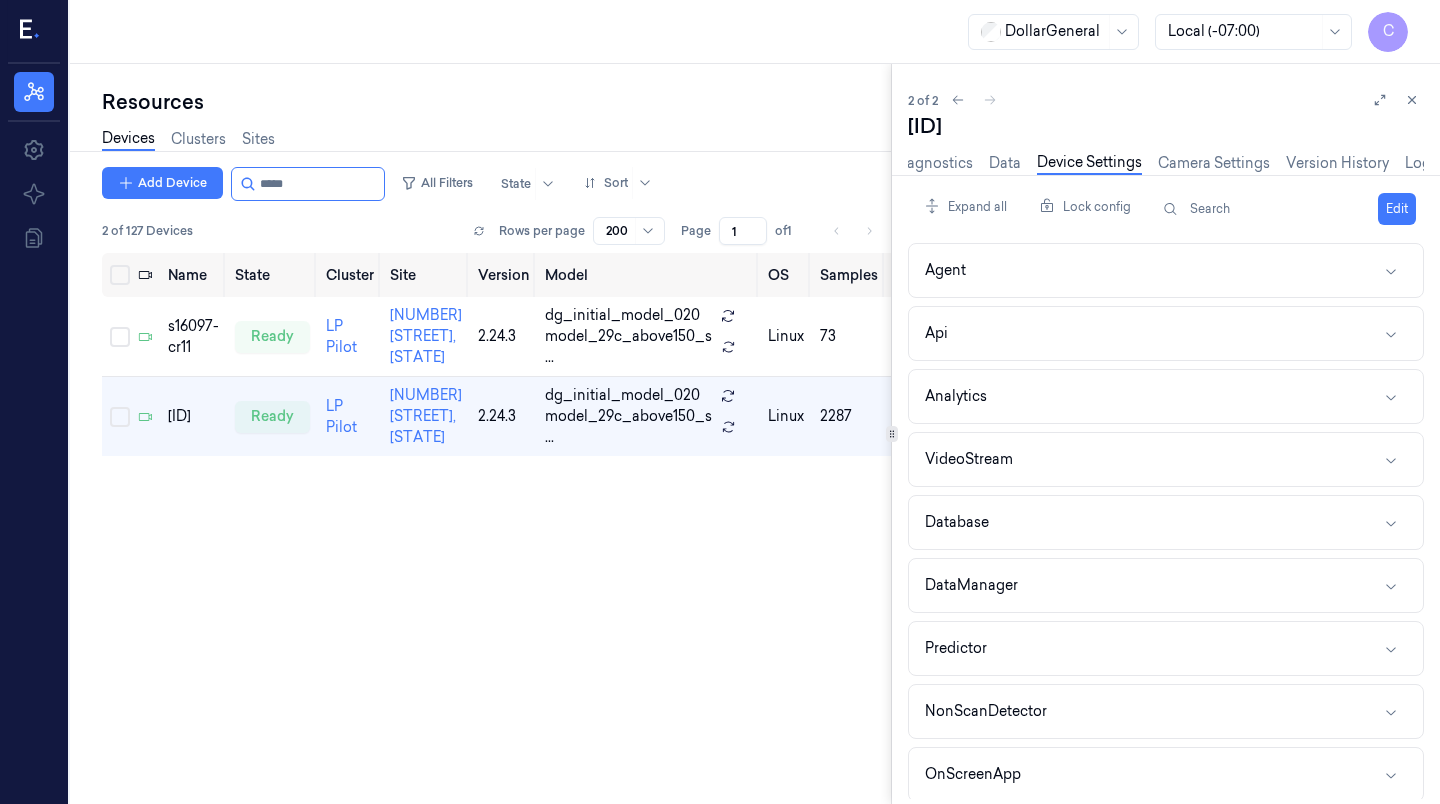 scroll, scrollTop: 0, scrollLeft: 0, axis: both 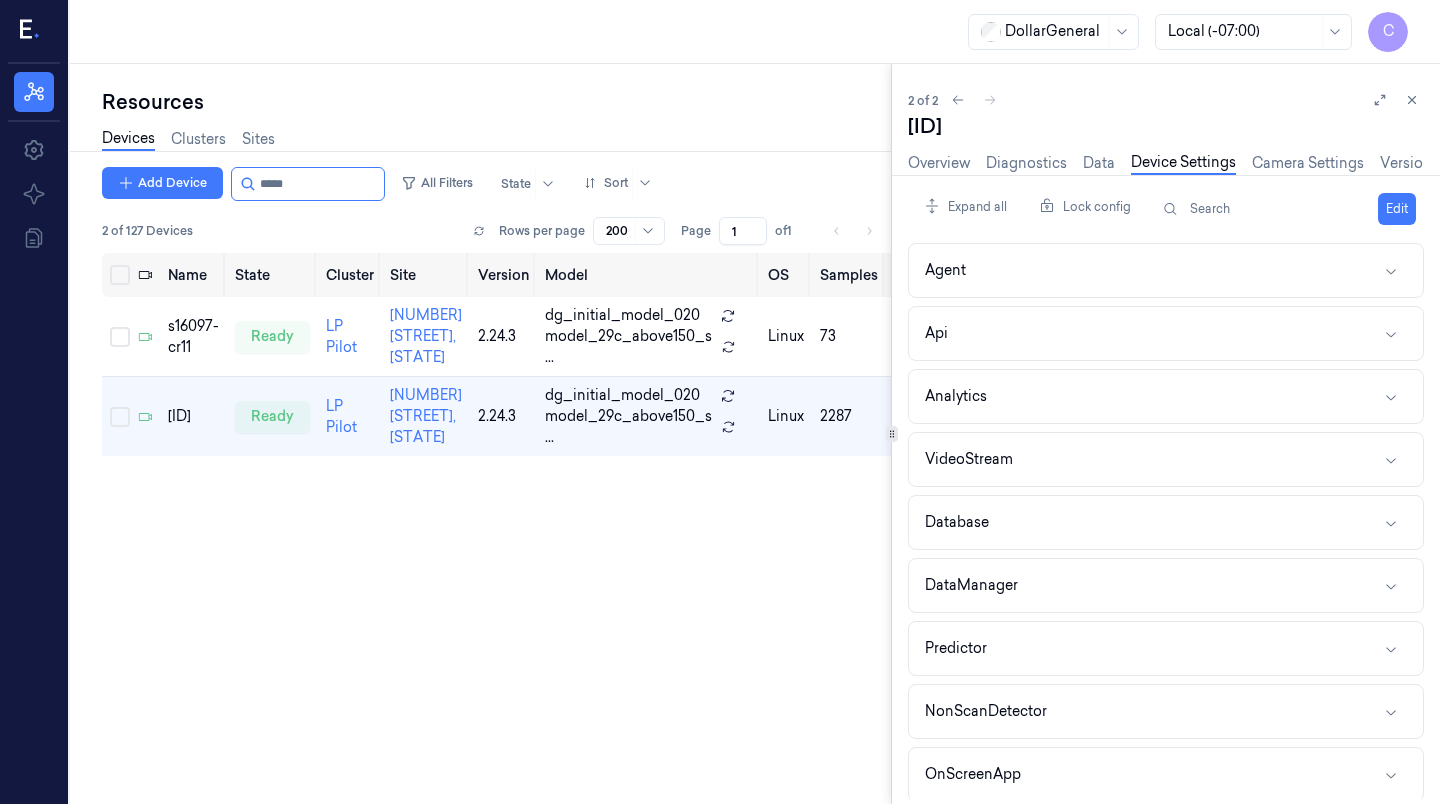 click on "Diagnostics" at bounding box center (1026, 163) 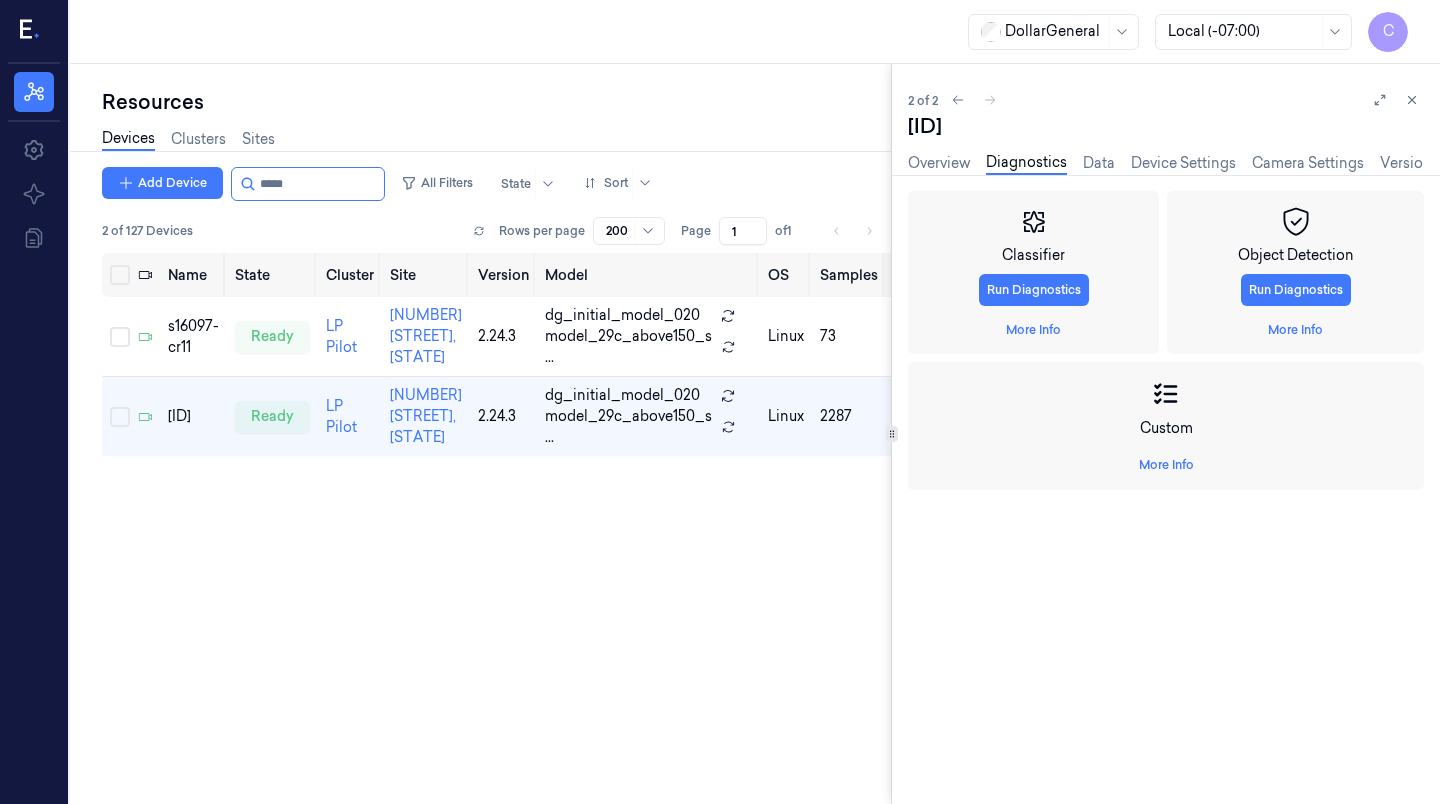 click on "Overview" at bounding box center [939, 163] 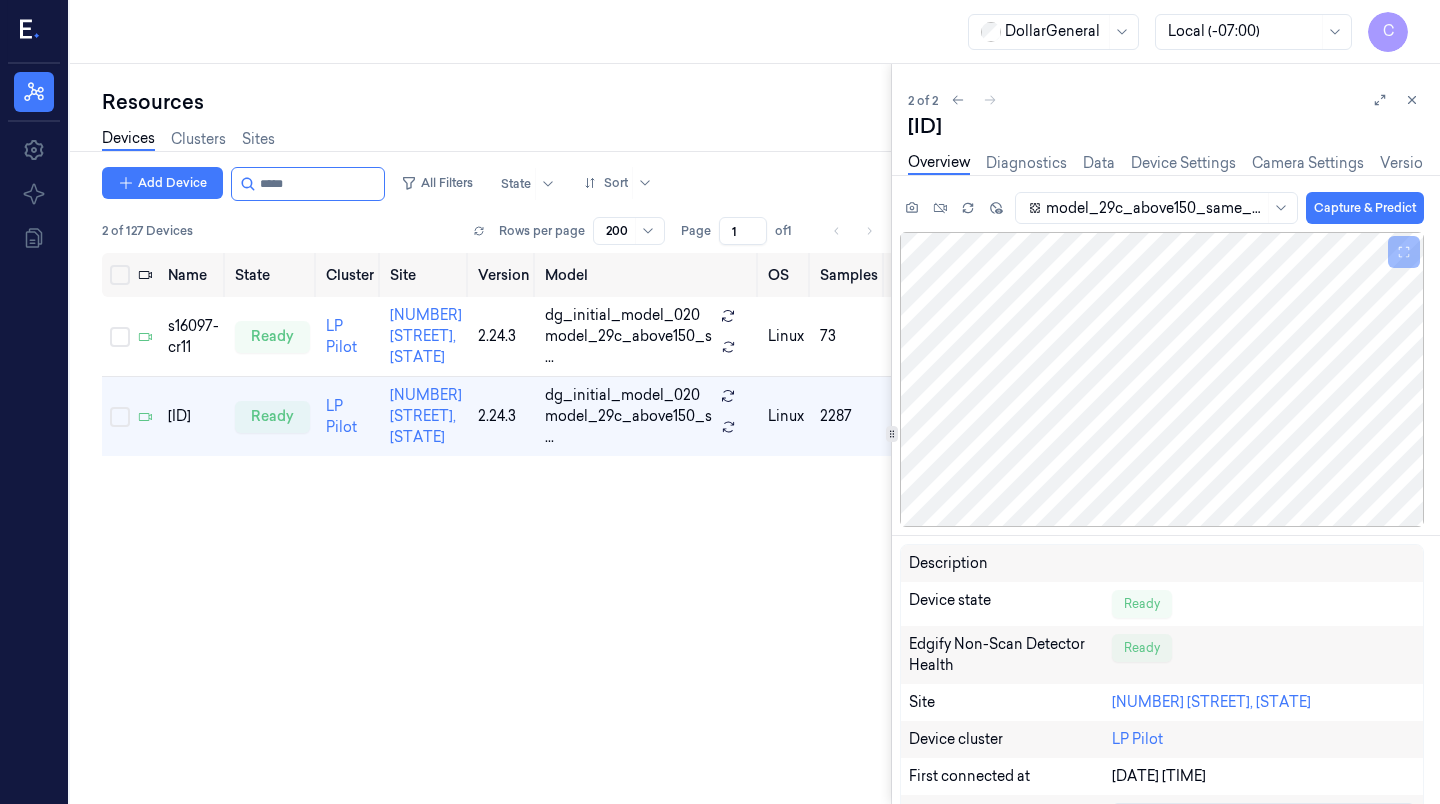 click on "Capture & Predict" at bounding box center (1365, 208) 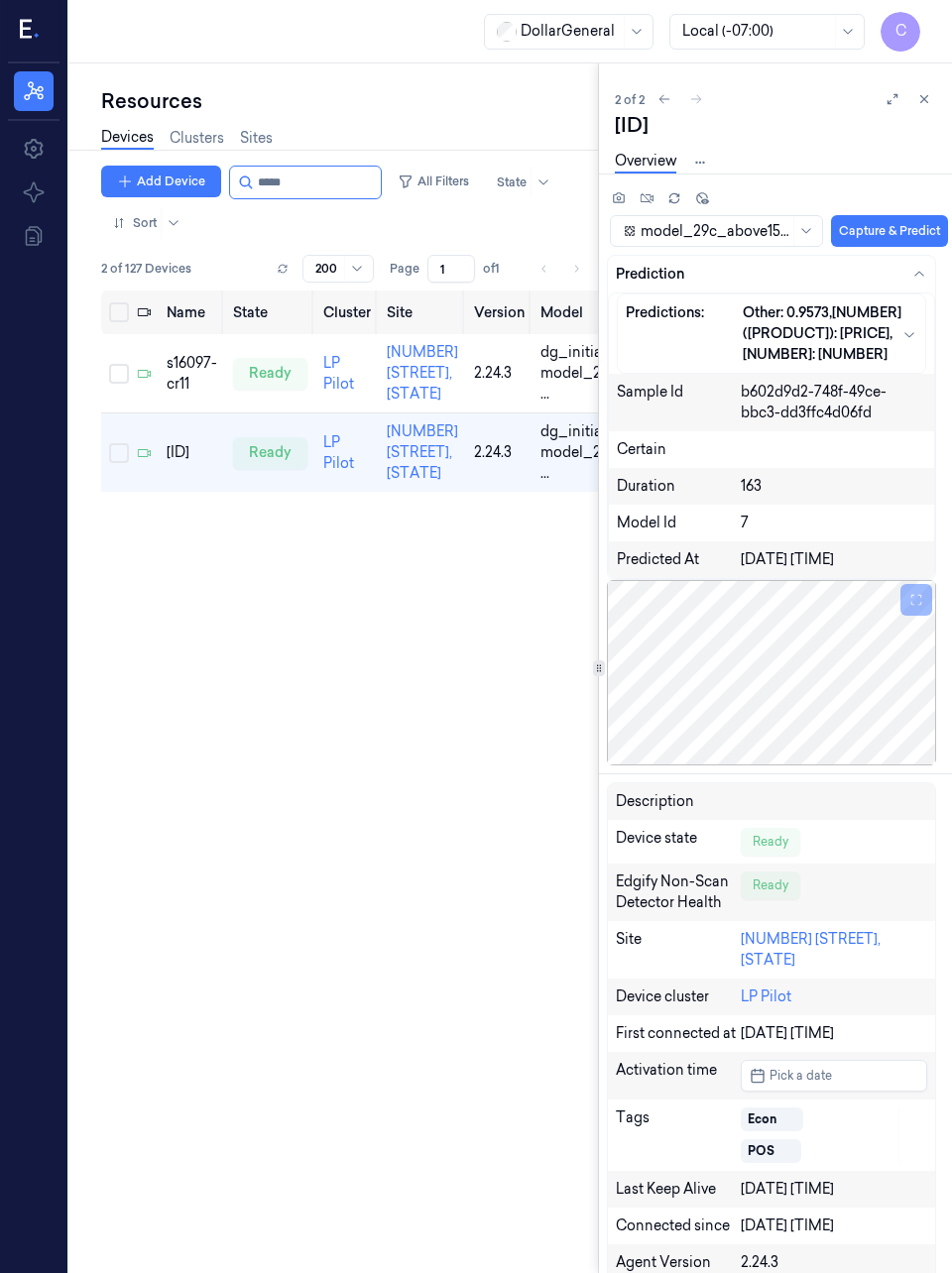 scroll, scrollTop: 0, scrollLeft: 0, axis: both 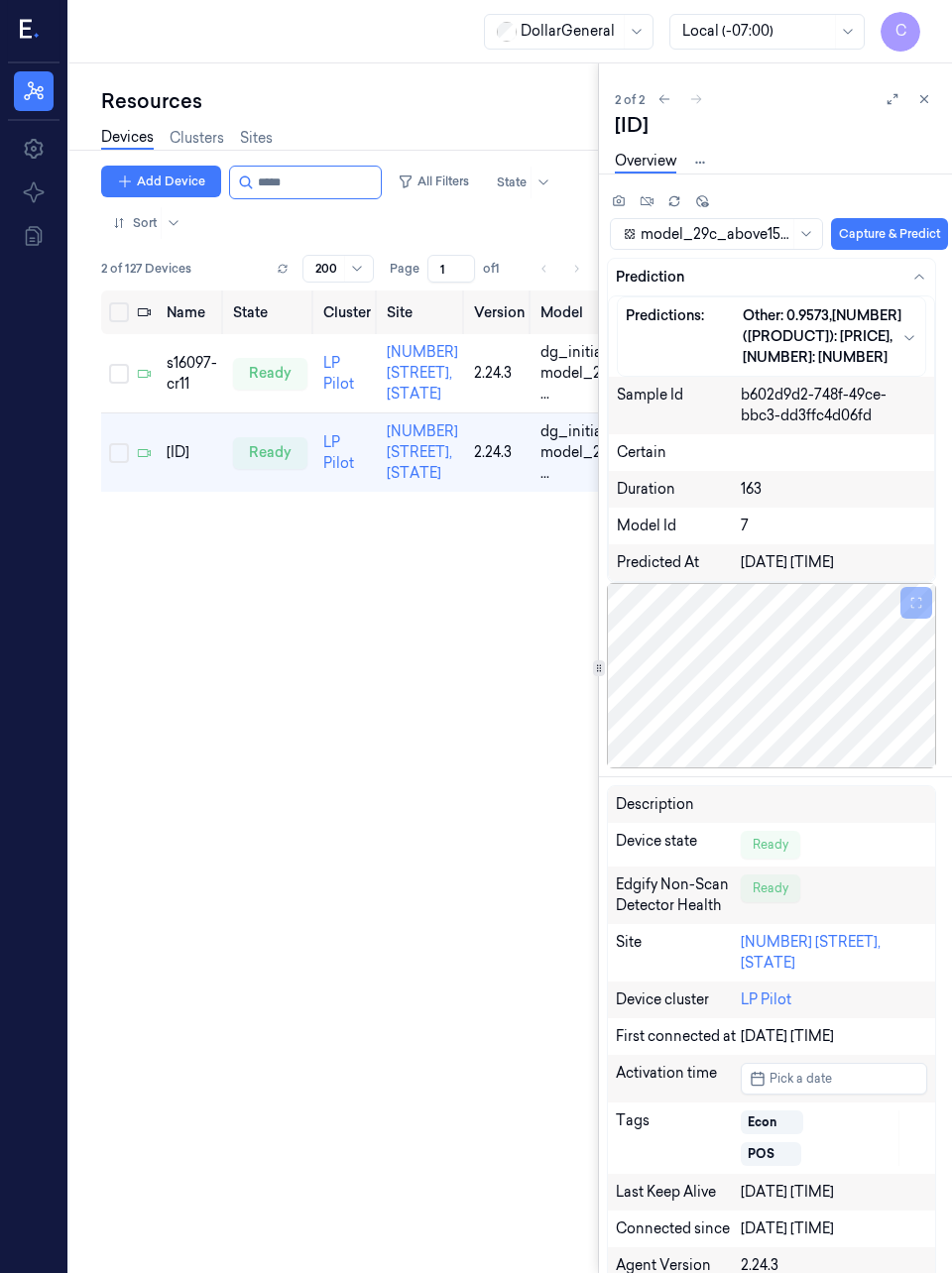 click on "Capture & Predict" at bounding box center [890, 234] 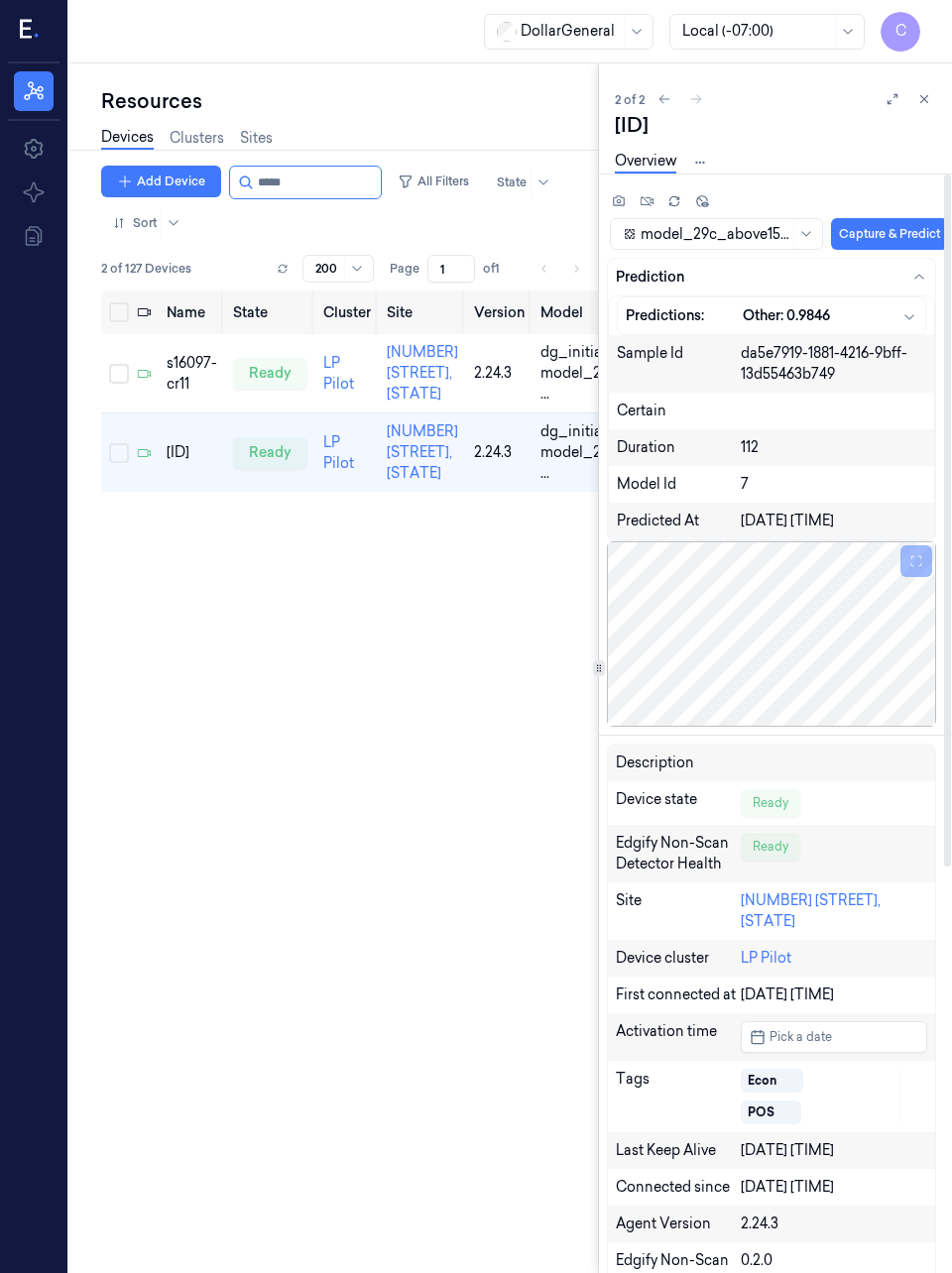 click on "Capture & Predict" at bounding box center (890, 234) 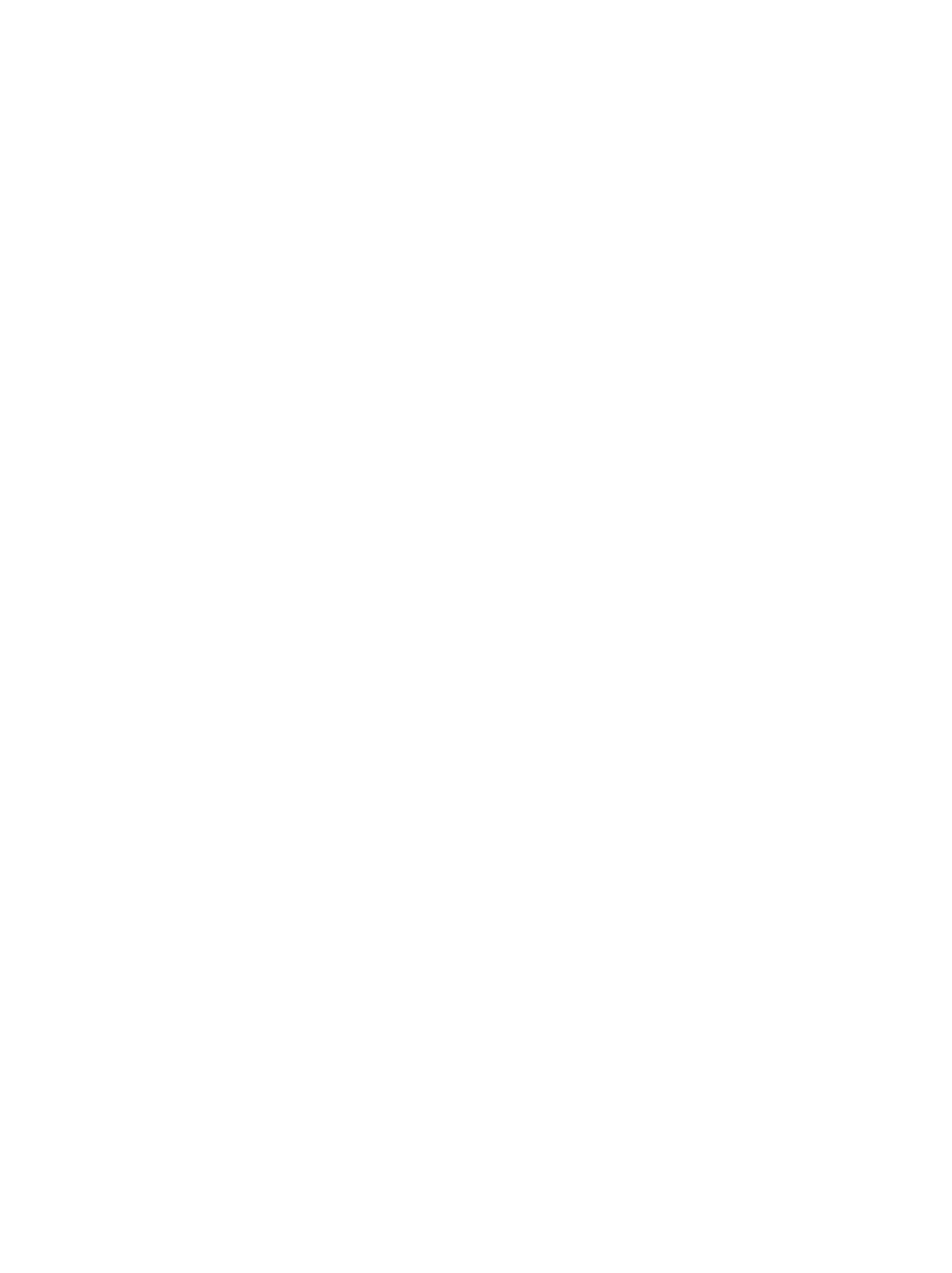 scroll, scrollTop: 0, scrollLeft: 0, axis: both 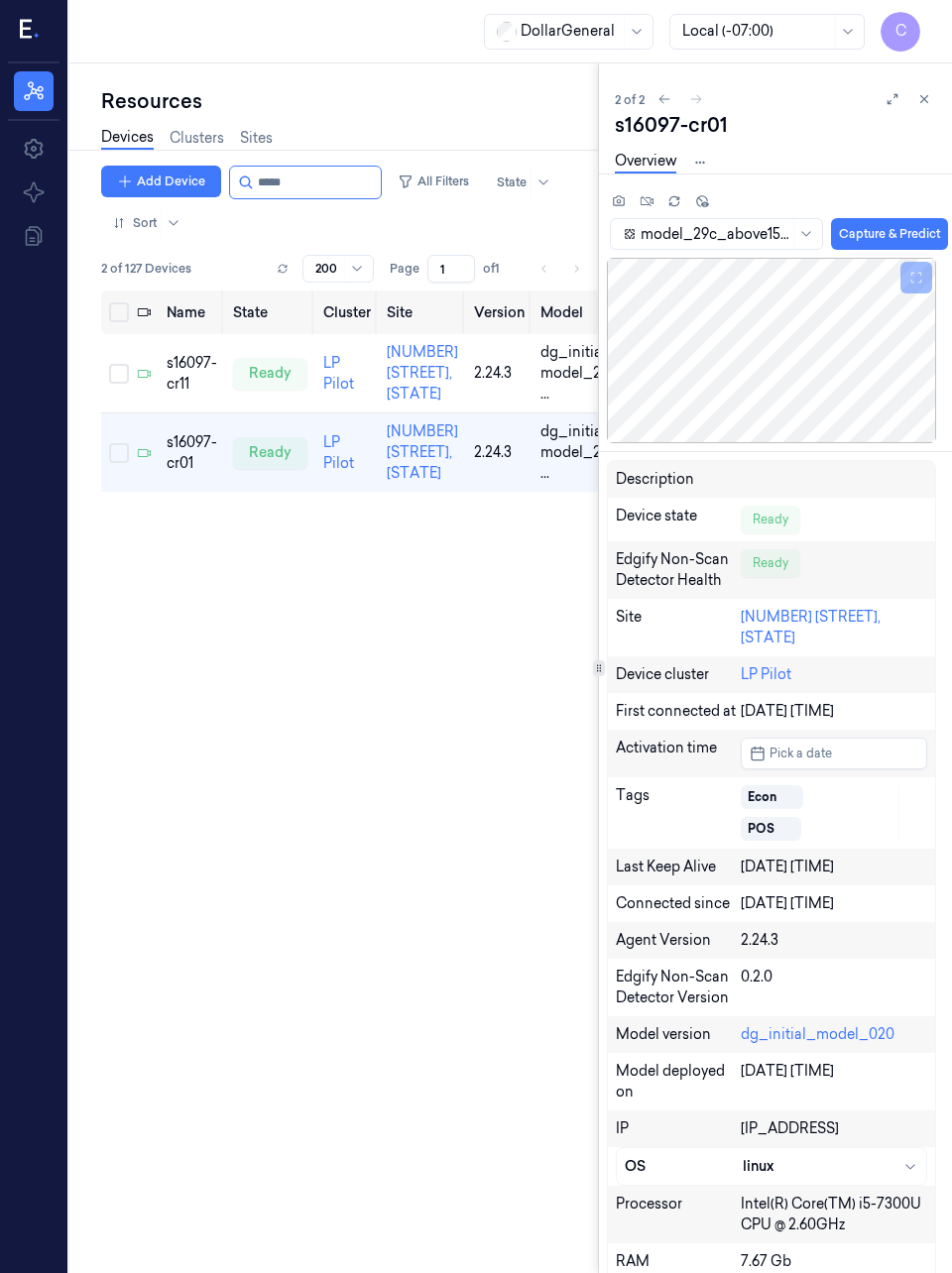 click on "Capture & Predict" at bounding box center [890, 234] 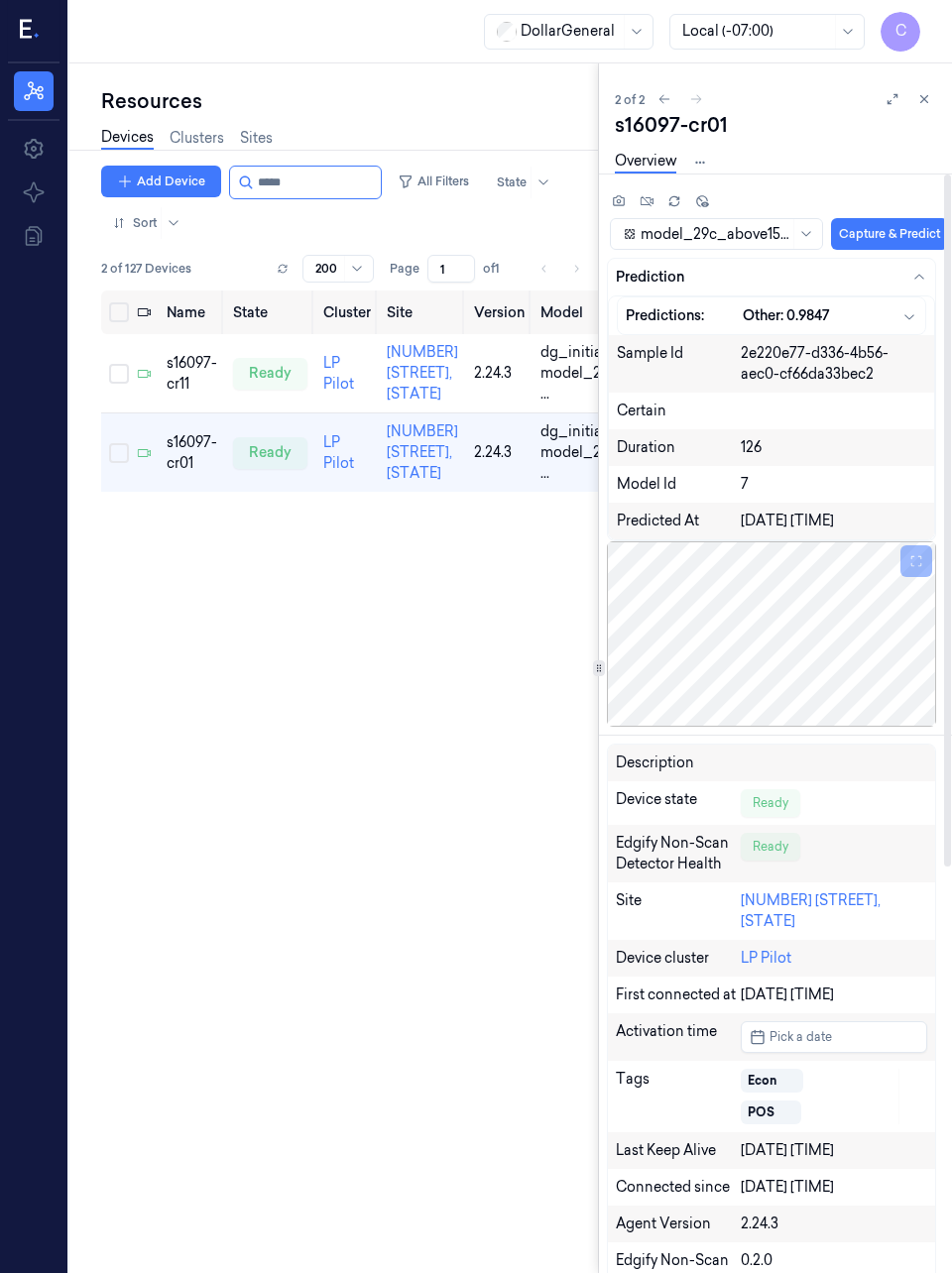 click on "Capture & Predict" at bounding box center (890, 234) 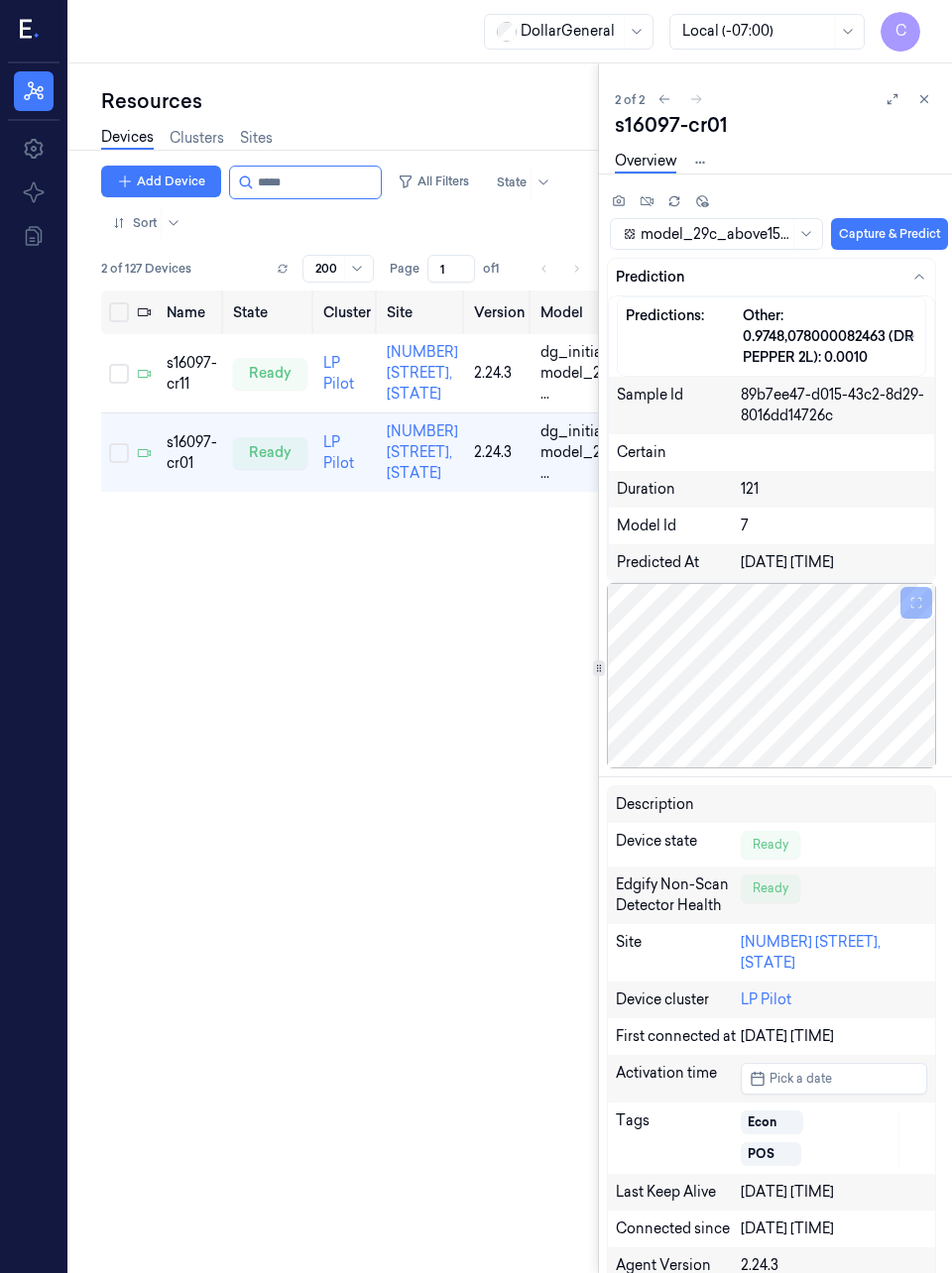 click on "Capture & Predict" at bounding box center [890, 234] 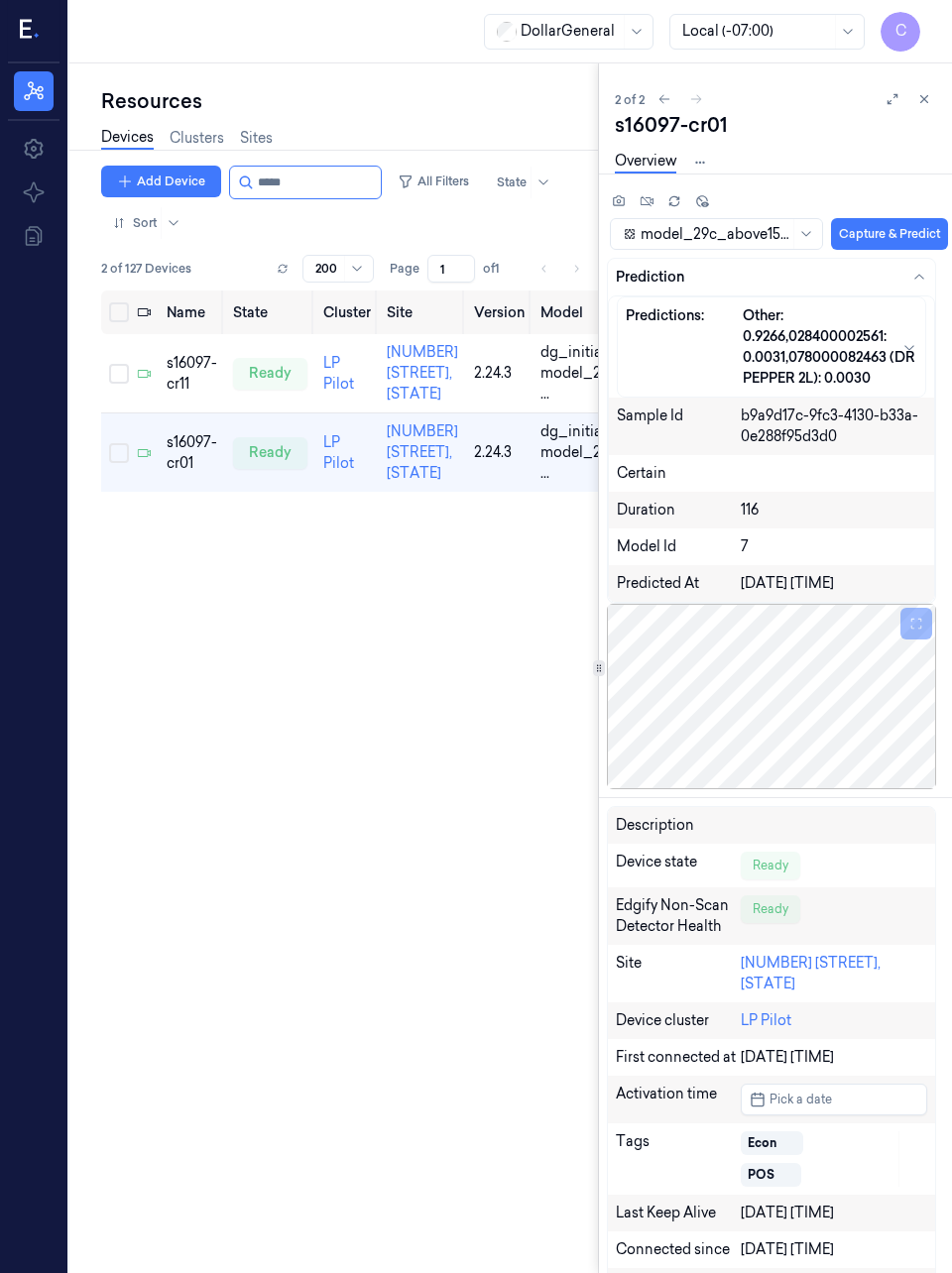 click on "Capture & Predict" at bounding box center [890, 234] 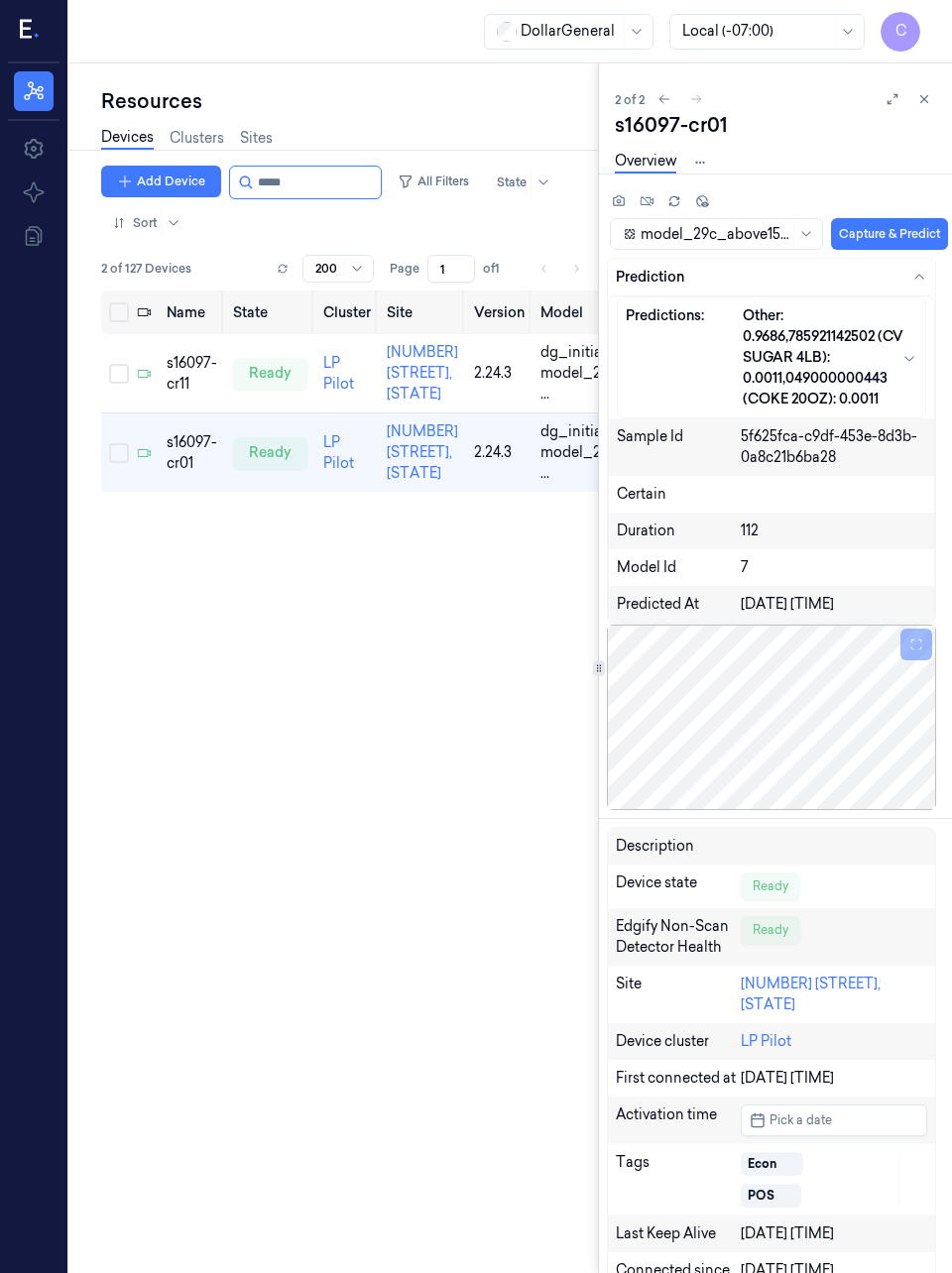 click on "Capture & Predict" at bounding box center [890, 234] 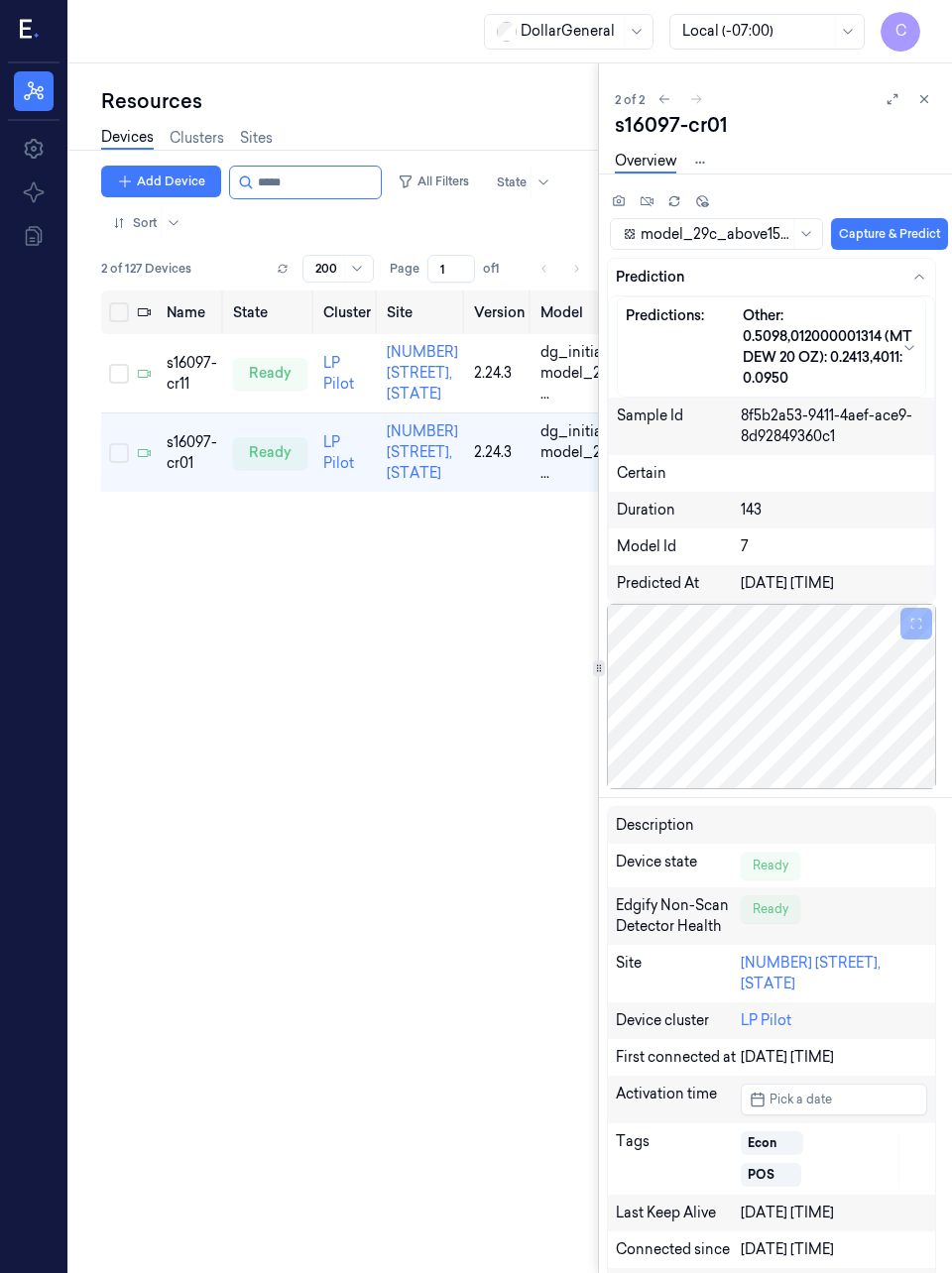 click on "Capture & Predict" at bounding box center (890, 234) 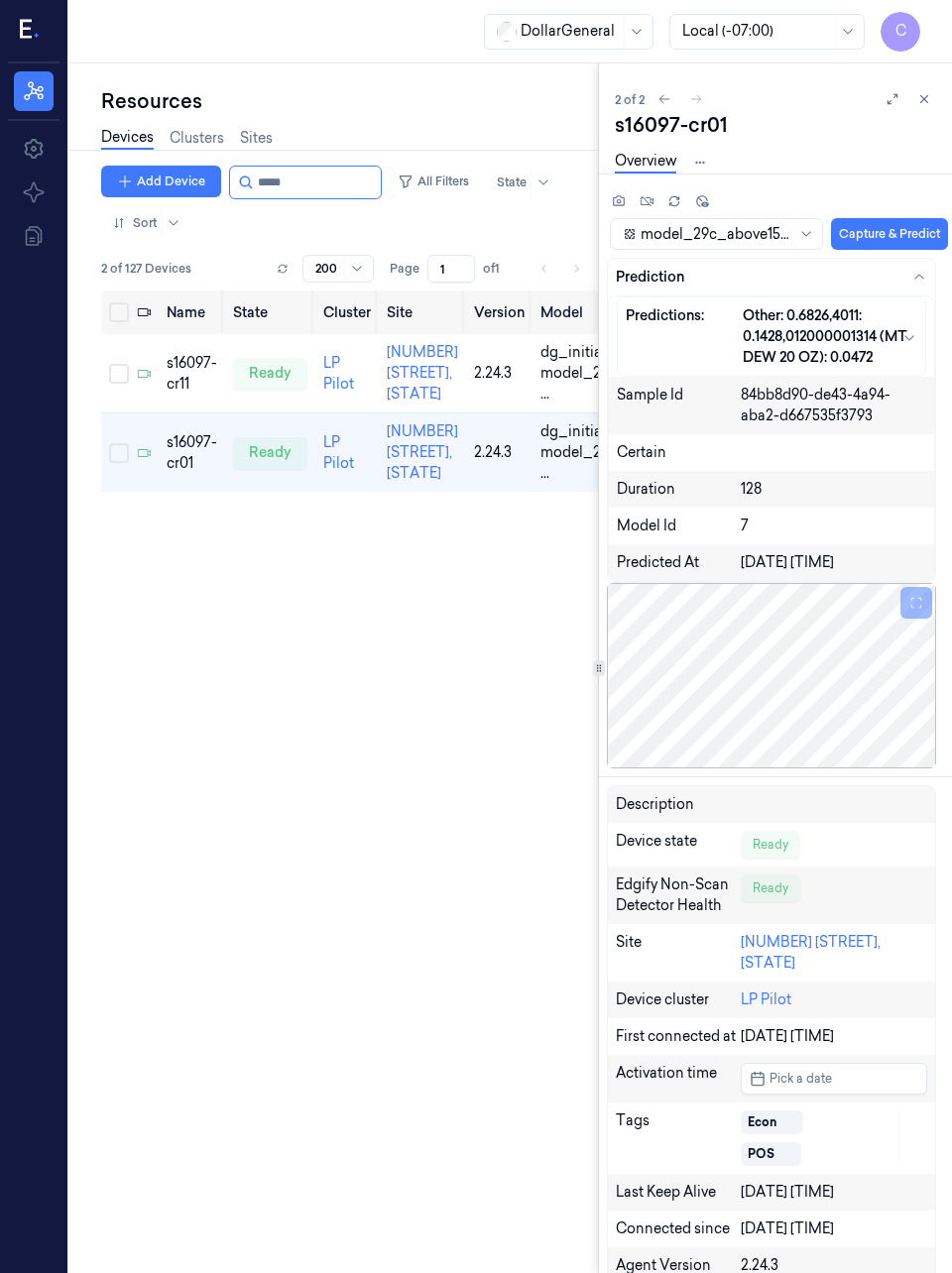 click on "Capture & Predict" at bounding box center (890, 234) 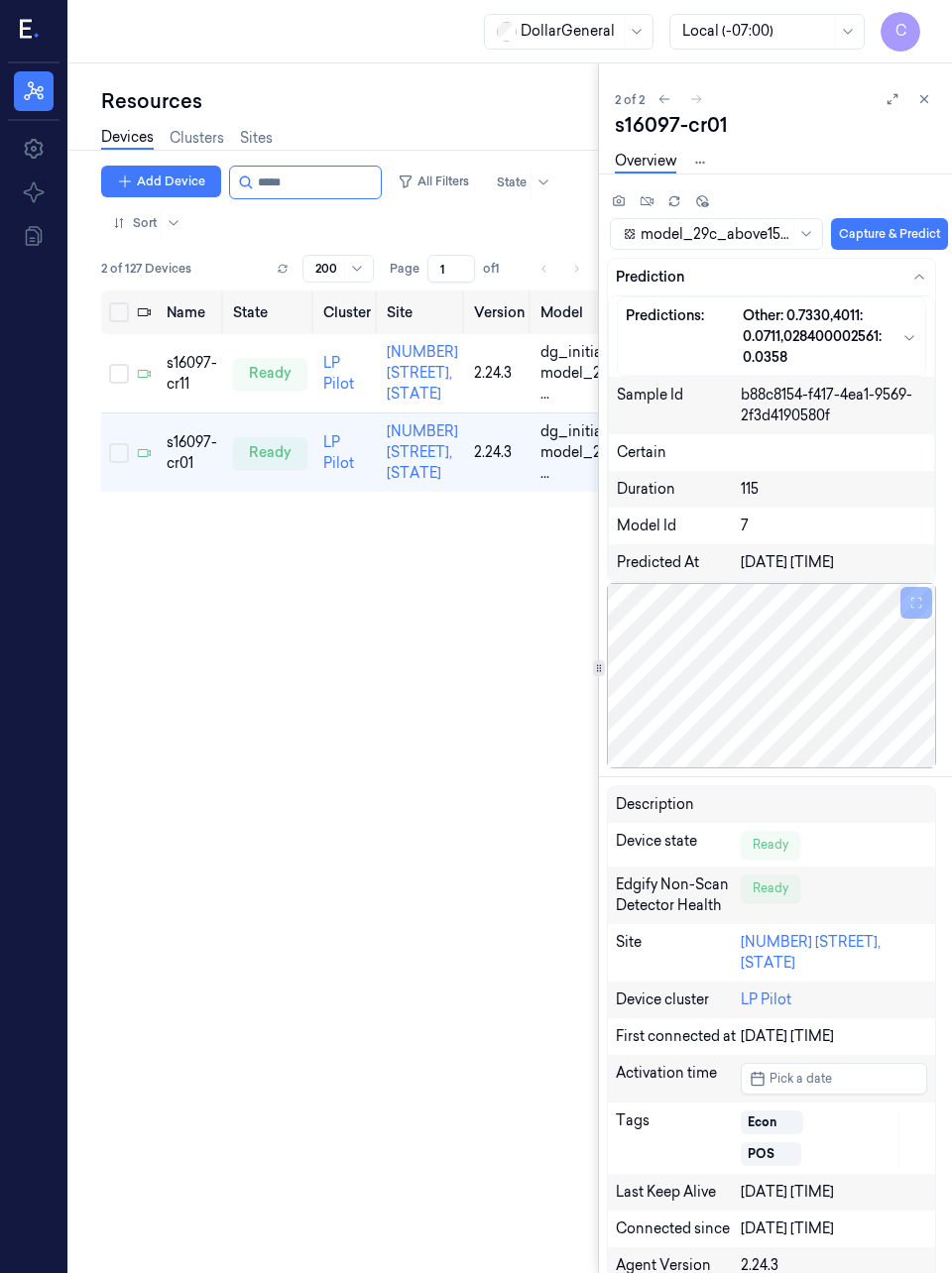 click on "Resources Settings About Documentation" at bounding box center [34, 668] 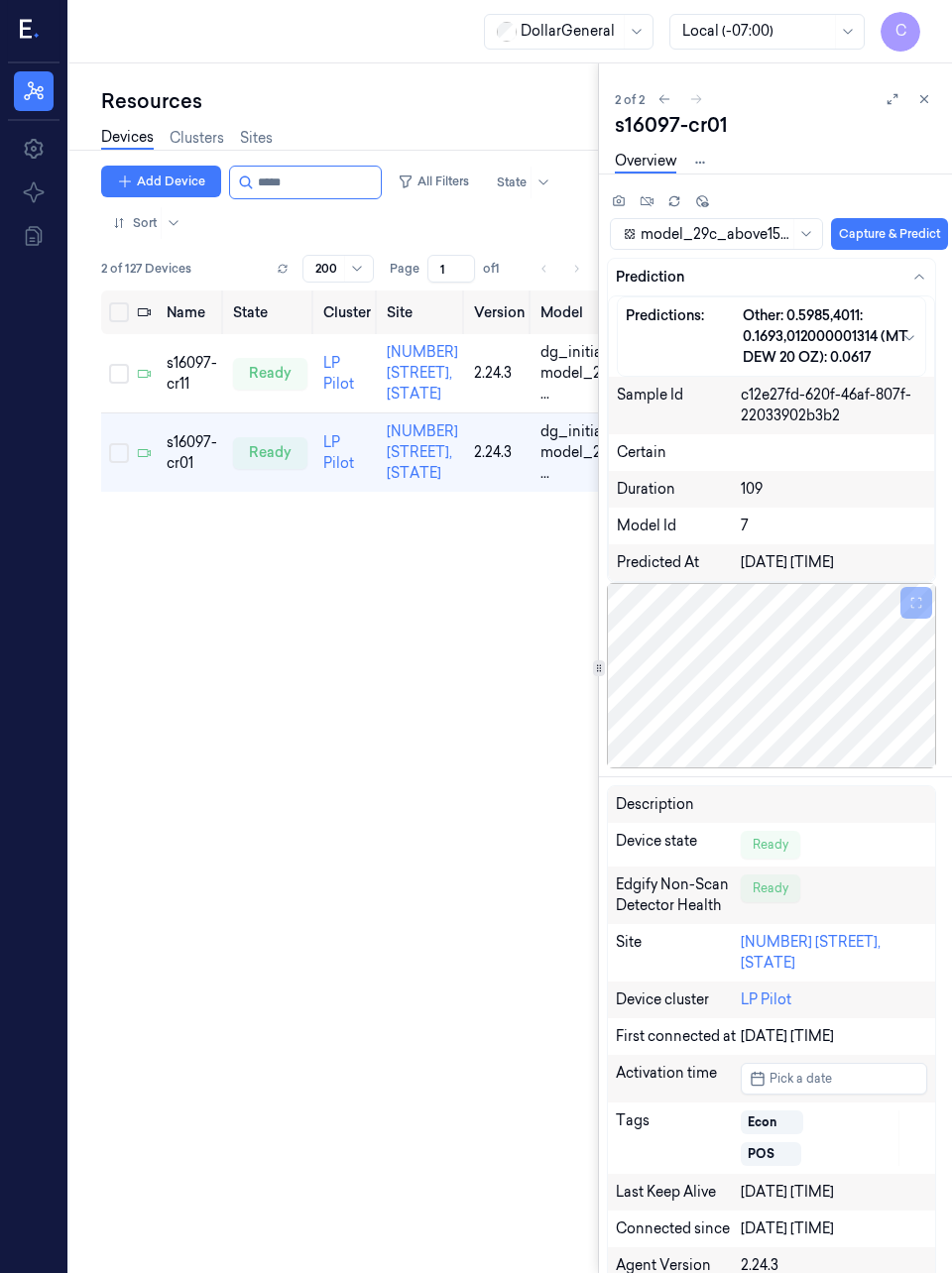 click on "Capture & Predict" at bounding box center (890, 234) 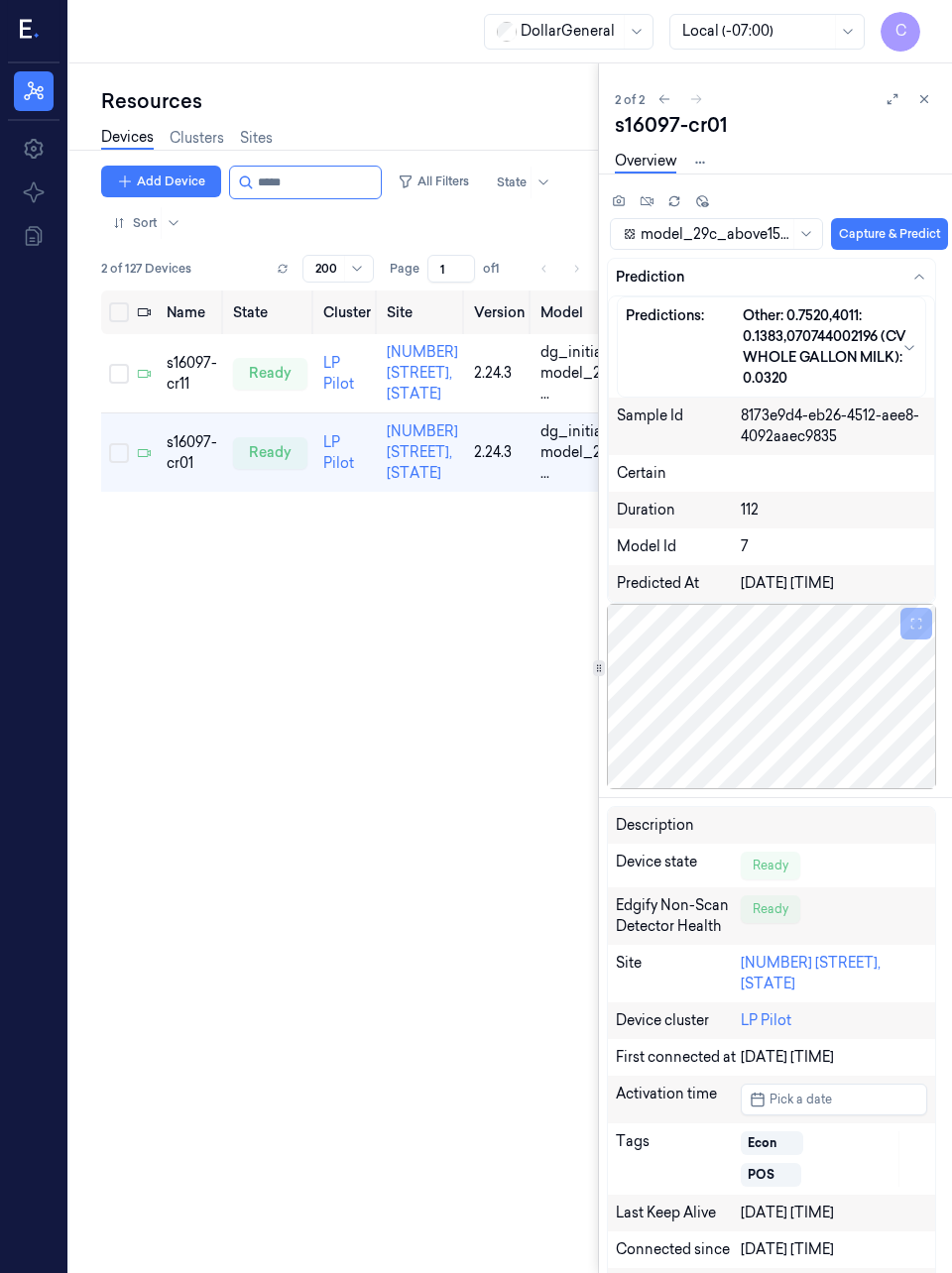 click on "Capture & Predict" at bounding box center [890, 234] 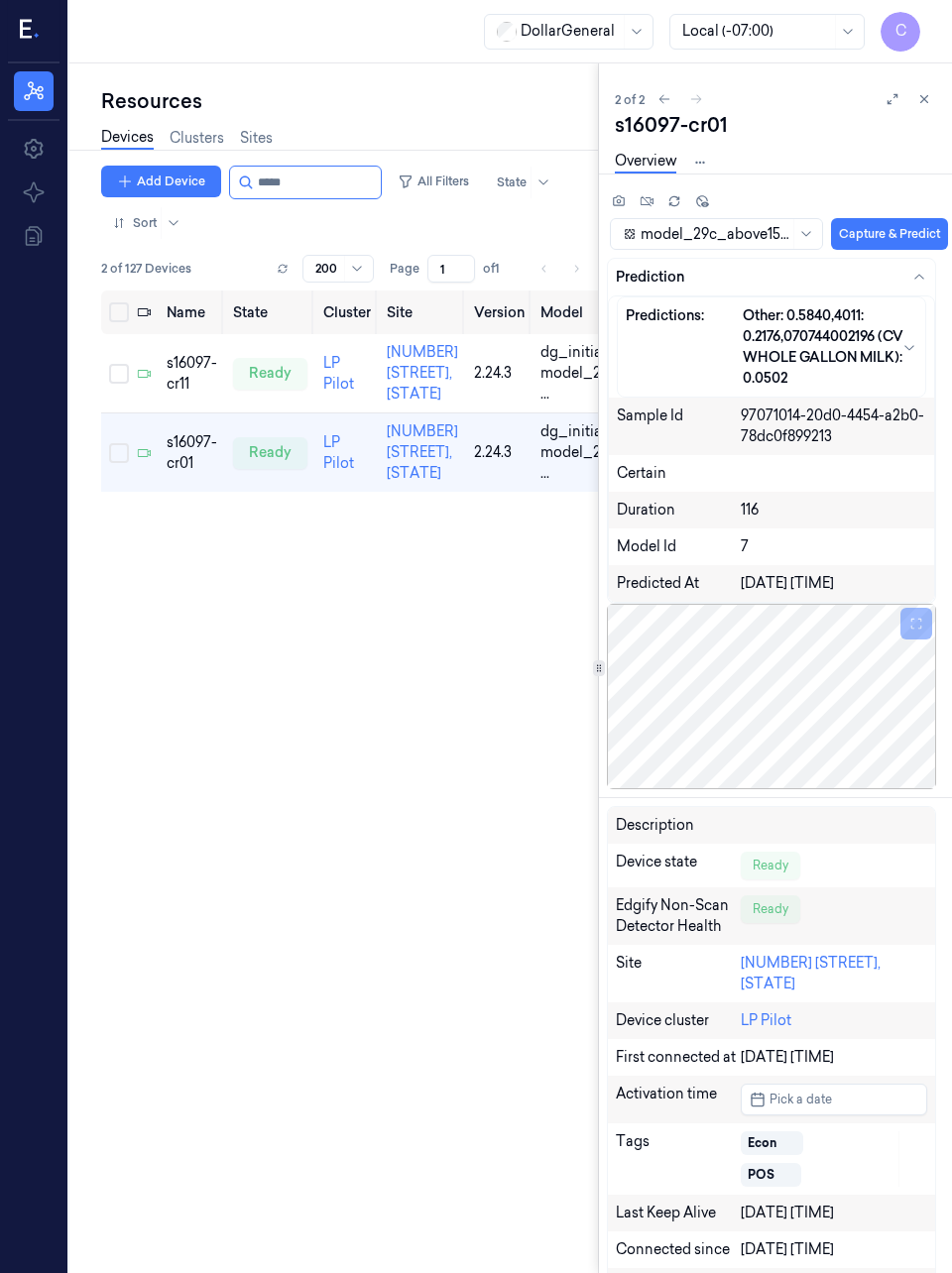 click on "Capture & Predict" at bounding box center (890, 234) 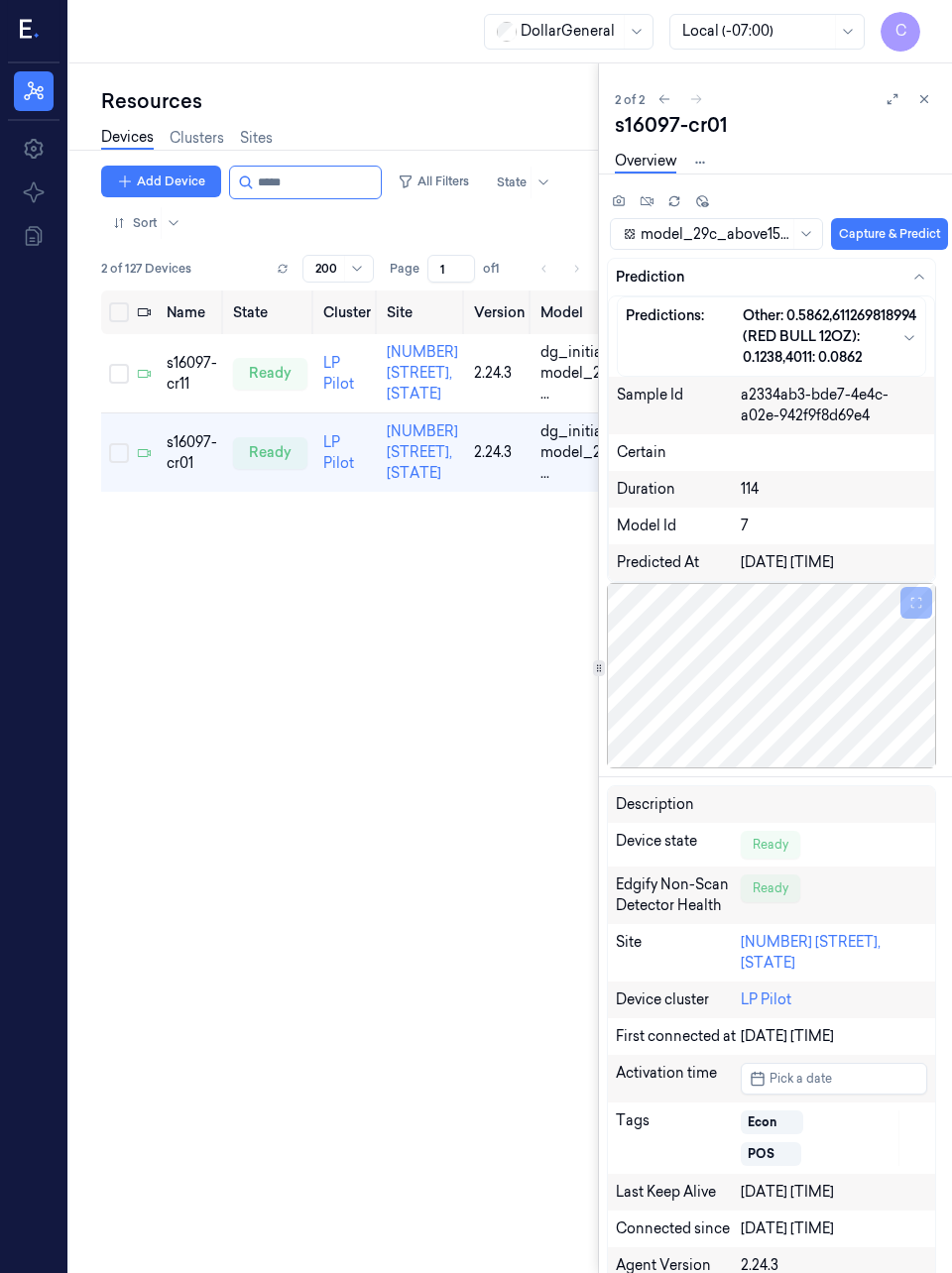 click on "Capture & Predict" at bounding box center [890, 234] 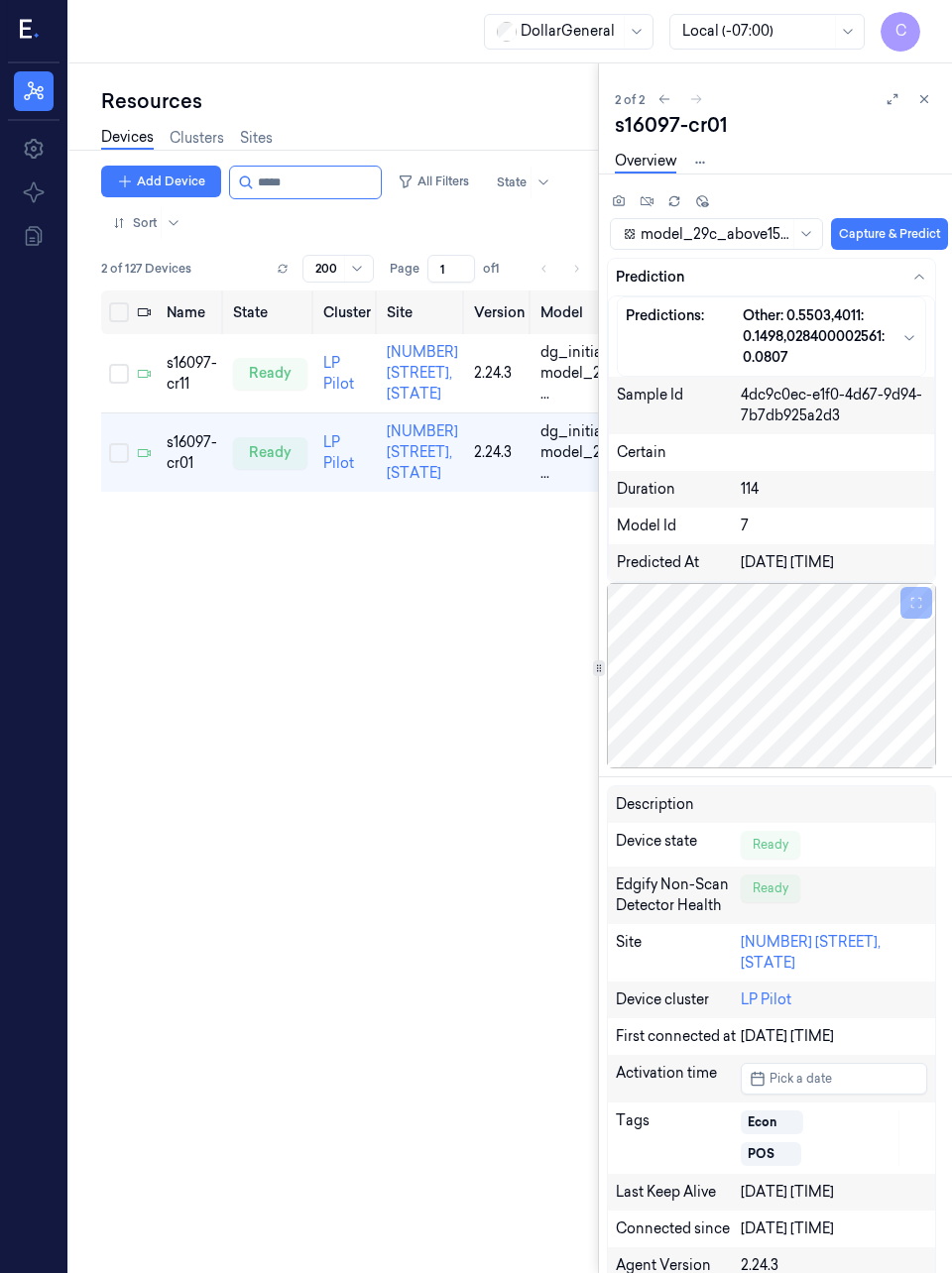 click on "Capture & Predict" at bounding box center (890, 234) 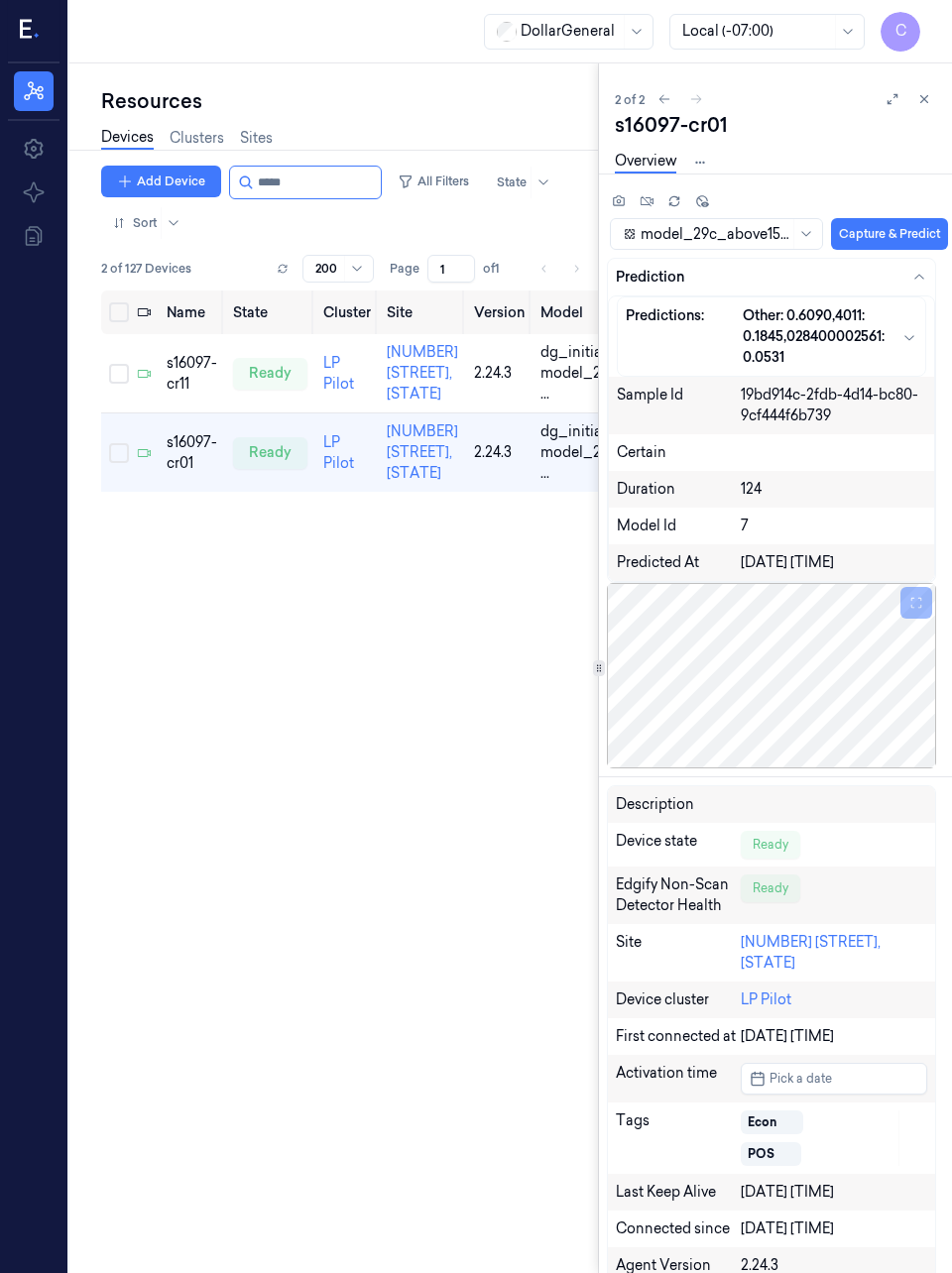 click on "Capture & Predict" at bounding box center (890, 234) 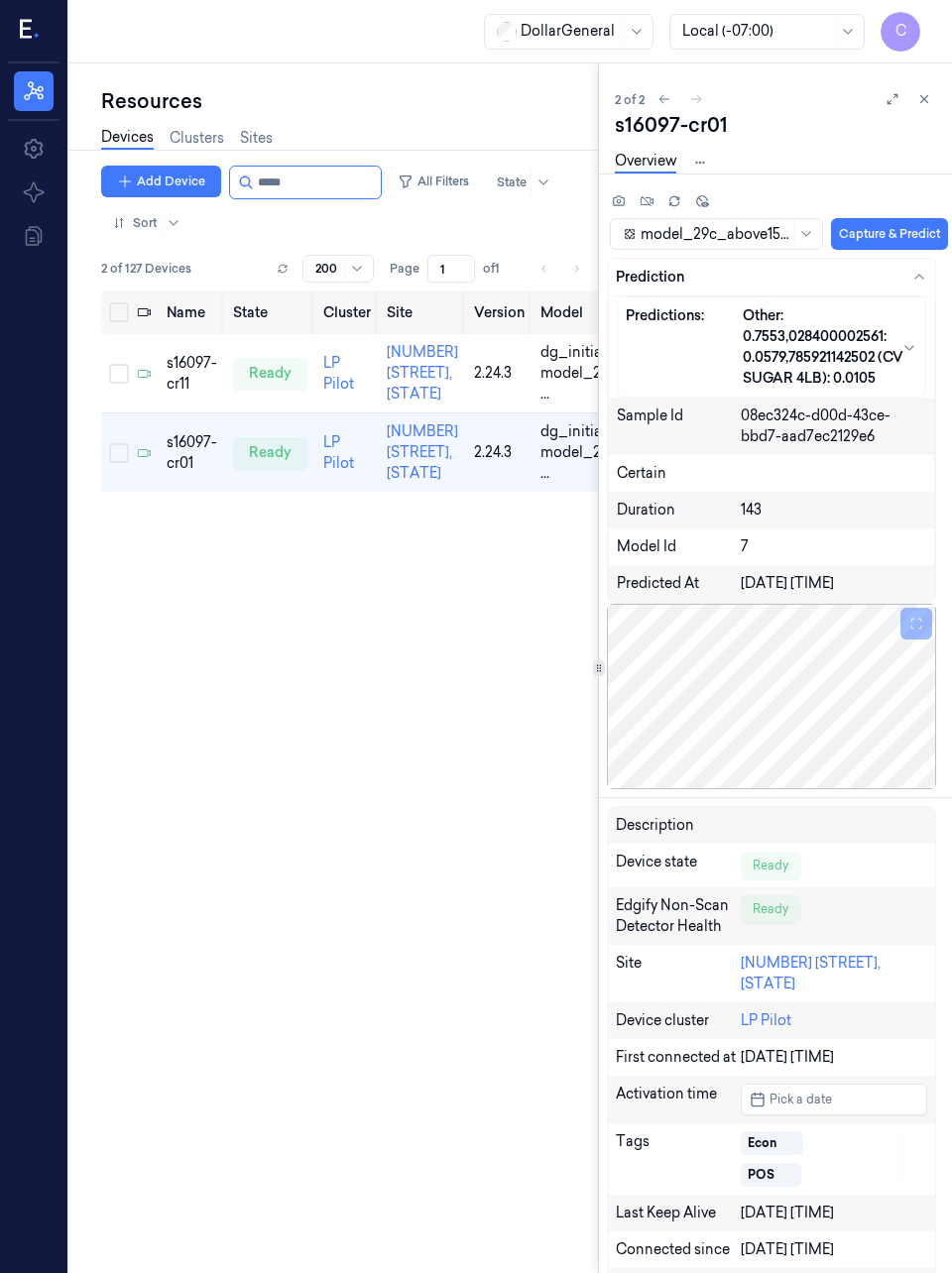 click on "Capture & Predict" at bounding box center [890, 234] 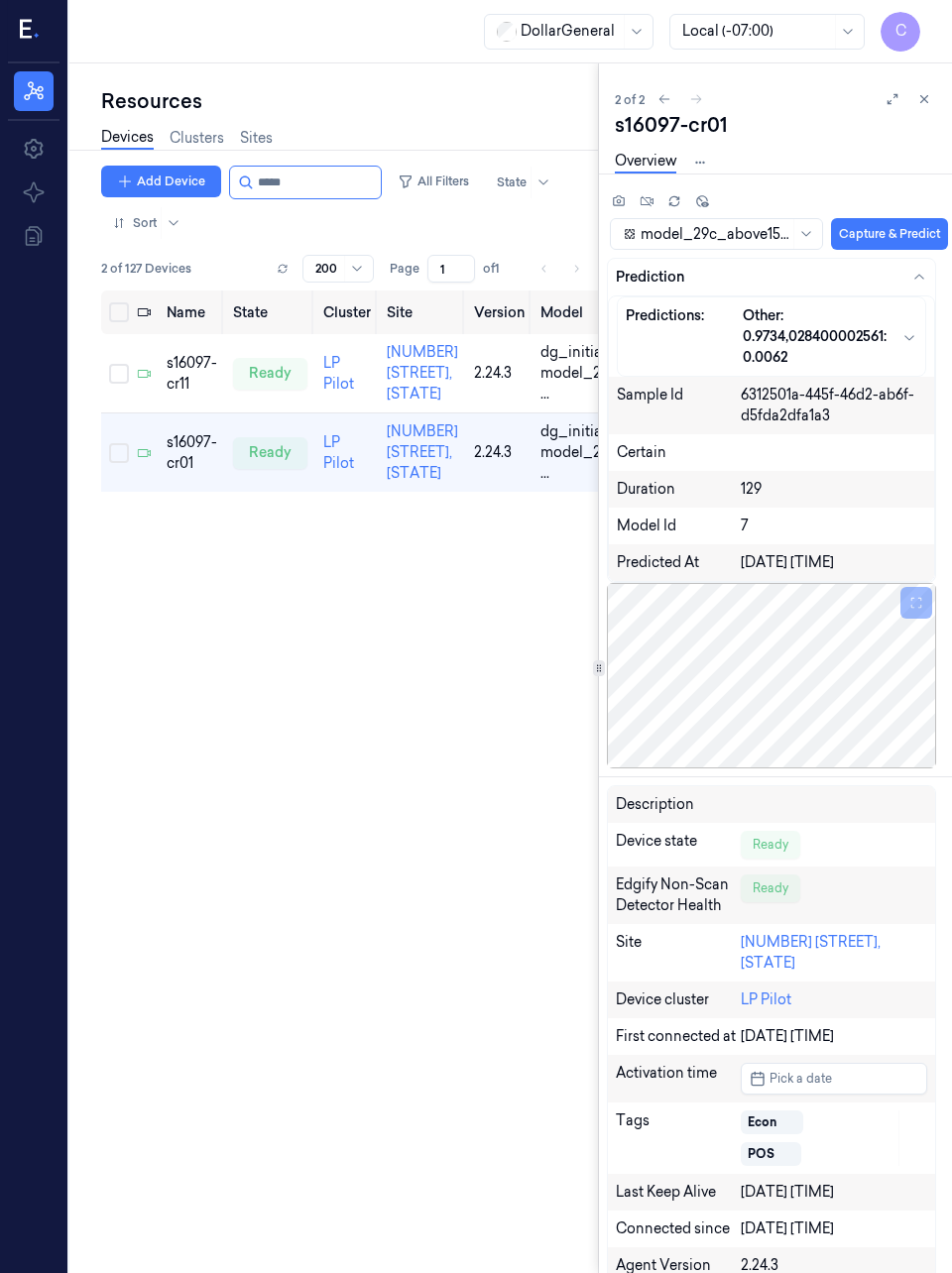 click on "Capture & Predict" at bounding box center [890, 234] 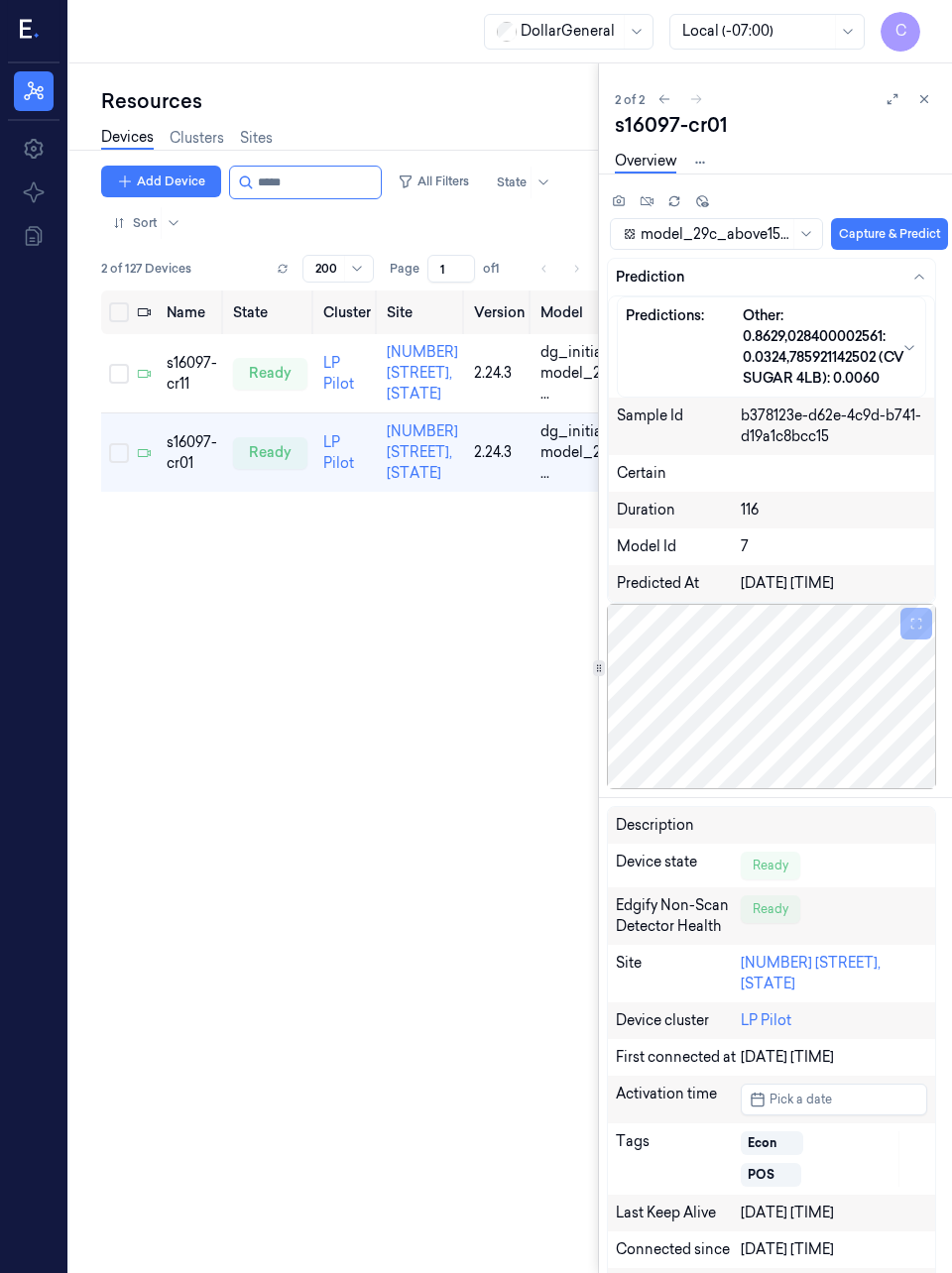 click on "Capture & Predict" at bounding box center (890, 234) 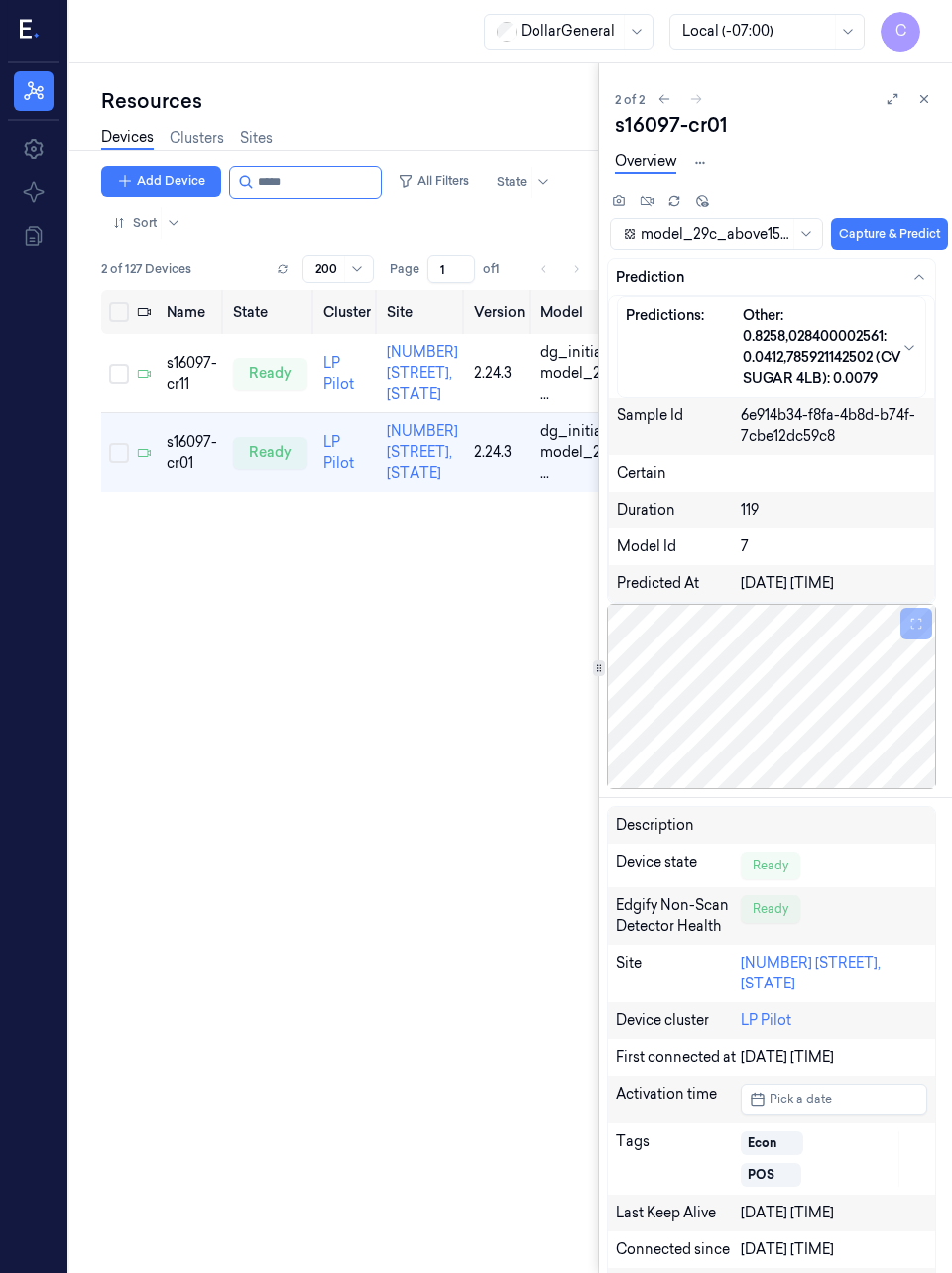 click on "Capture & Predict" at bounding box center [890, 234] 